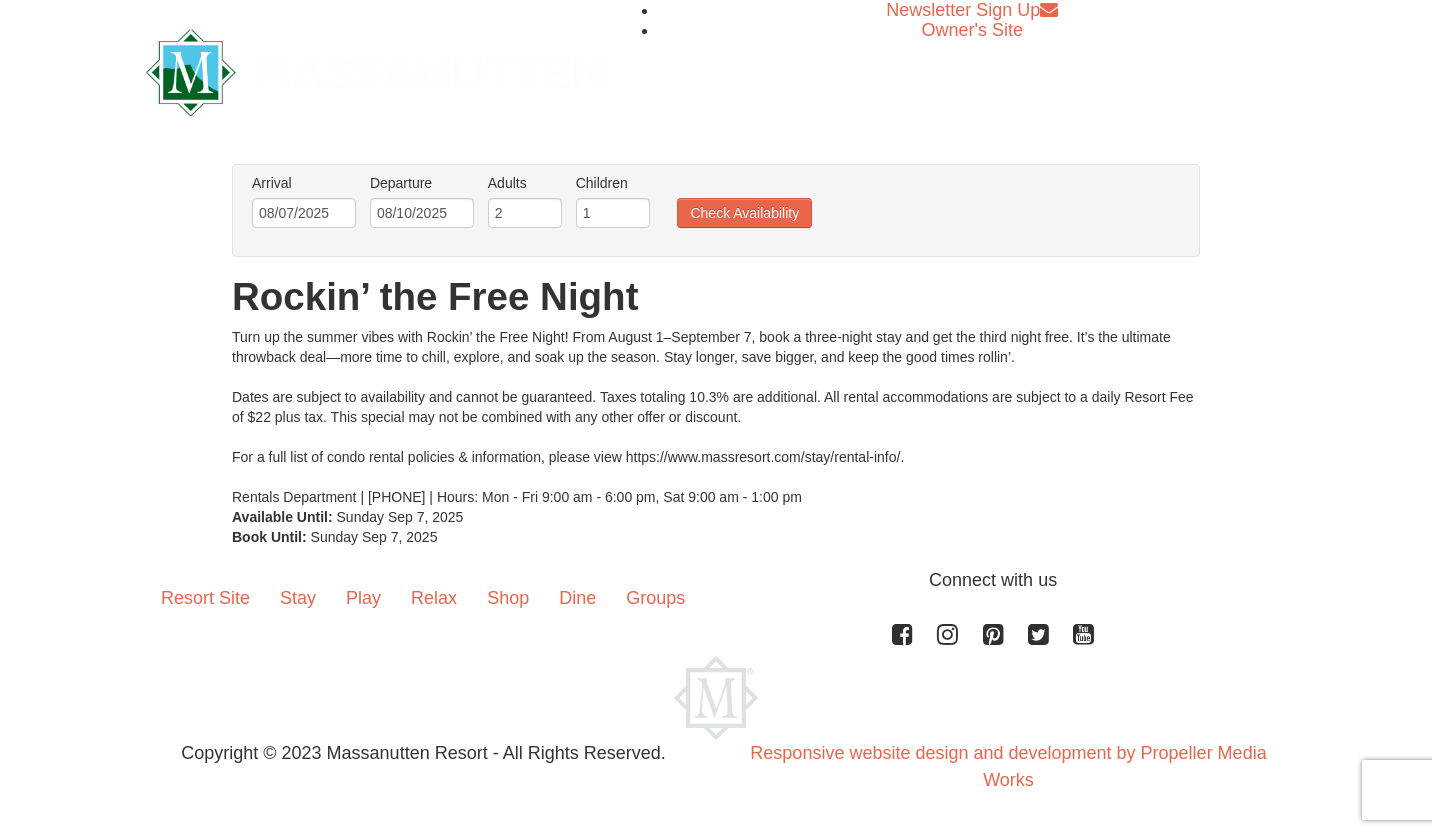 scroll, scrollTop: 0, scrollLeft: 0, axis: both 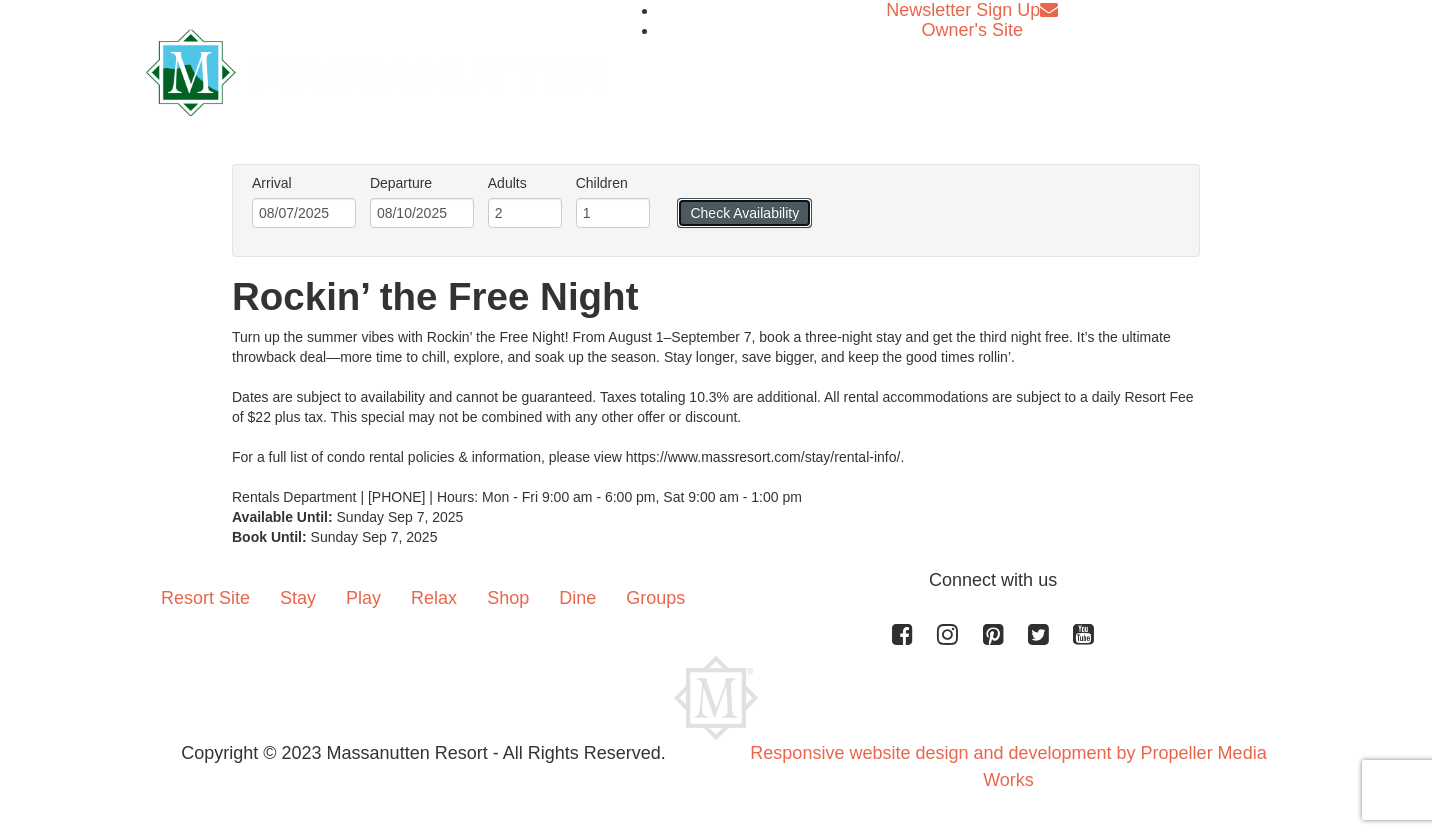 click on "Check Availability" at bounding box center [744, 213] 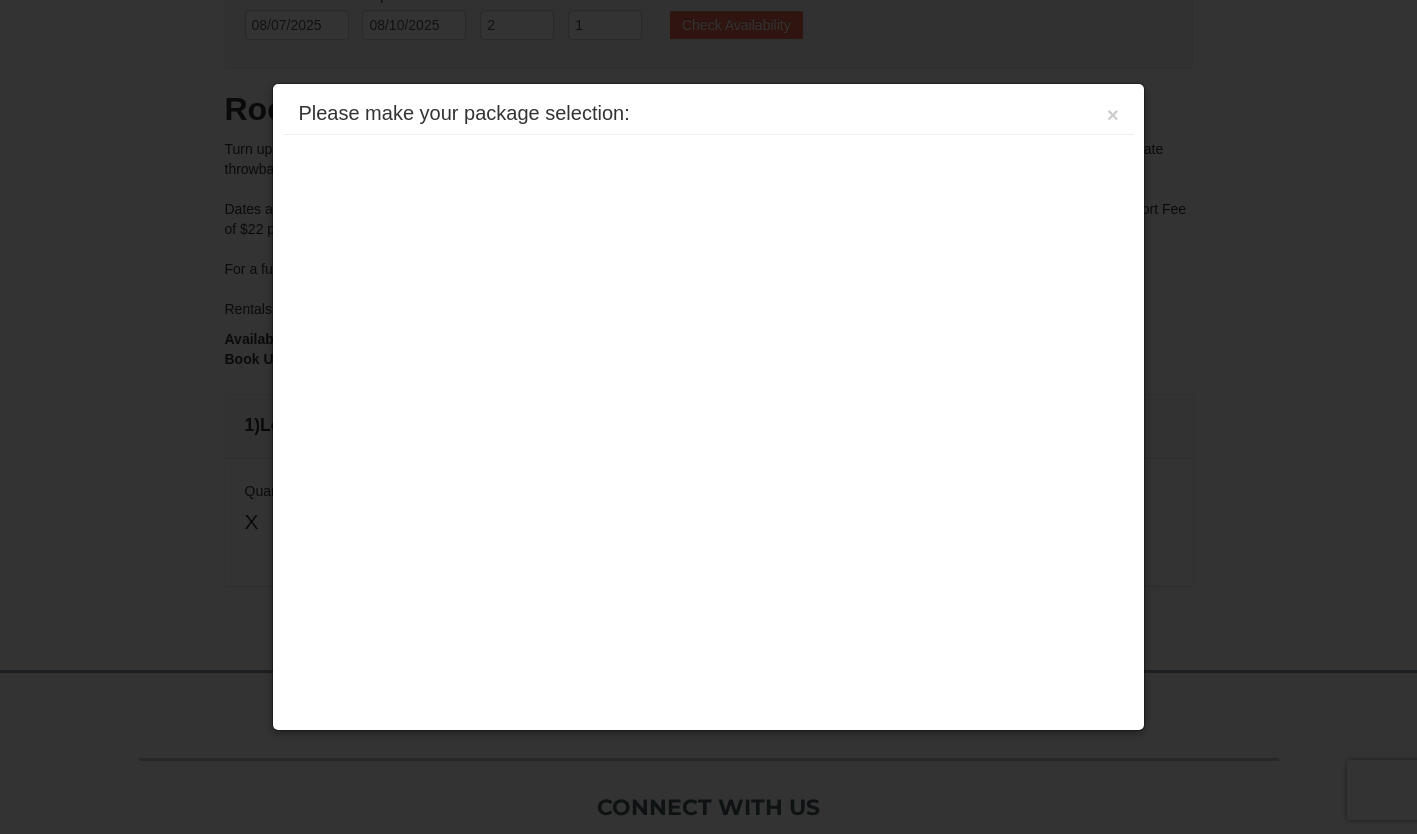 scroll, scrollTop: 455, scrollLeft: 0, axis: vertical 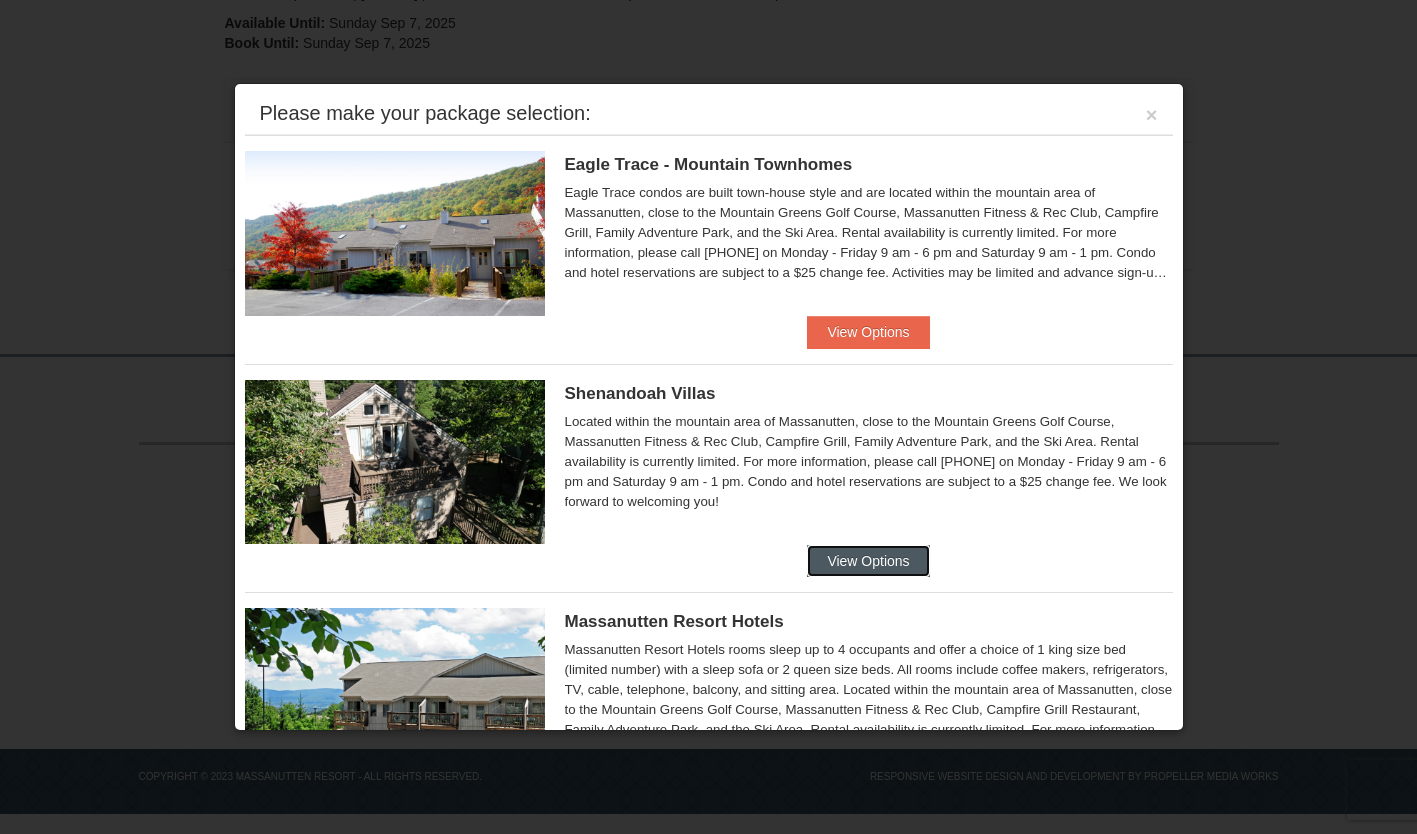 click on "View Options" at bounding box center [868, 561] 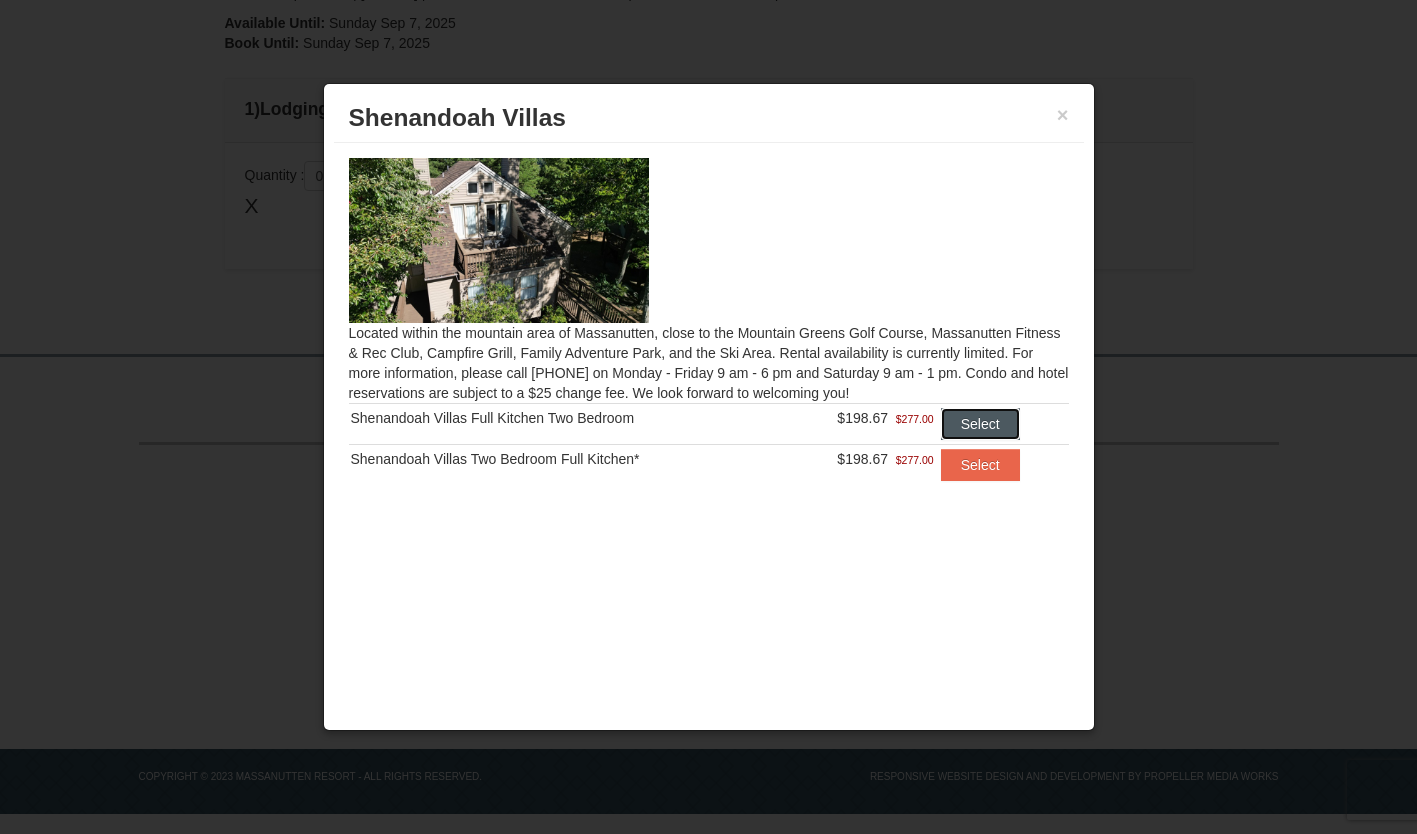 click on "Select" at bounding box center (980, 424) 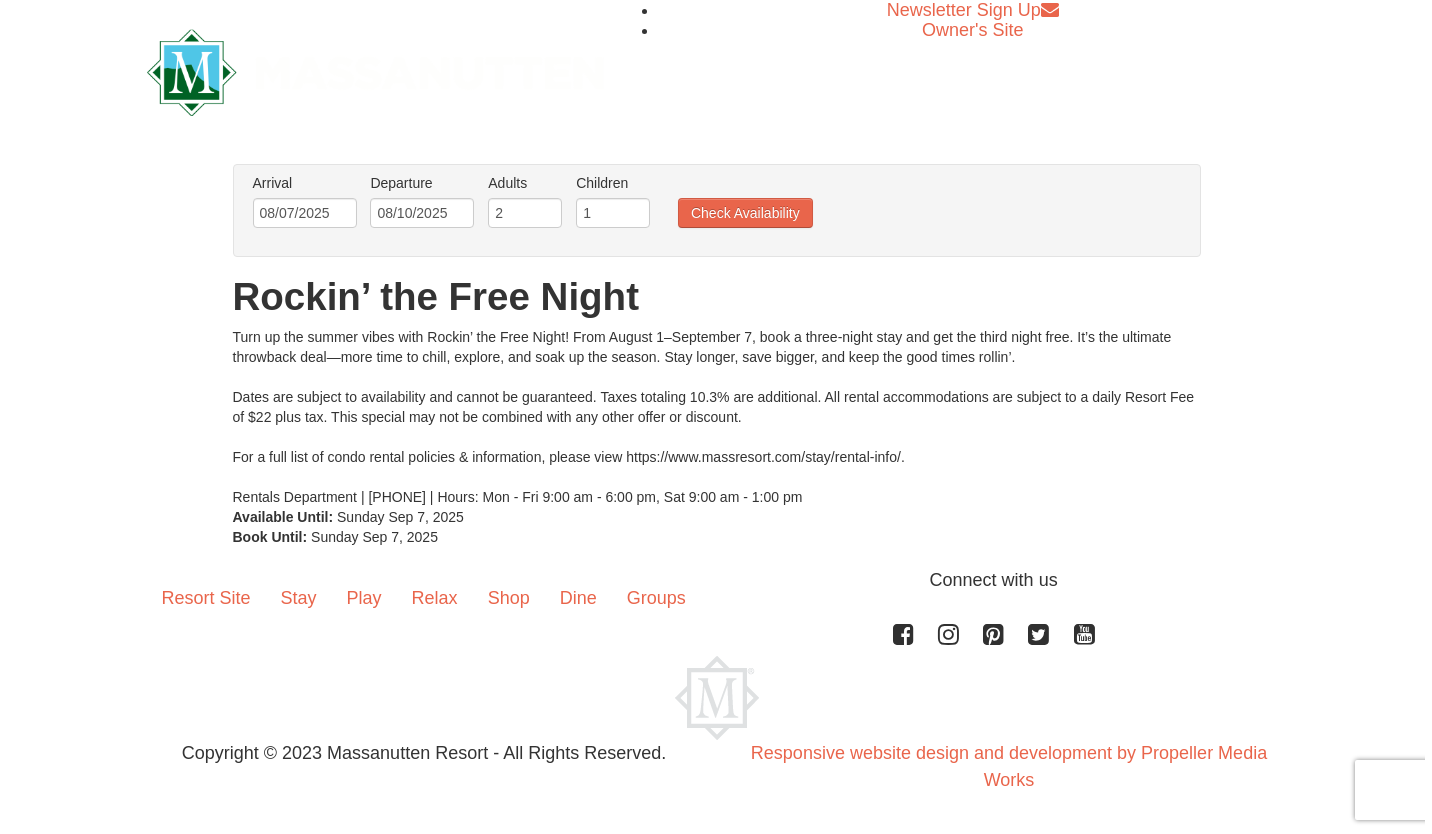 scroll, scrollTop: 0, scrollLeft: 0, axis: both 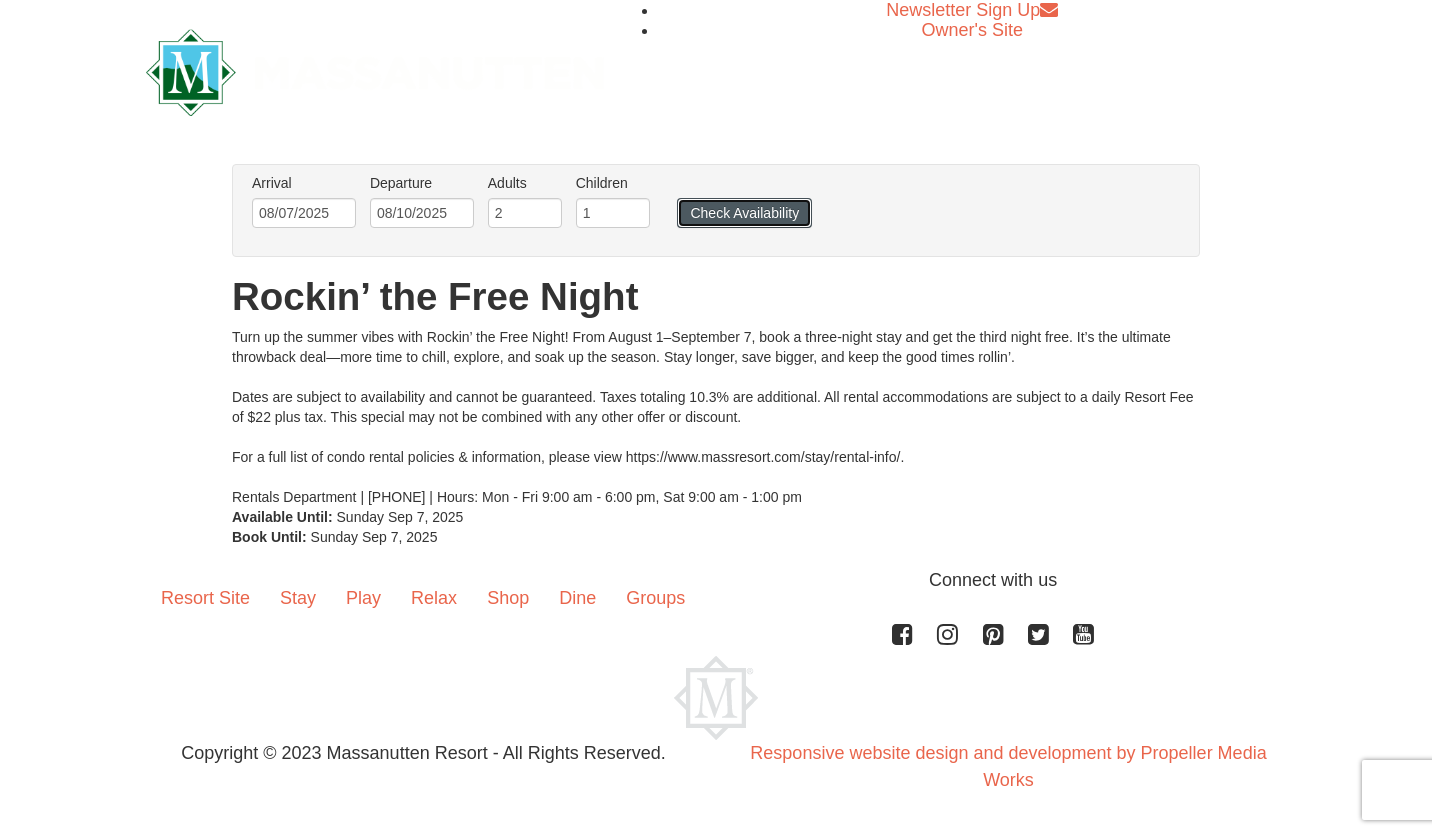click on "Check Availability" at bounding box center [744, 213] 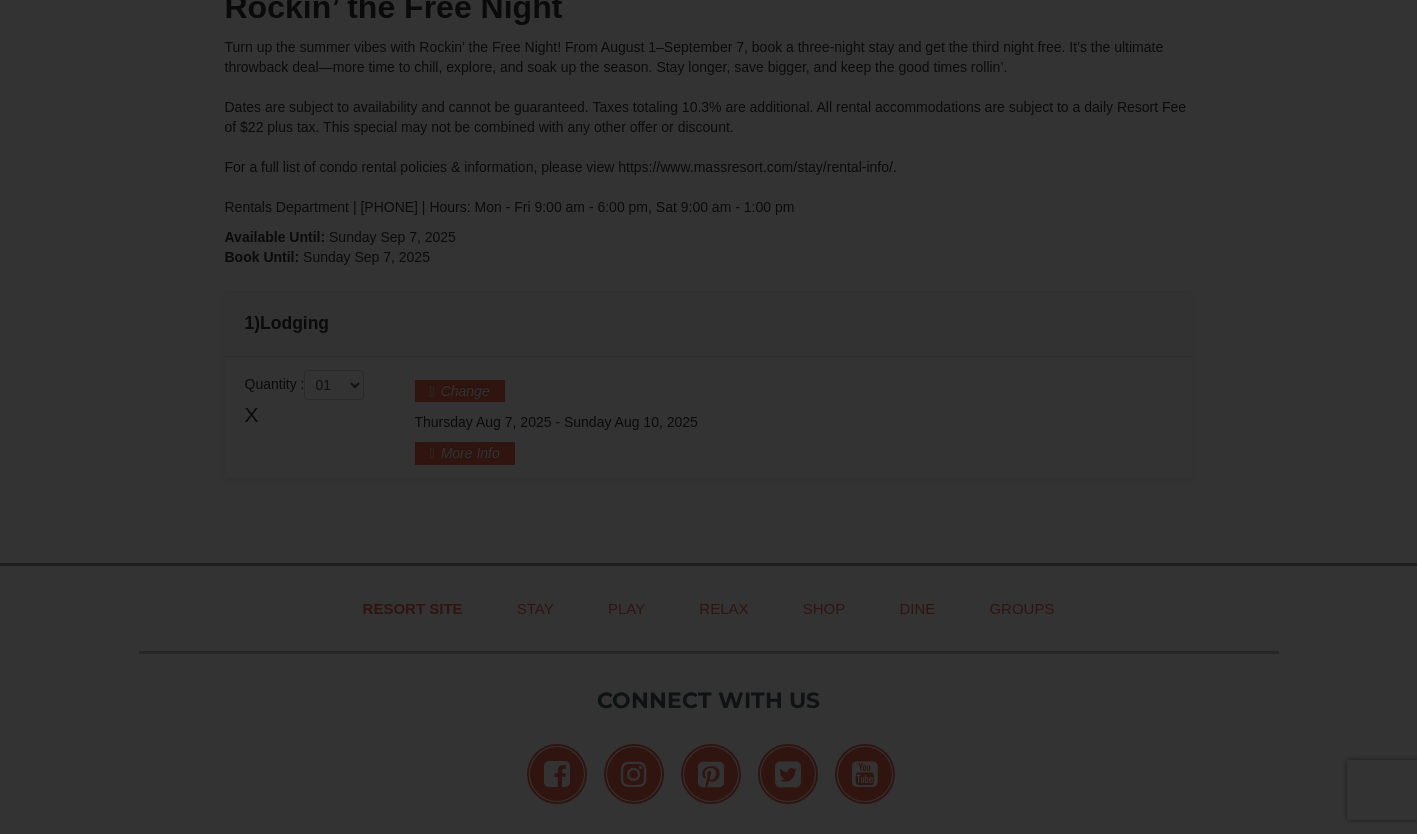 scroll, scrollTop: 0, scrollLeft: 0, axis: both 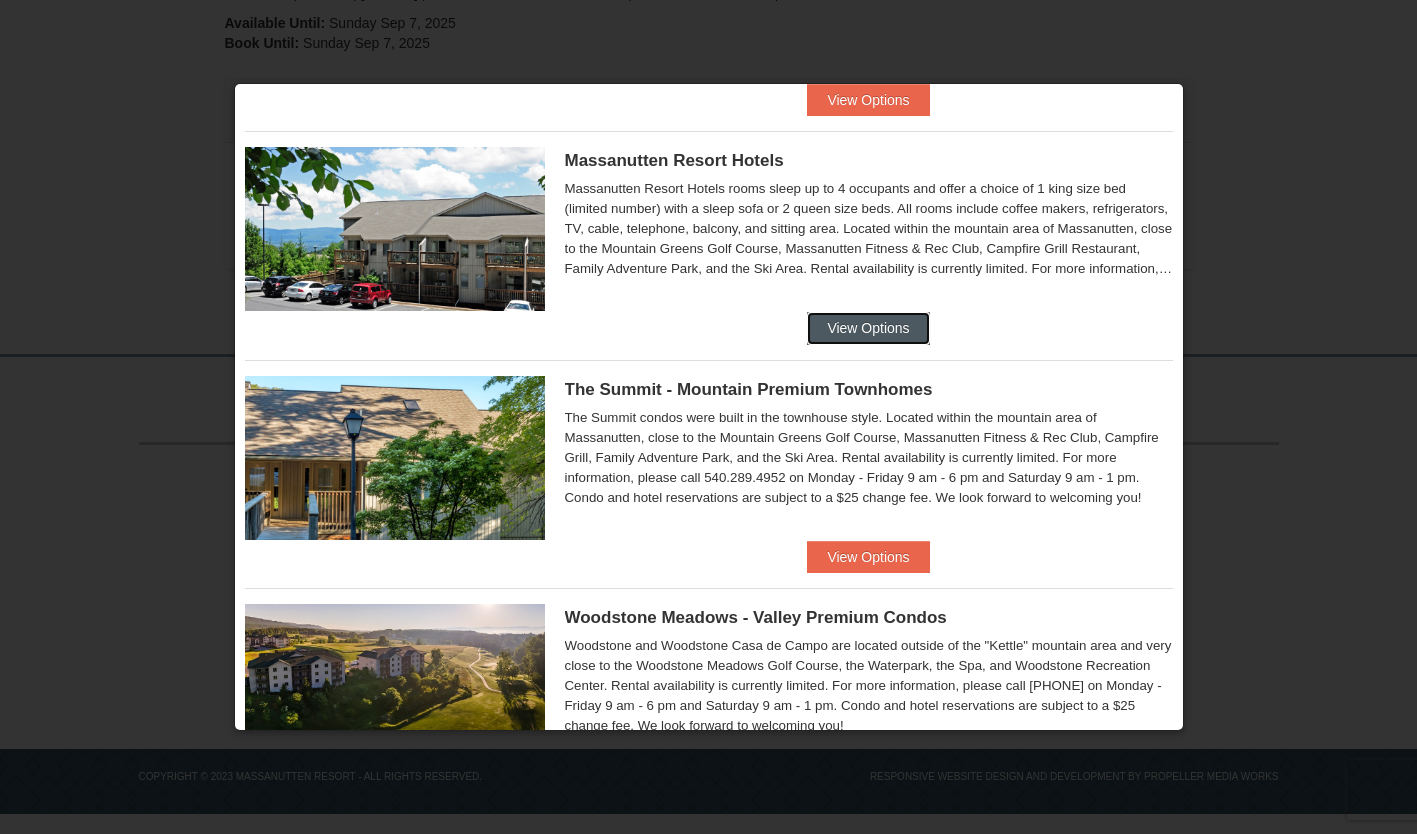 click on "View Options" at bounding box center (868, 328) 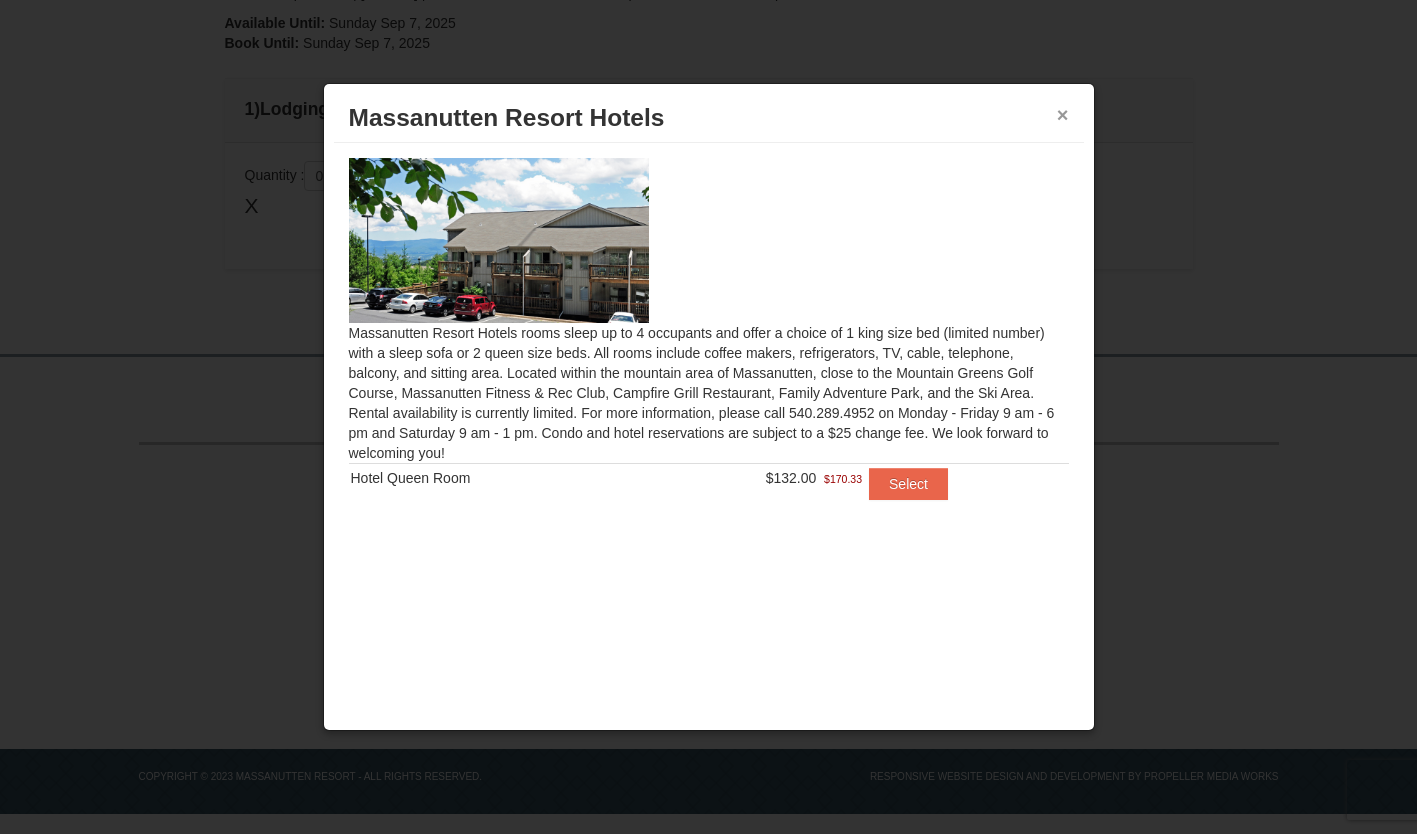 click on "×" at bounding box center (1063, 115) 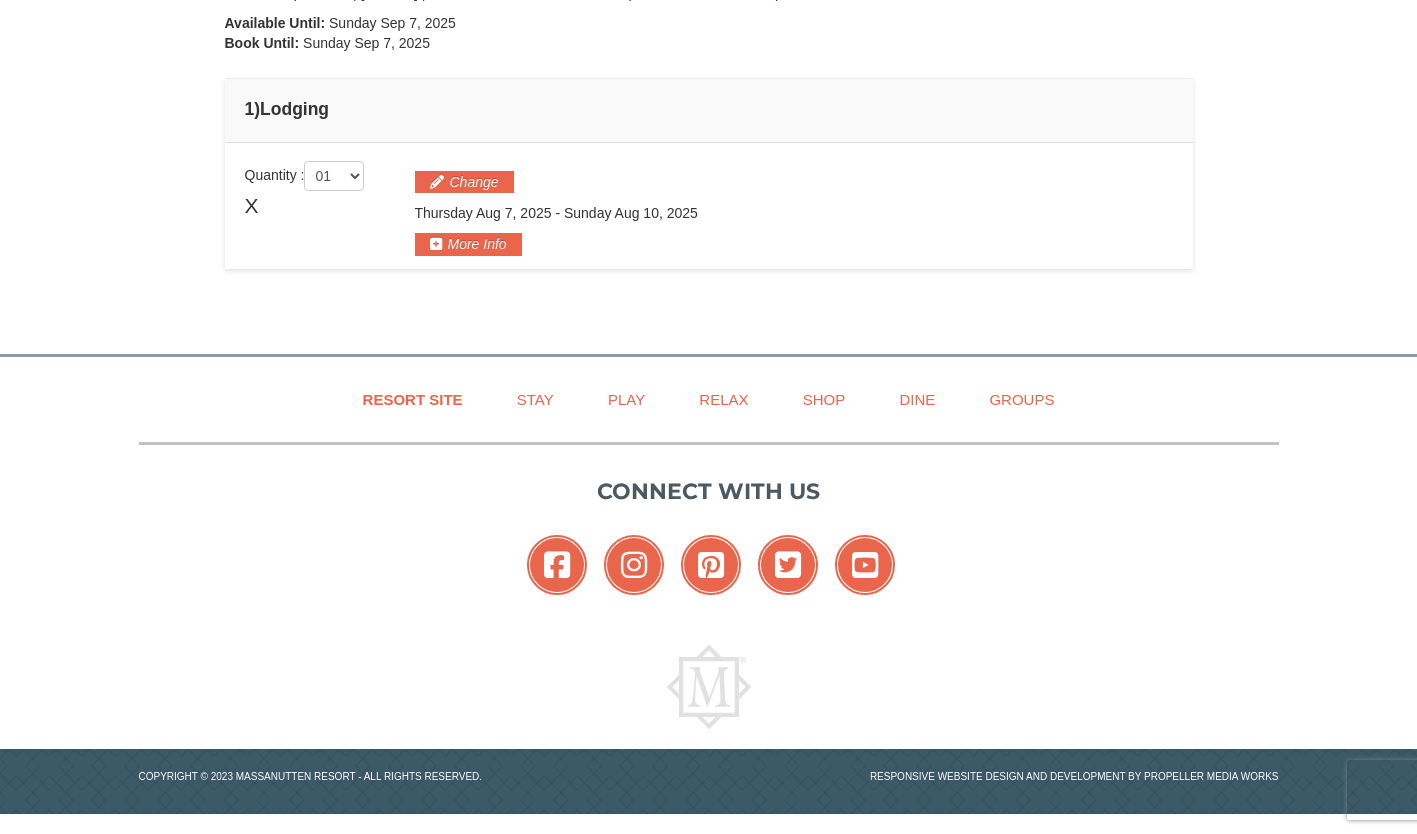 scroll, scrollTop: 0, scrollLeft: 0, axis: both 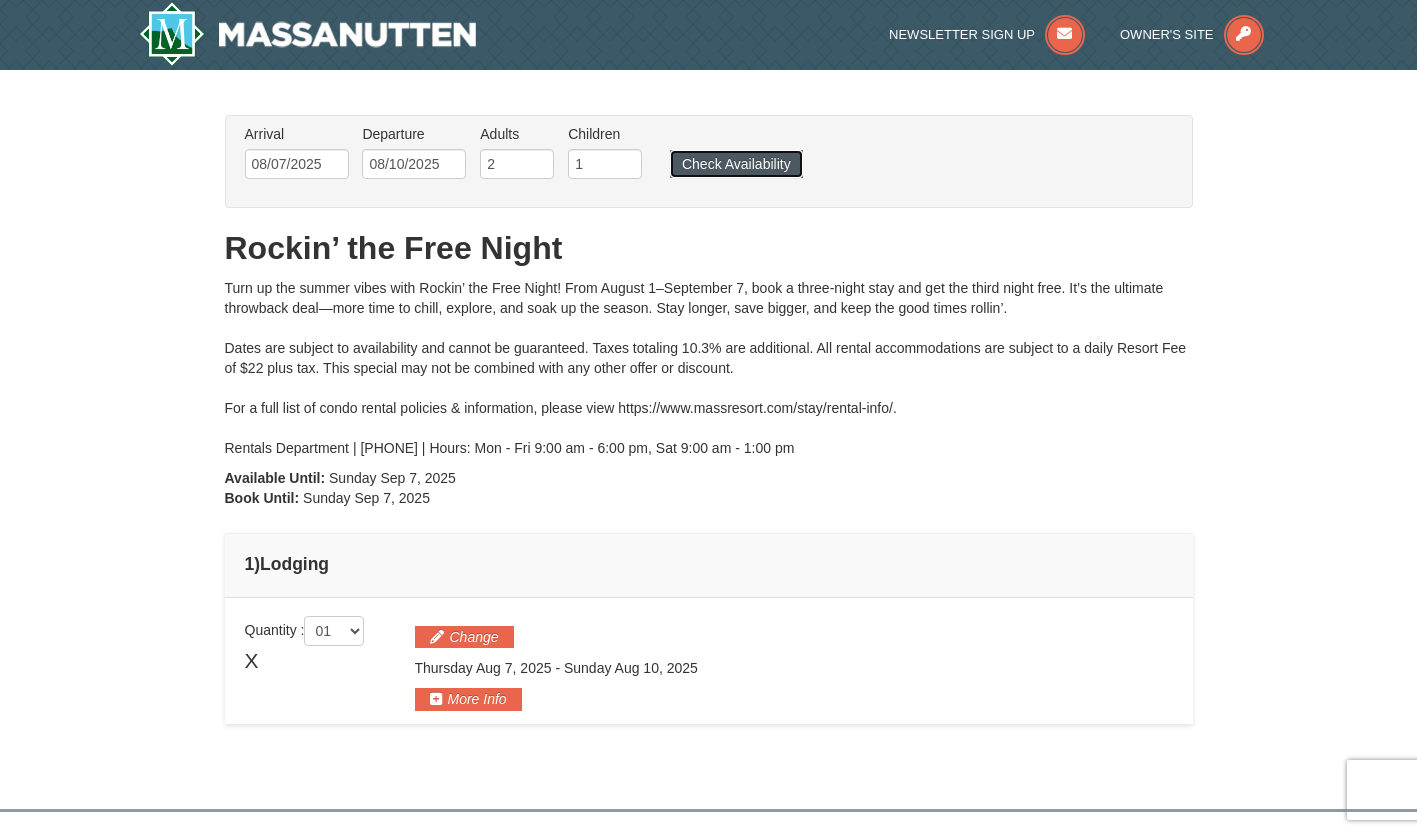 click on "Check Availability" at bounding box center (736, 164) 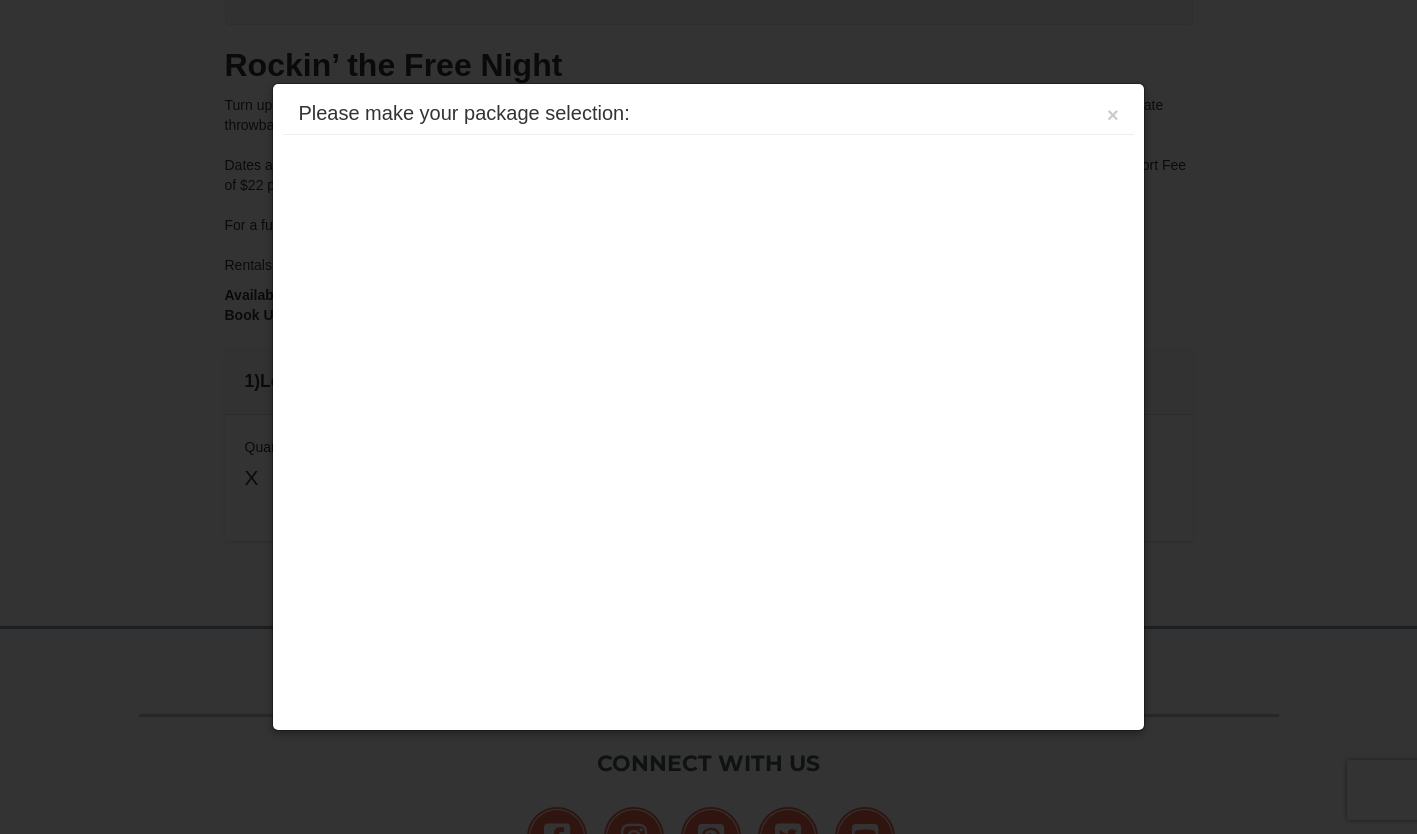 scroll, scrollTop: 455, scrollLeft: 0, axis: vertical 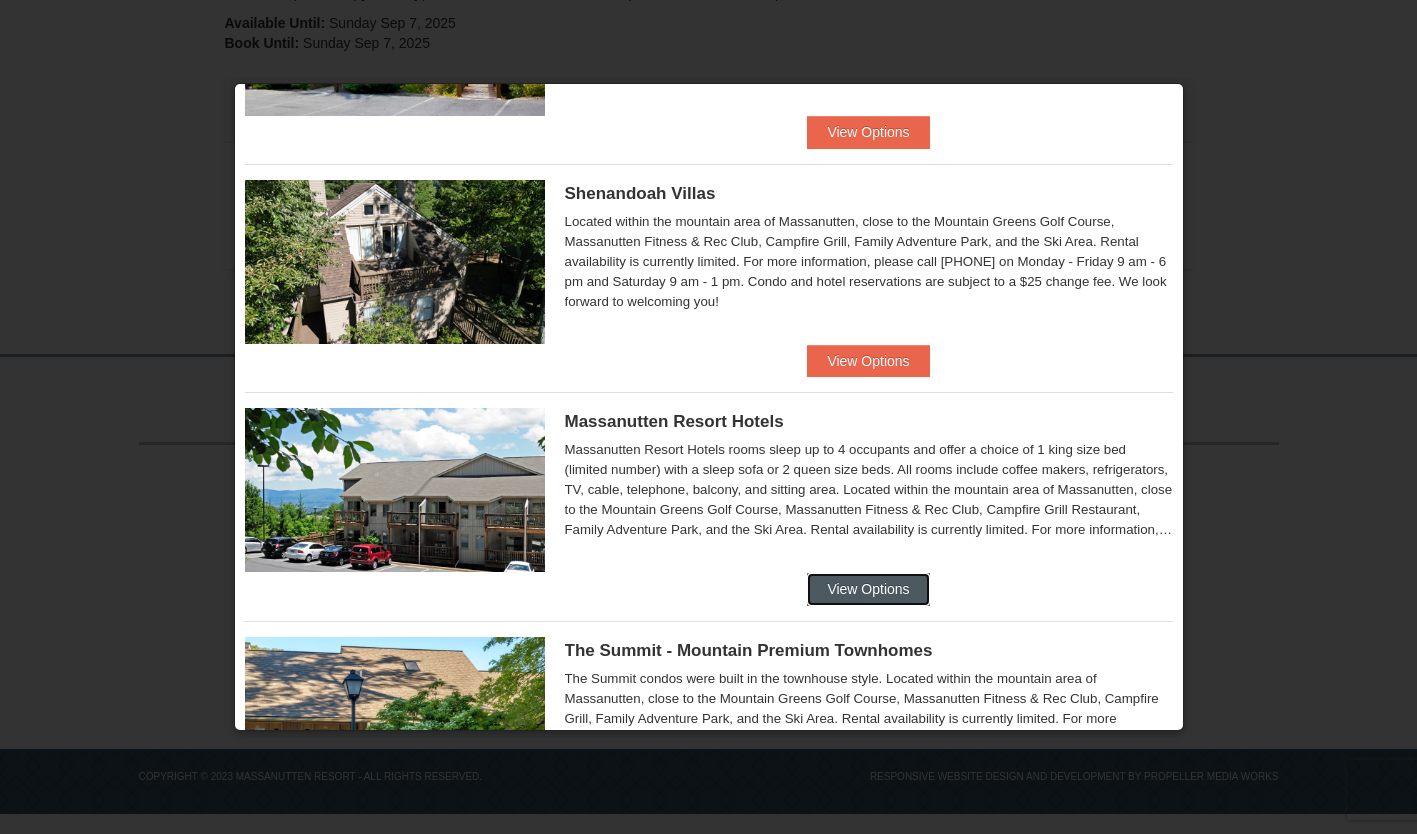 click on "View Options" at bounding box center (868, 589) 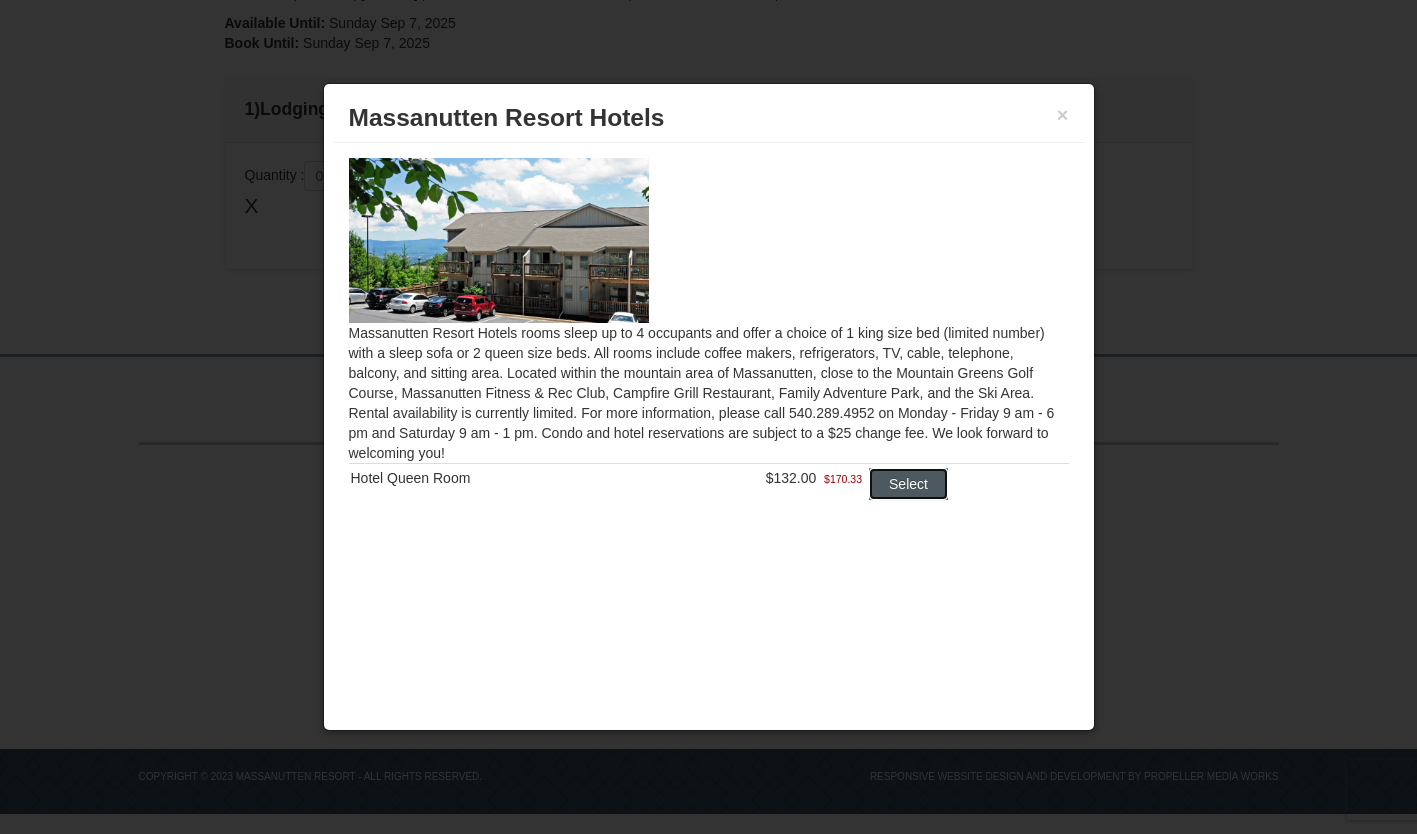 click on "Select" at bounding box center [908, 484] 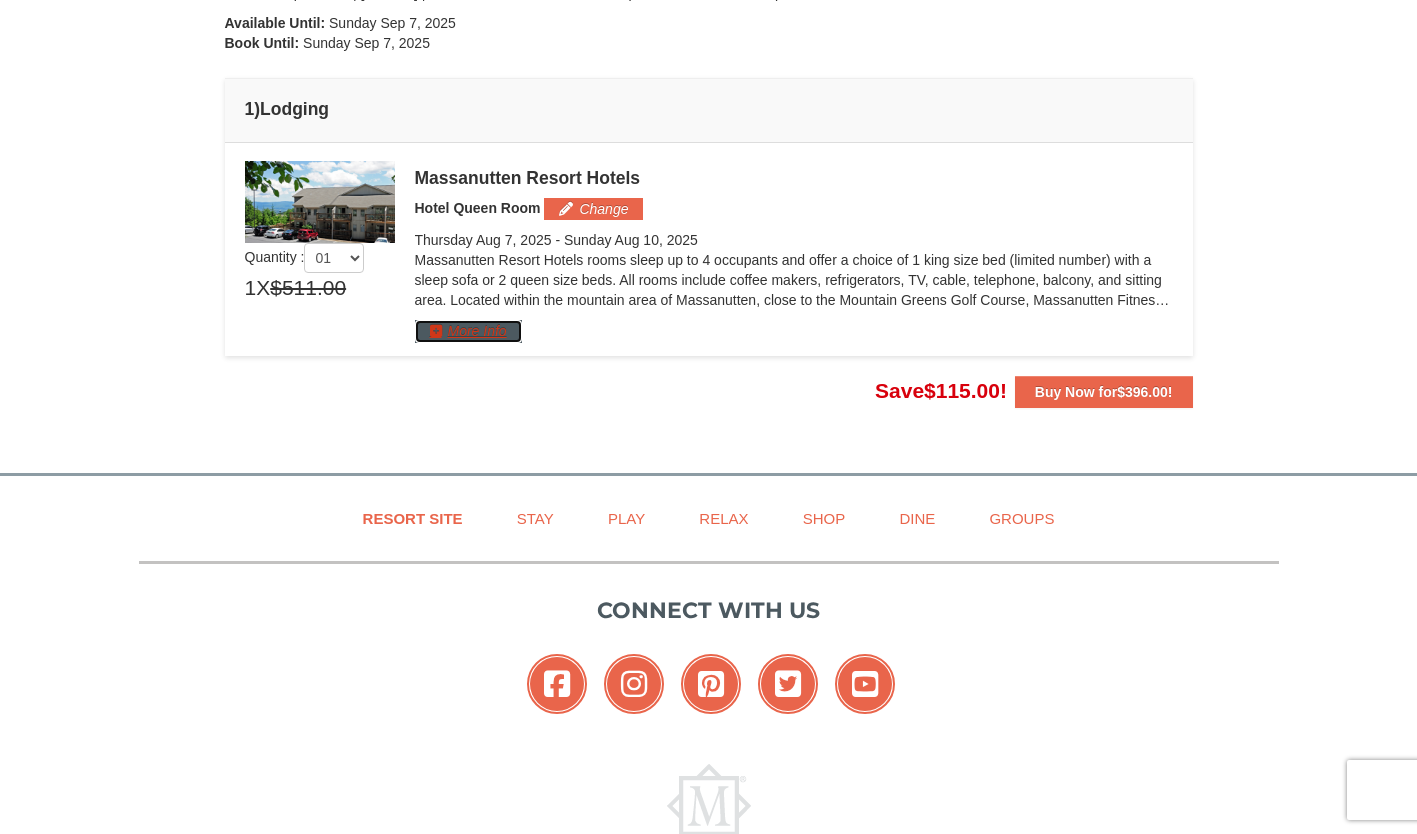 click on "More Info" at bounding box center (468, 331) 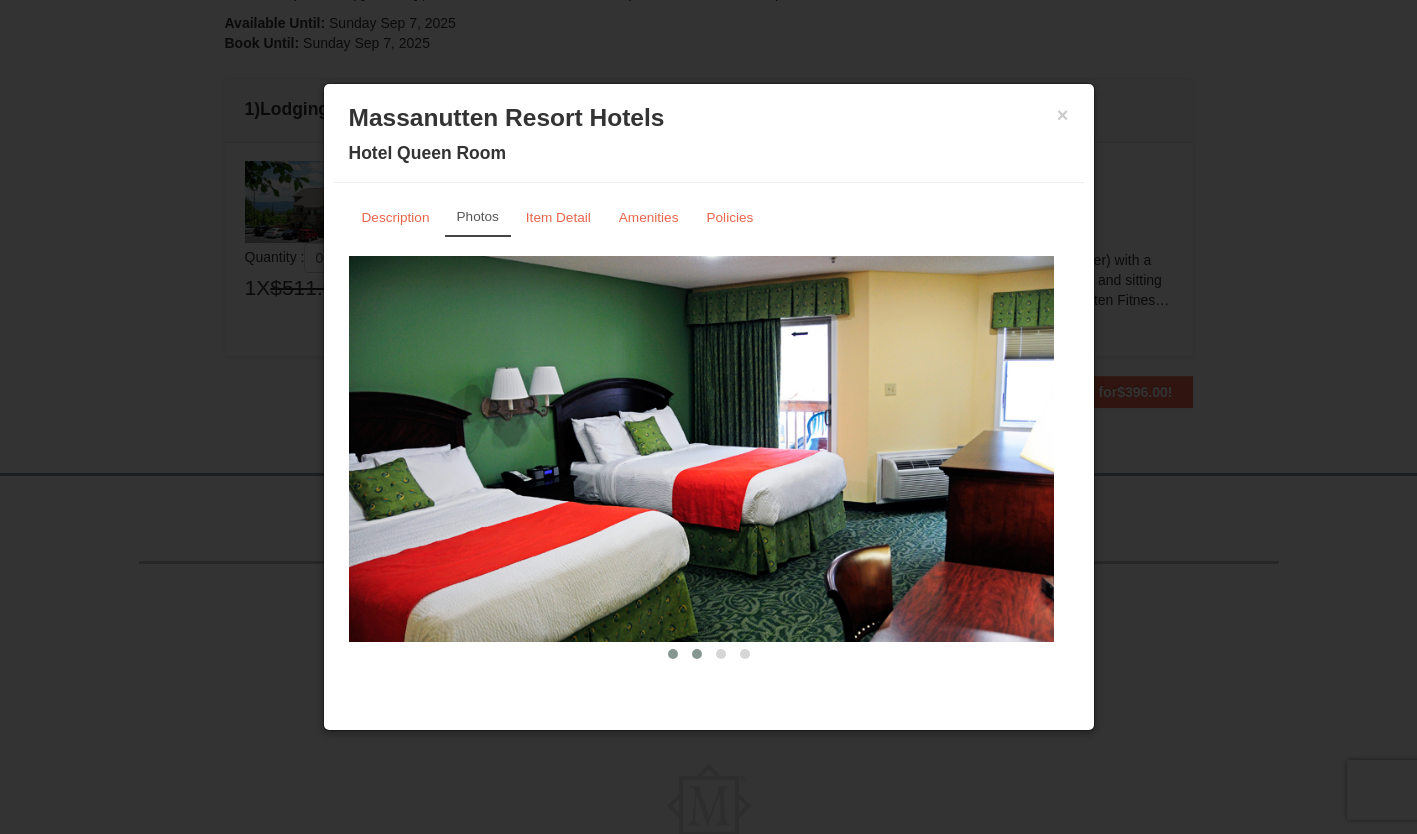 click at bounding box center (697, 654) 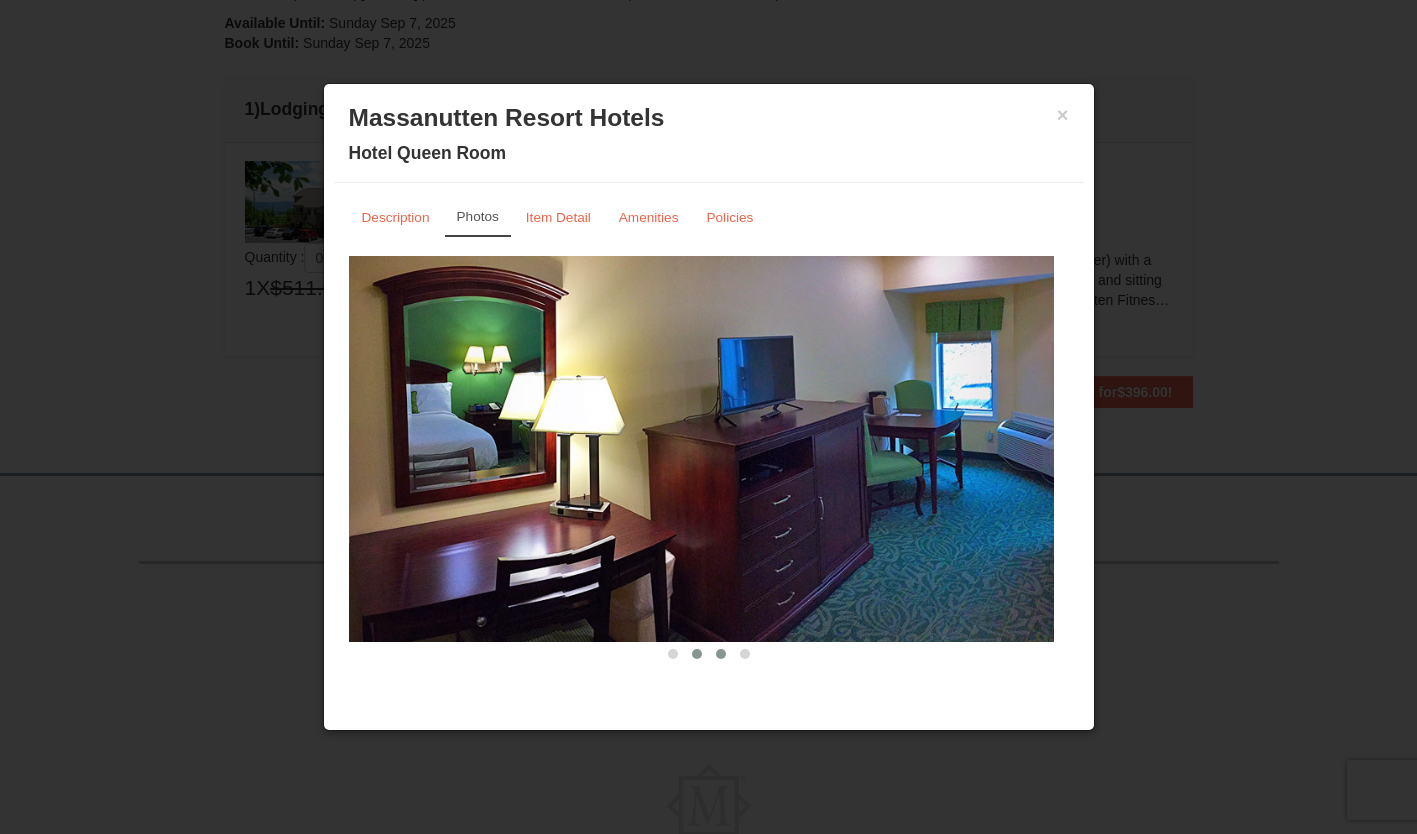 click at bounding box center (721, 654) 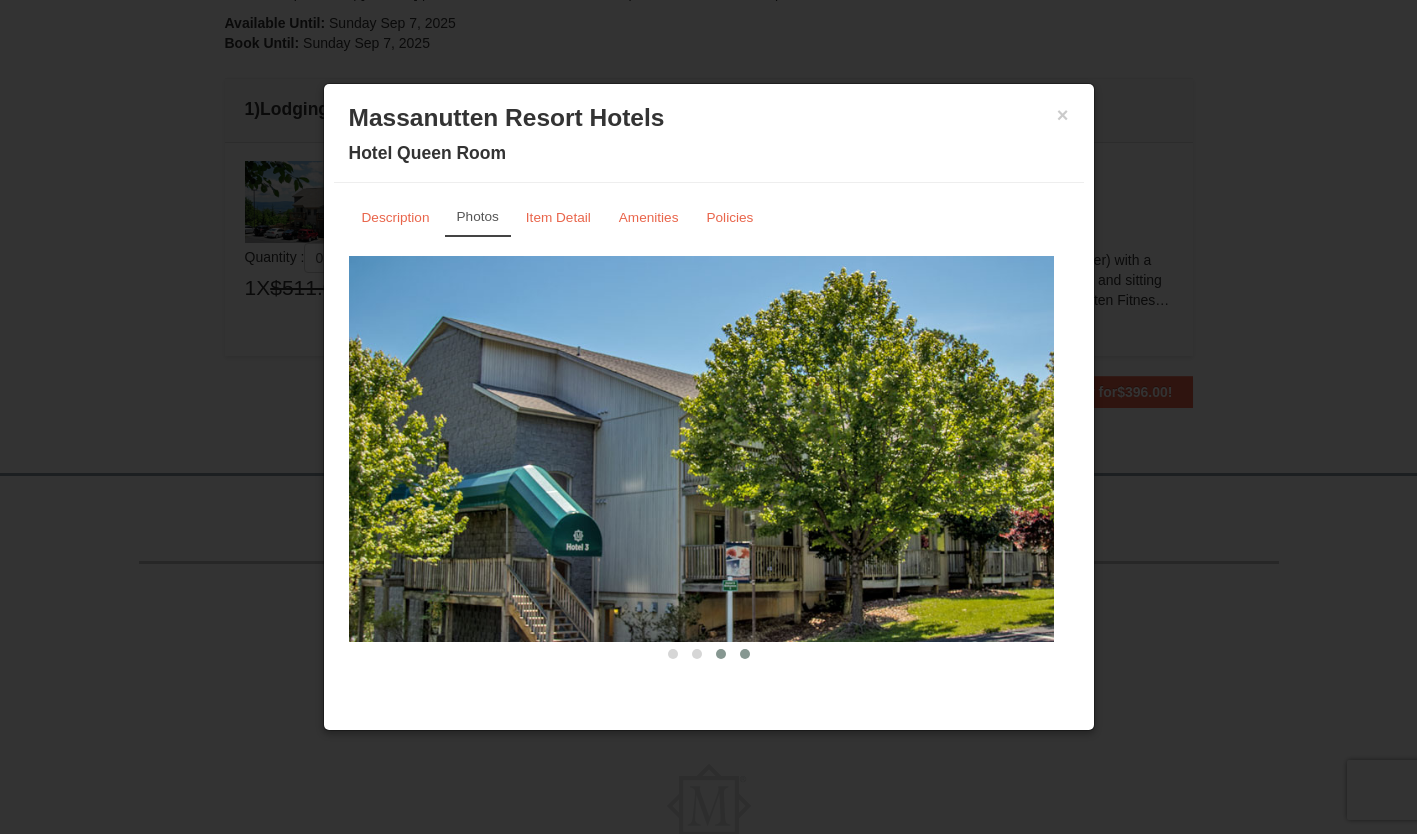 click at bounding box center (745, 654) 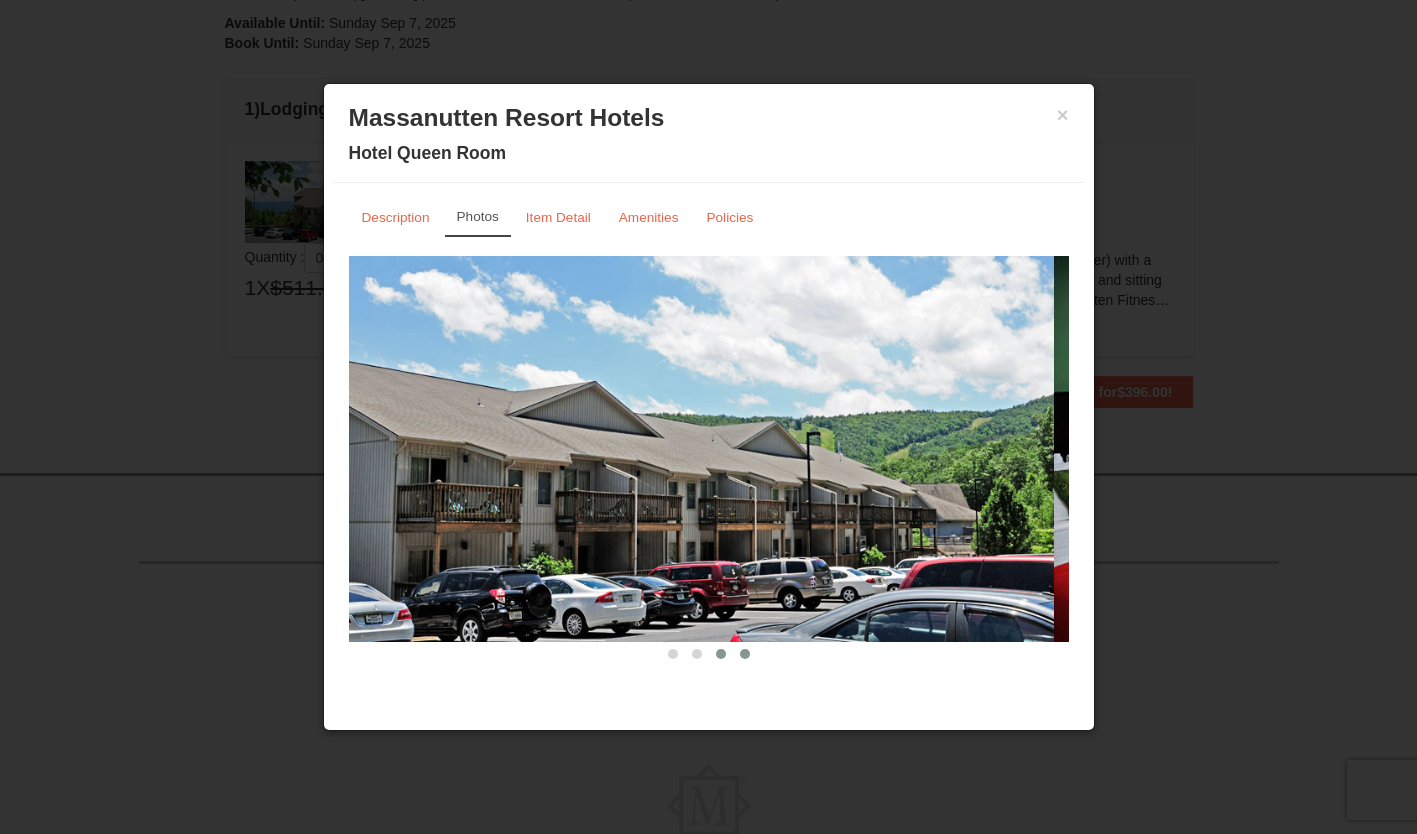 click at bounding box center (721, 654) 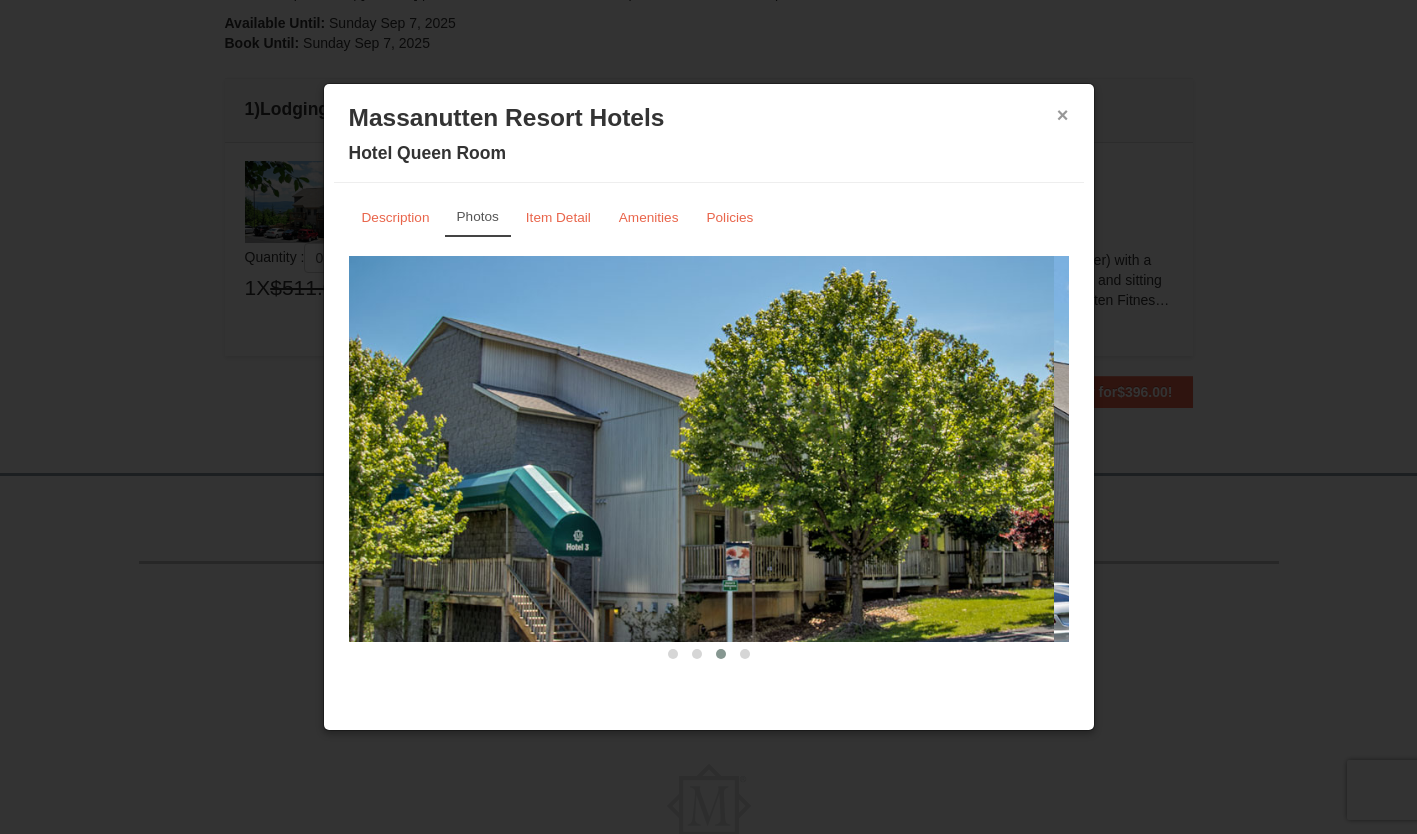 click on "×" at bounding box center [1063, 115] 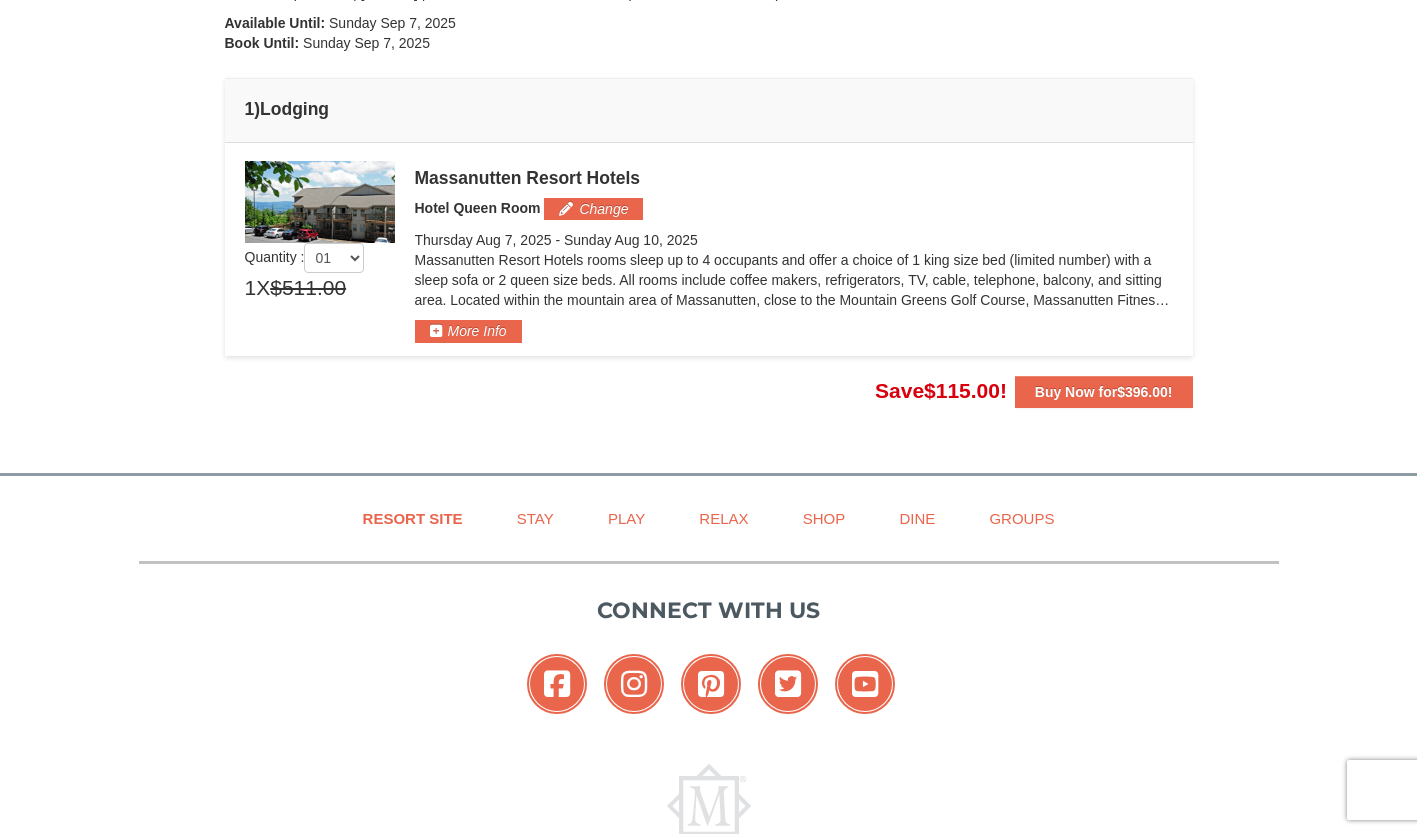 scroll, scrollTop: 0, scrollLeft: 0, axis: both 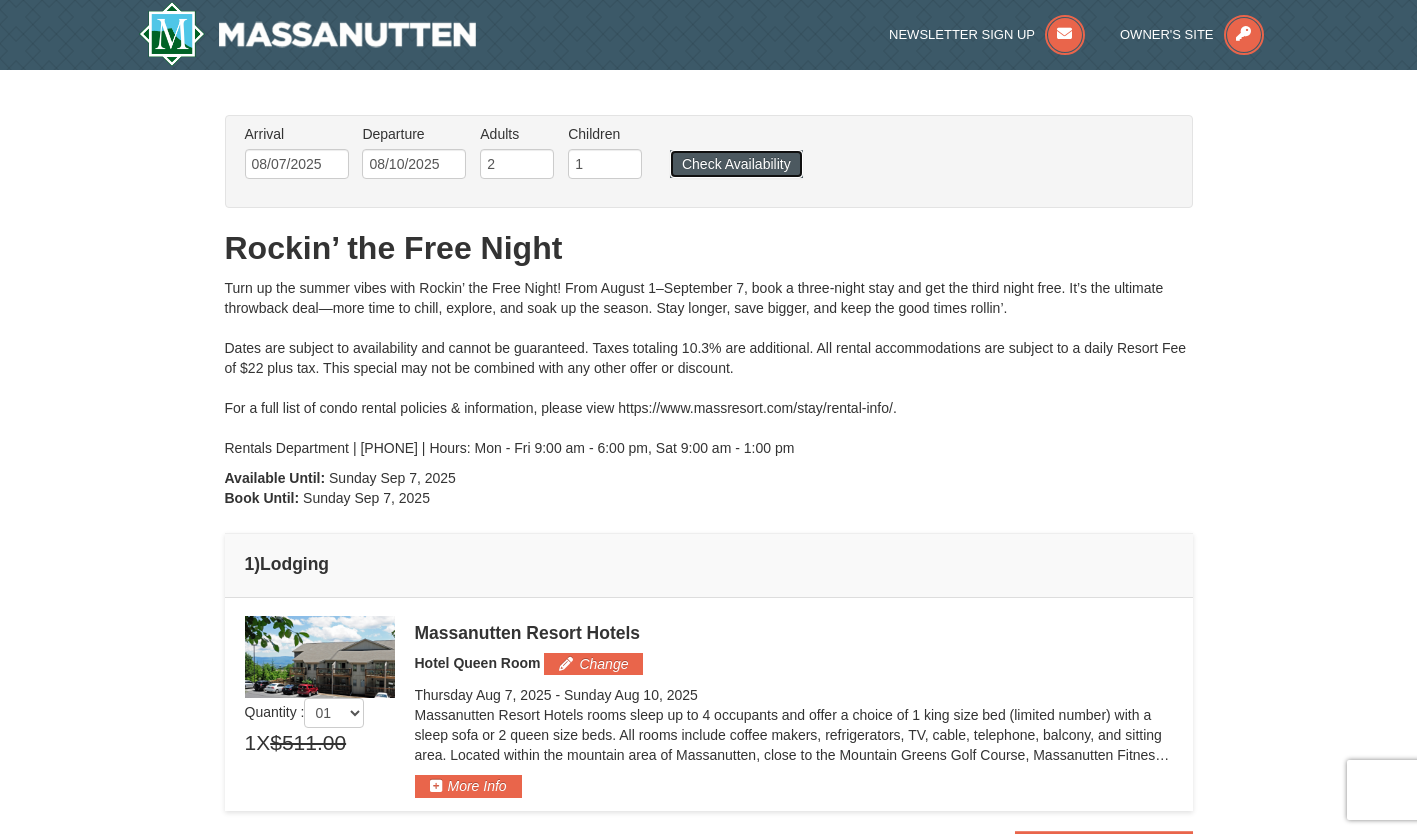 click on "Check Availability" at bounding box center [736, 164] 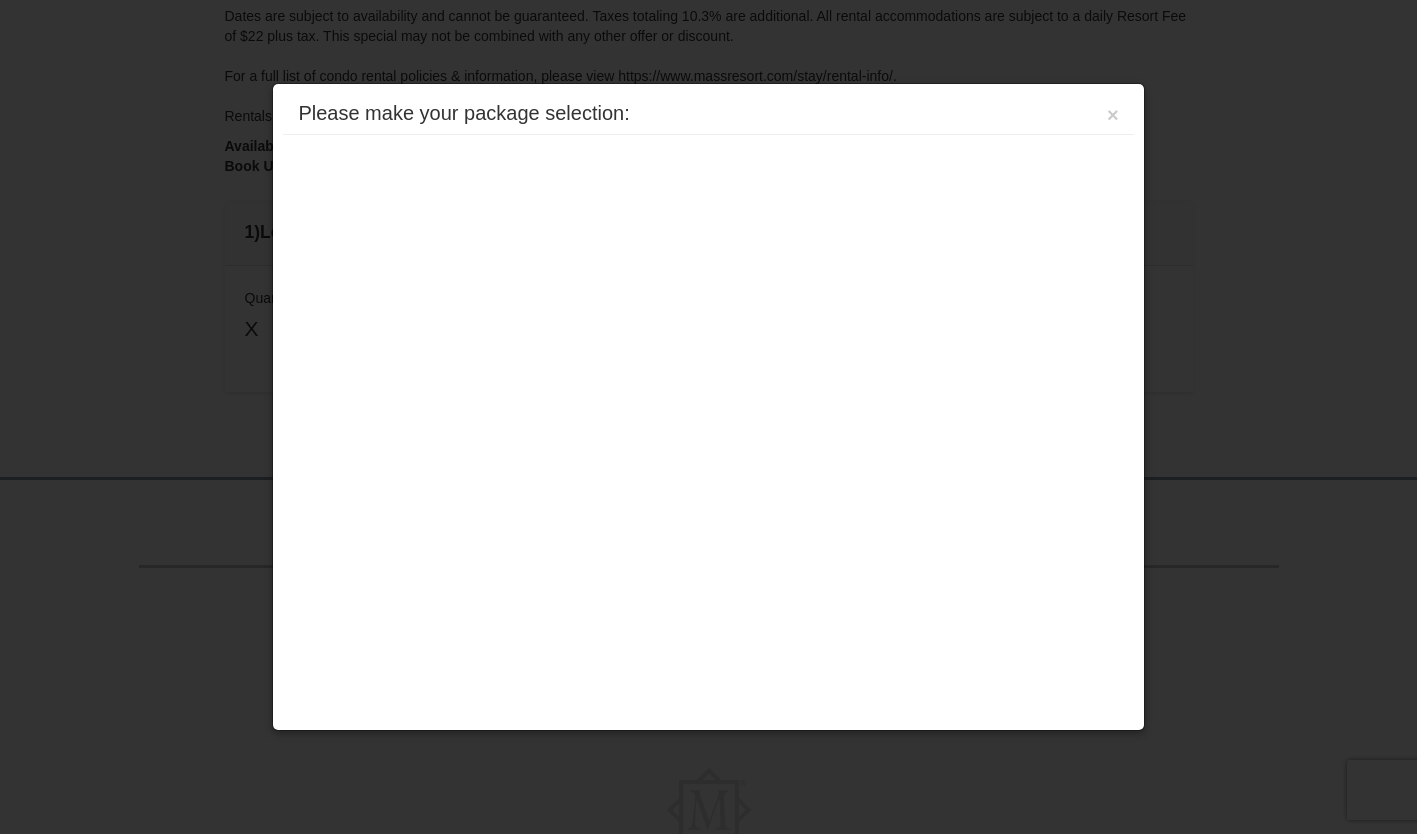 scroll, scrollTop: 455, scrollLeft: 0, axis: vertical 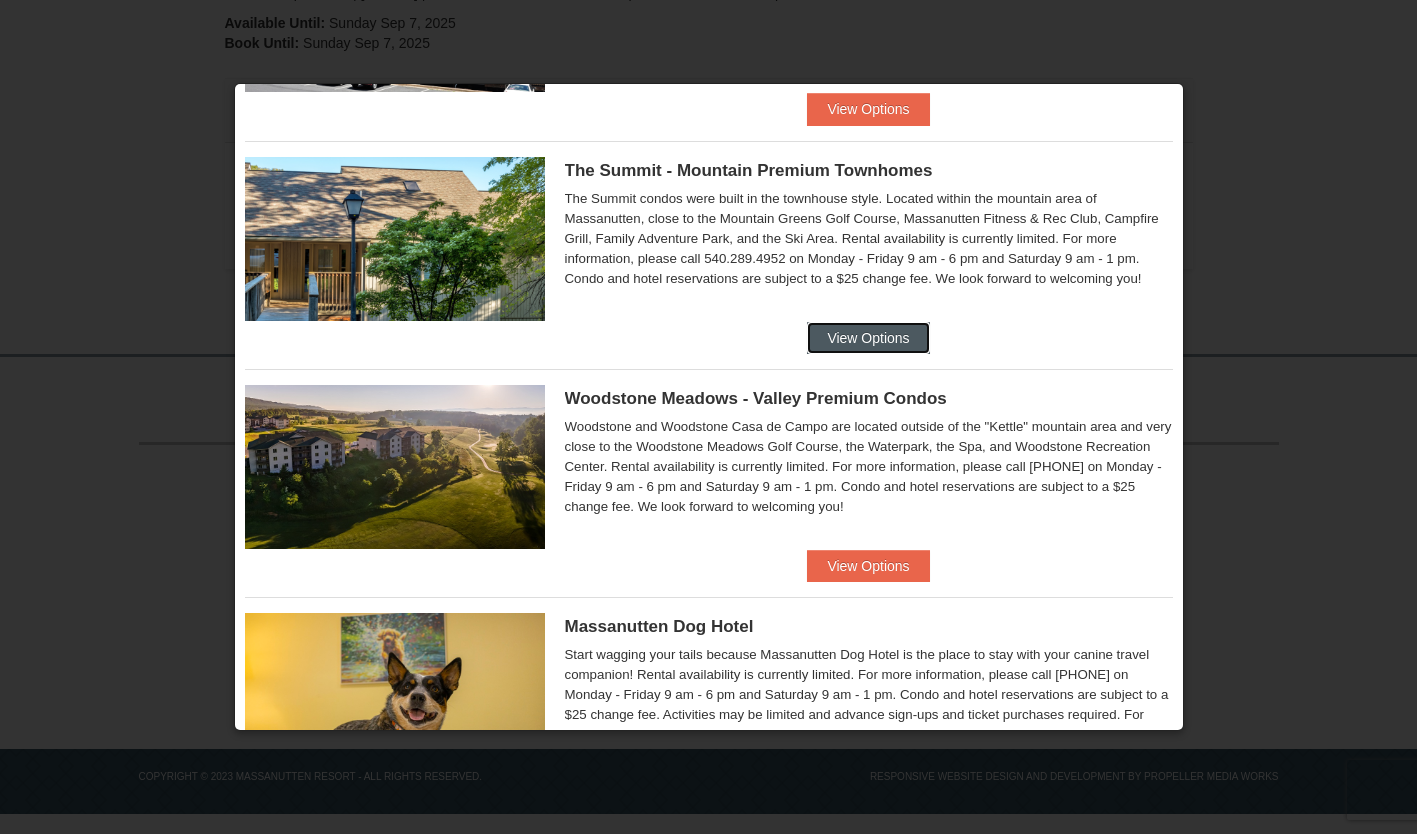 click on "View Options" at bounding box center (868, 338) 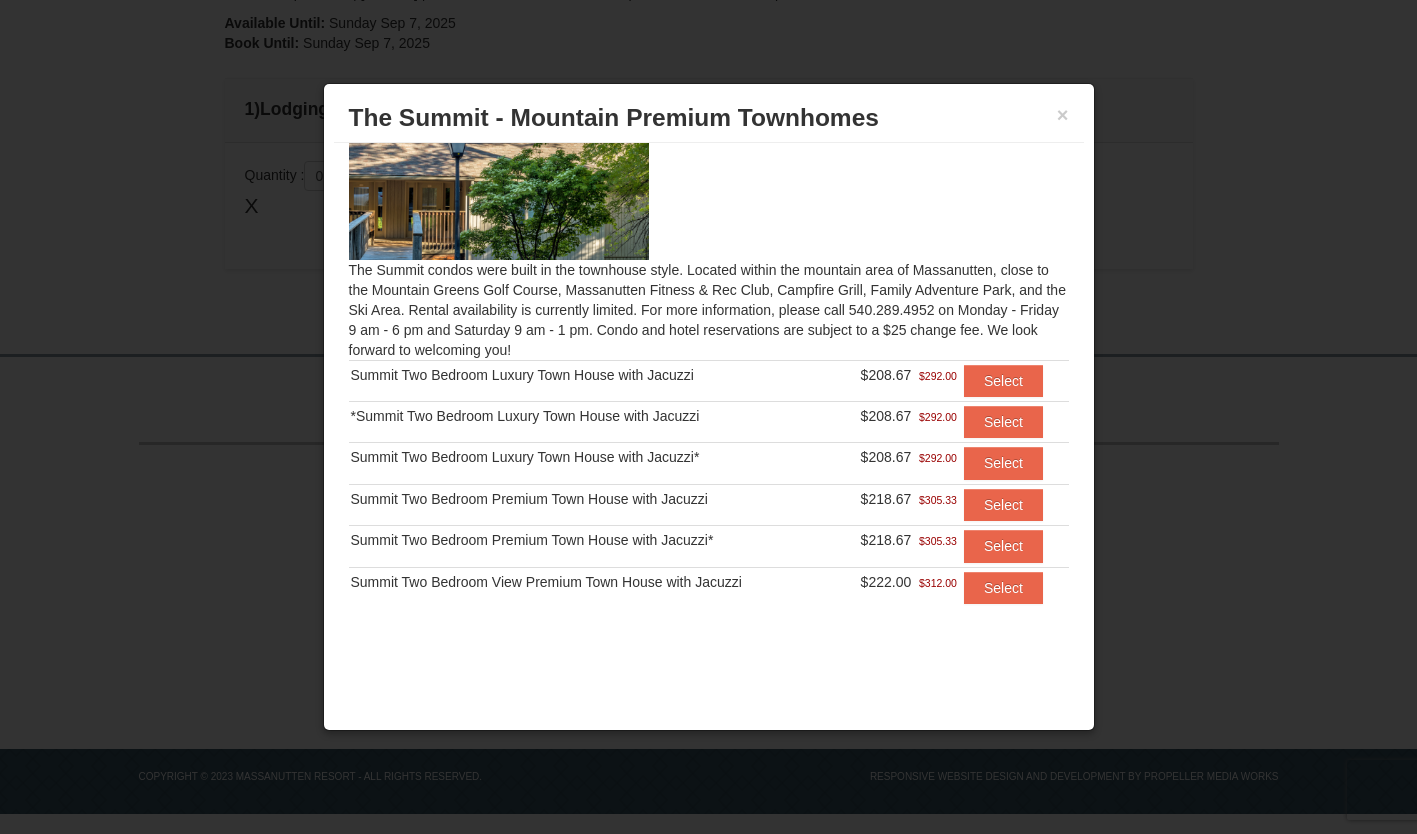 scroll, scrollTop: 63, scrollLeft: 0, axis: vertical 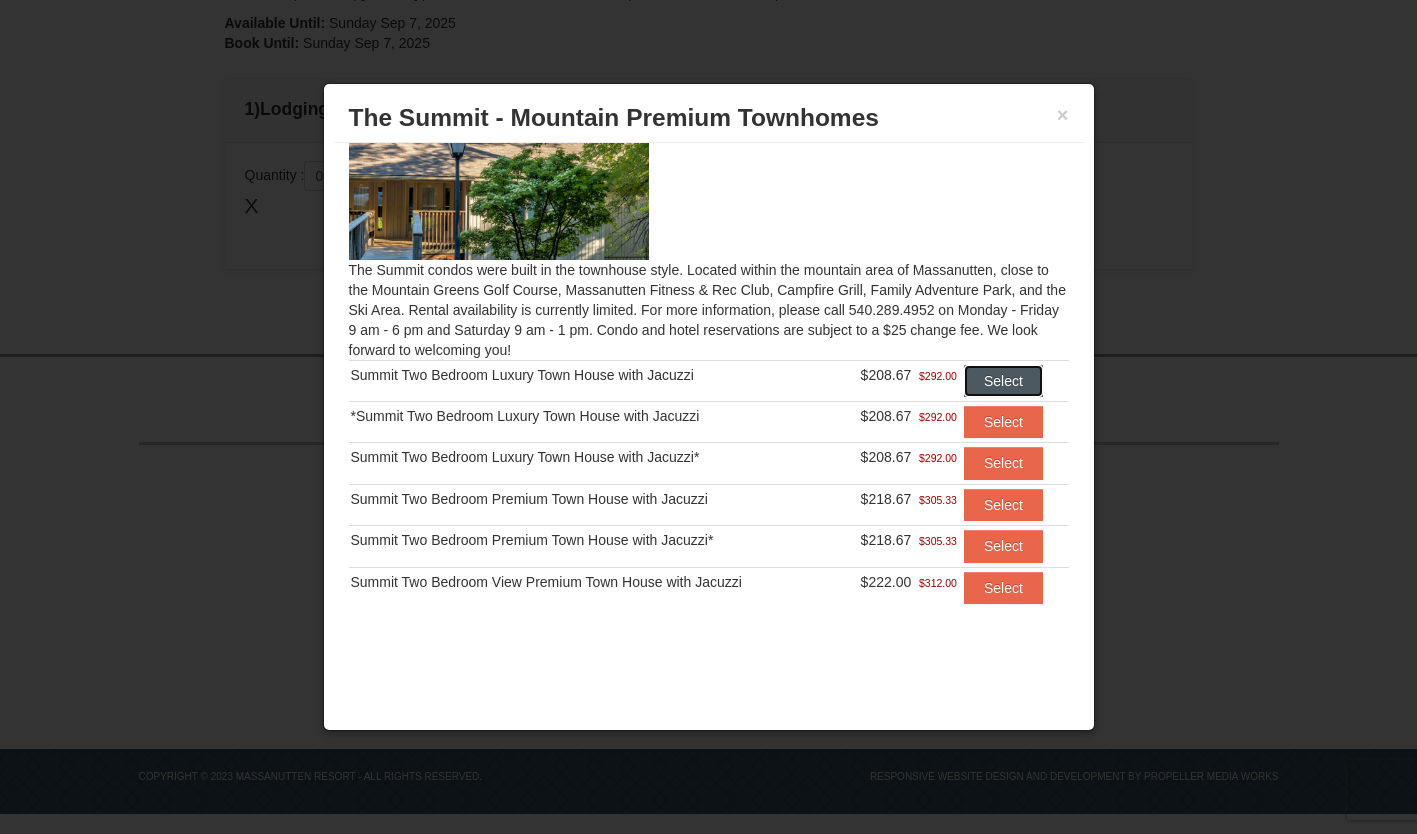 click on "Select" at bounding box center (1003, 381) 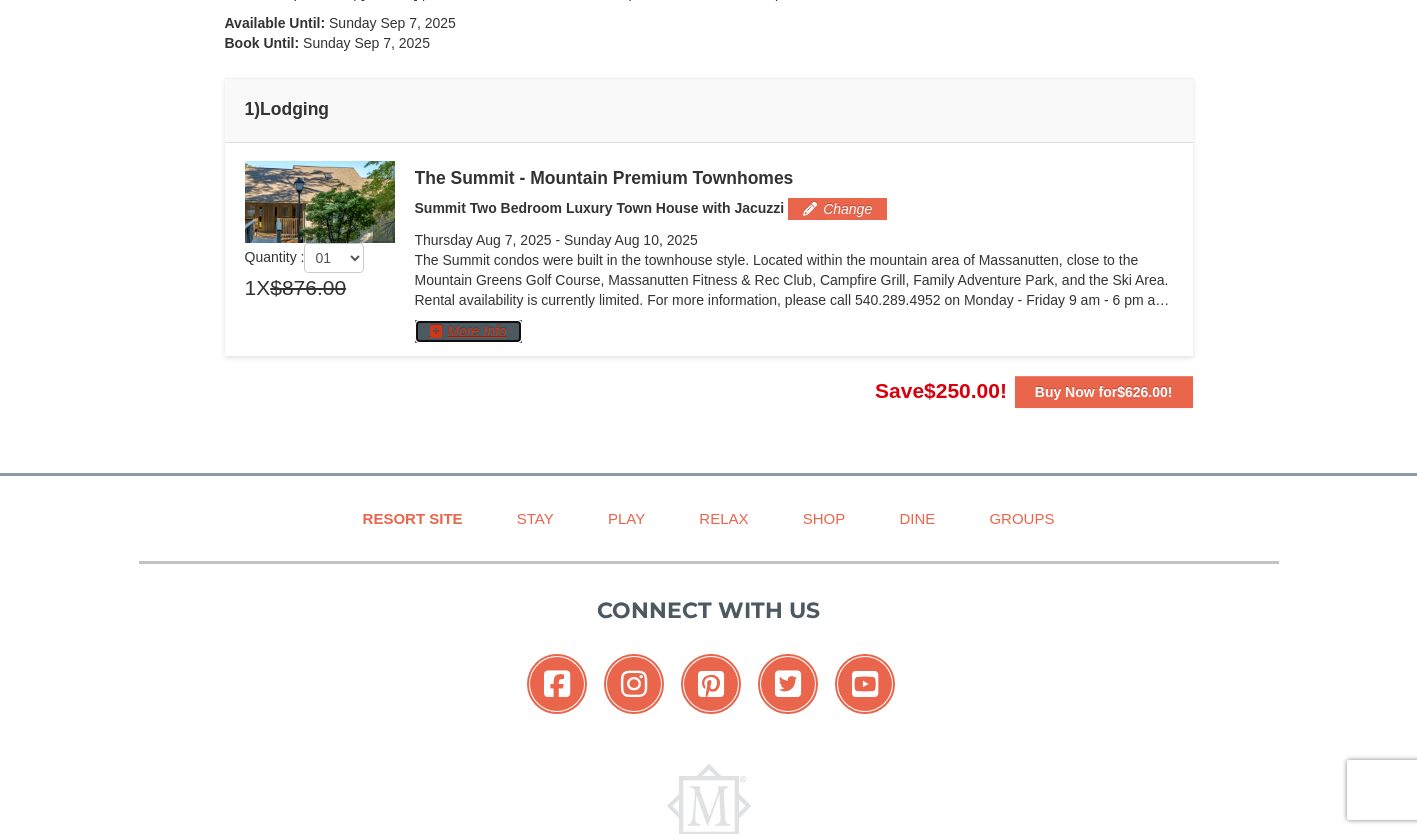 click on "More Info" at bounding box center (468, 331) 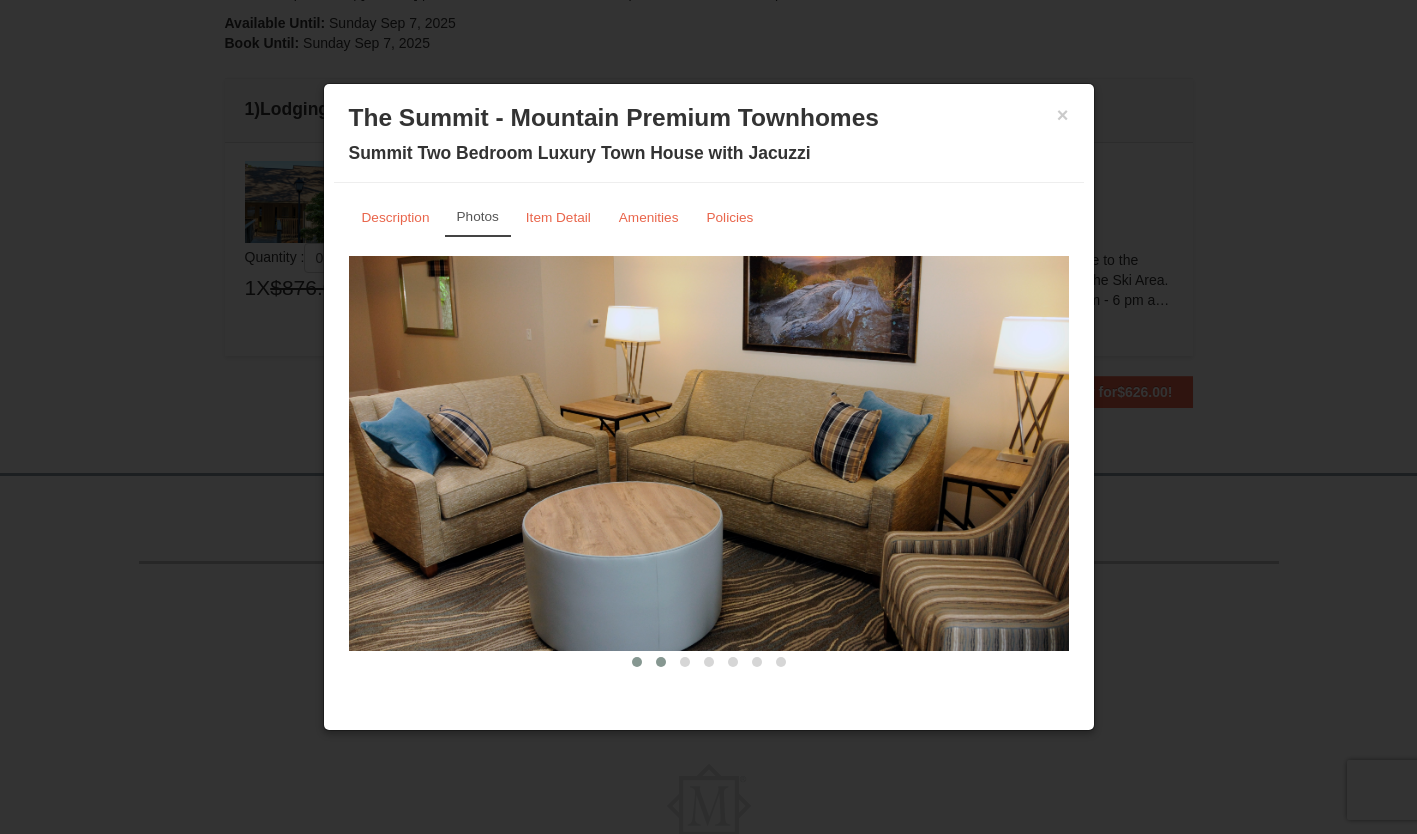 click at bounding box center (661, 662) 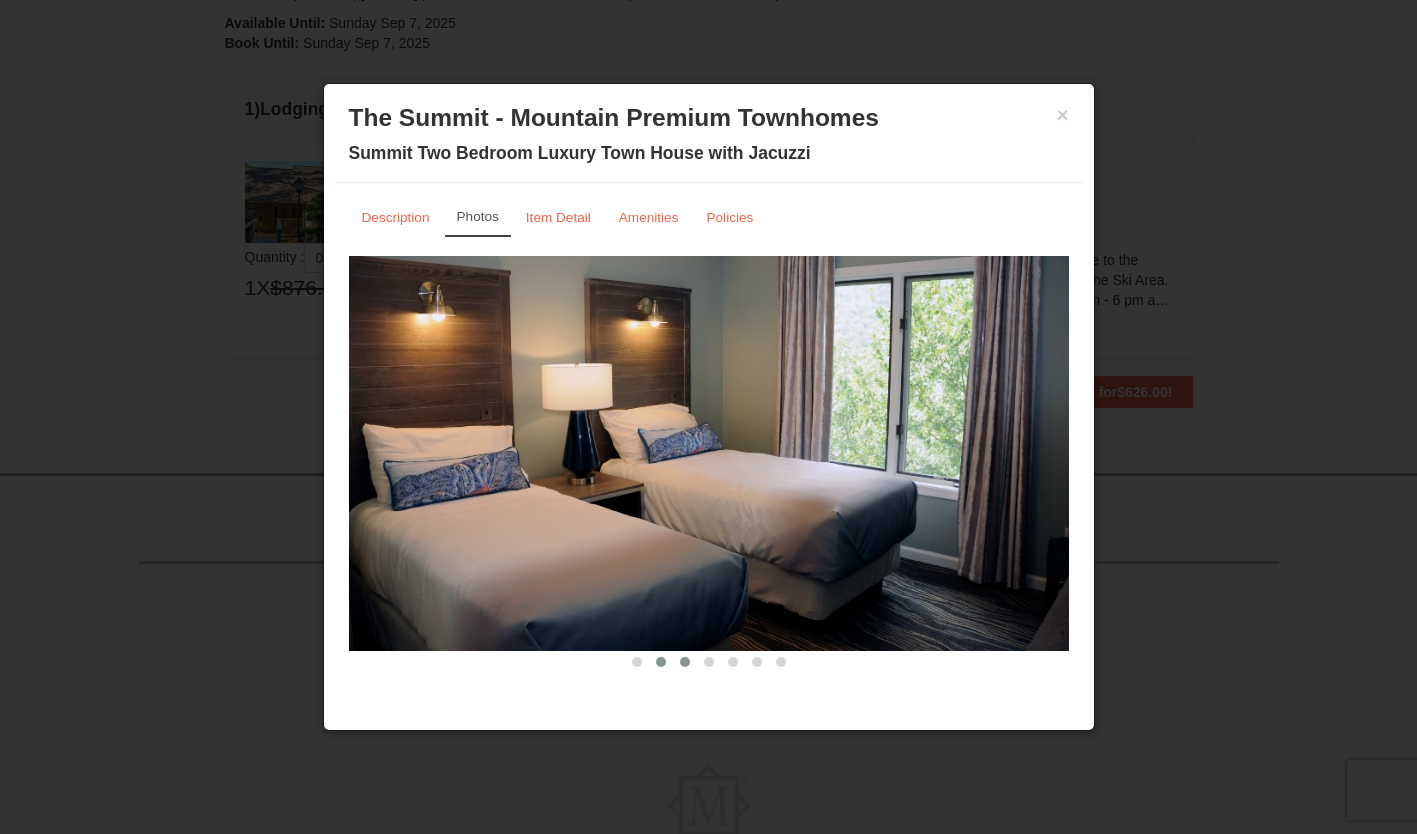 click at bounding box center [685, 662] 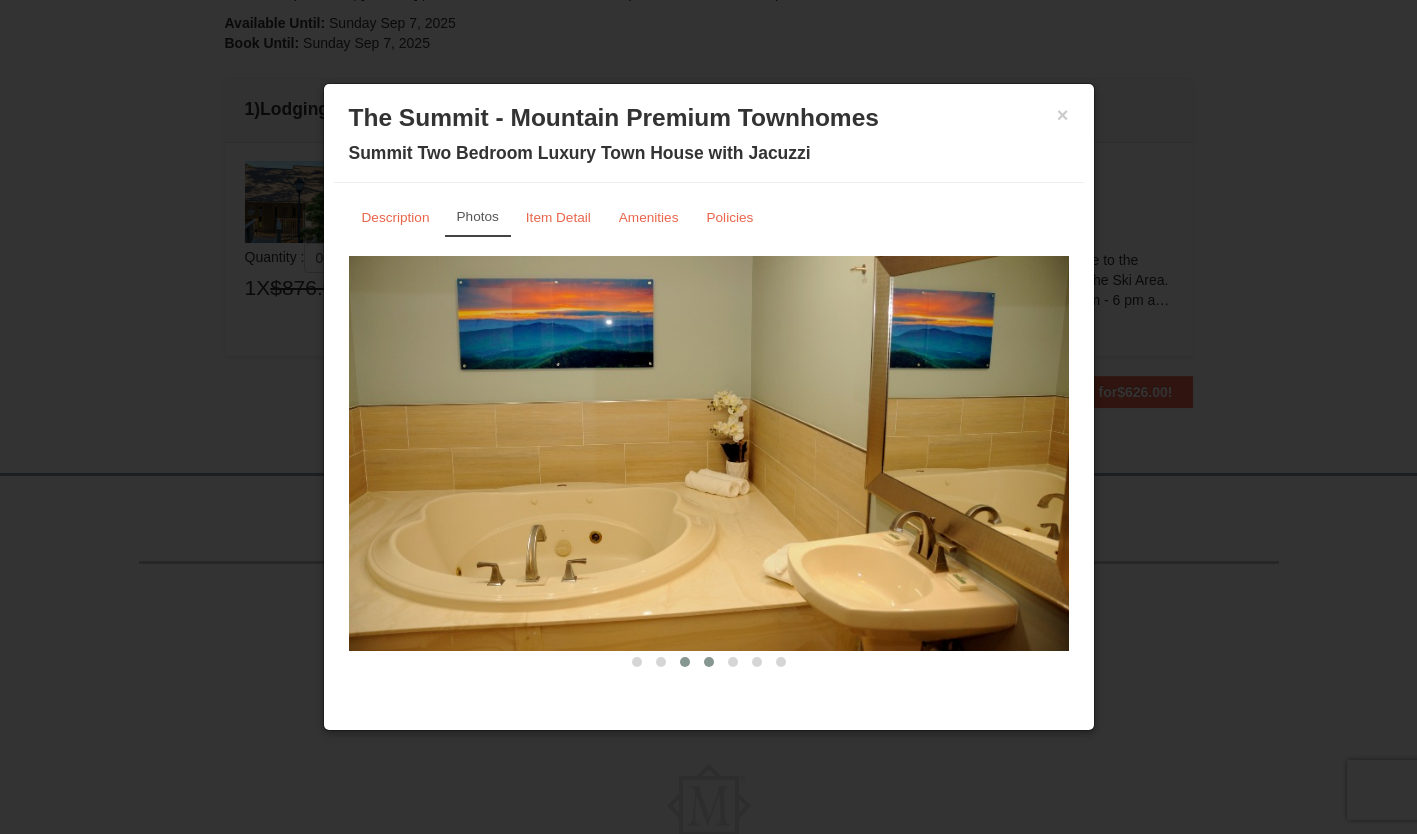 click at bounding box center (709, 662) 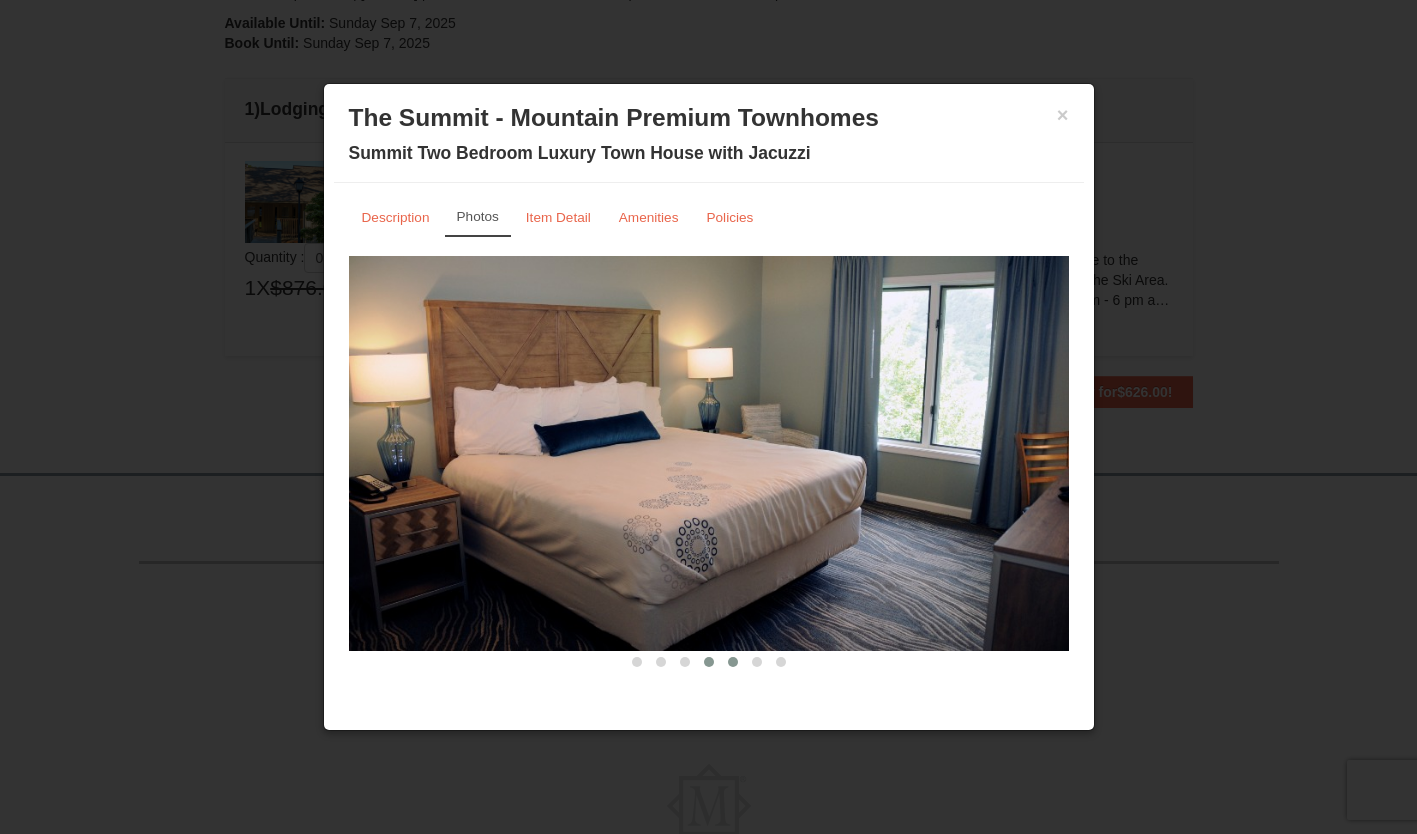 click at bounding box center (733, 662) 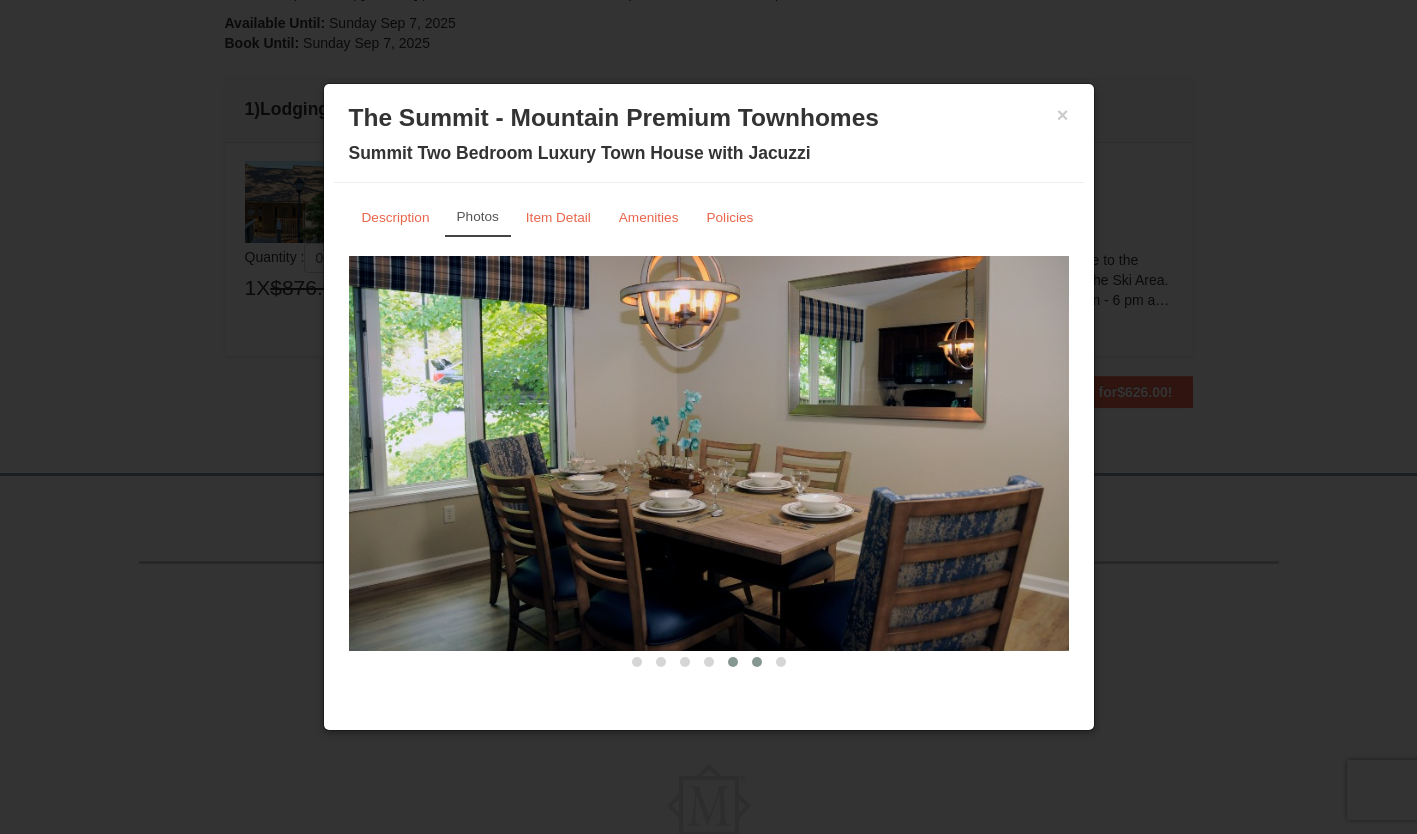 click at bounding box center (757, 662) 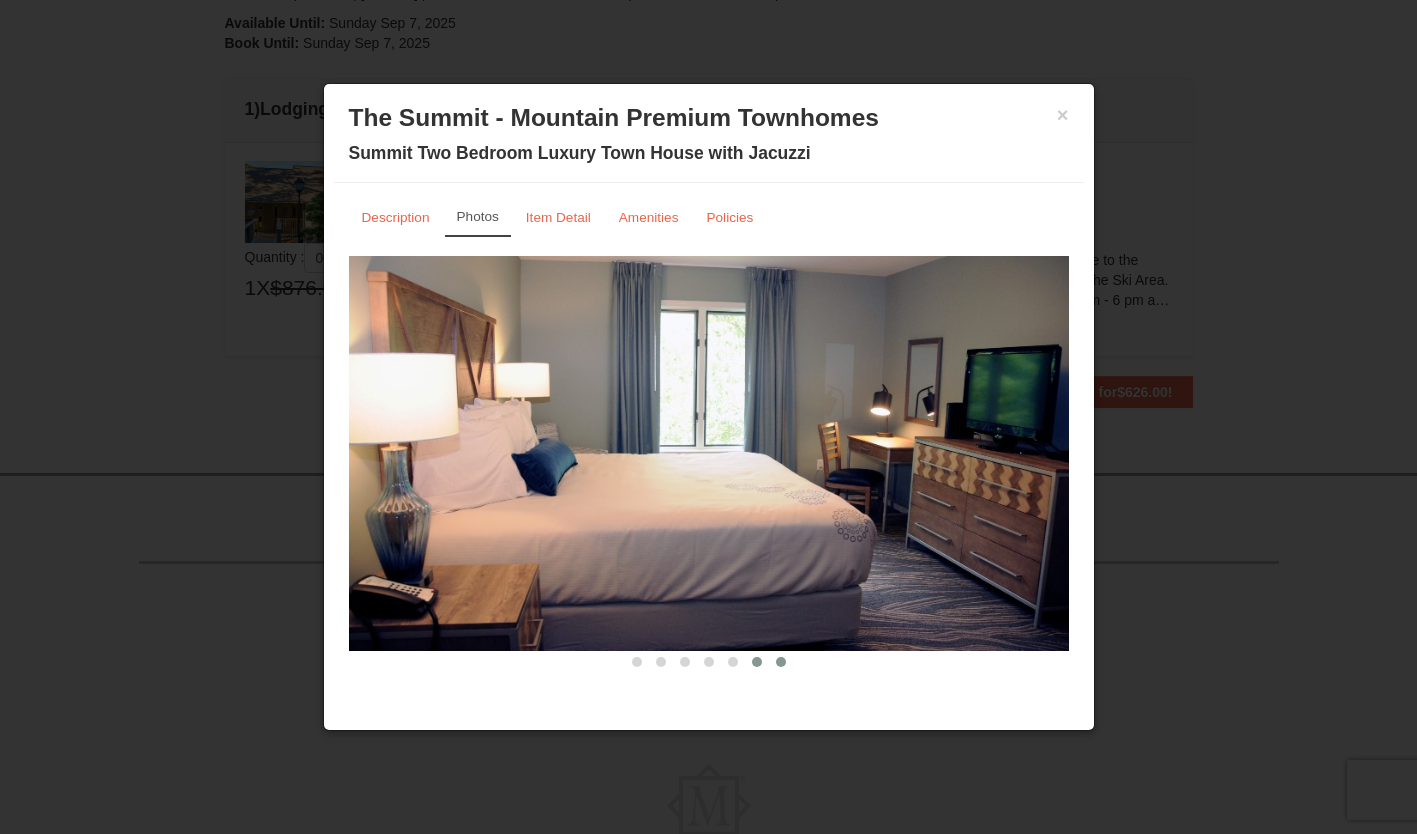 click at bounding box center (781, 662) 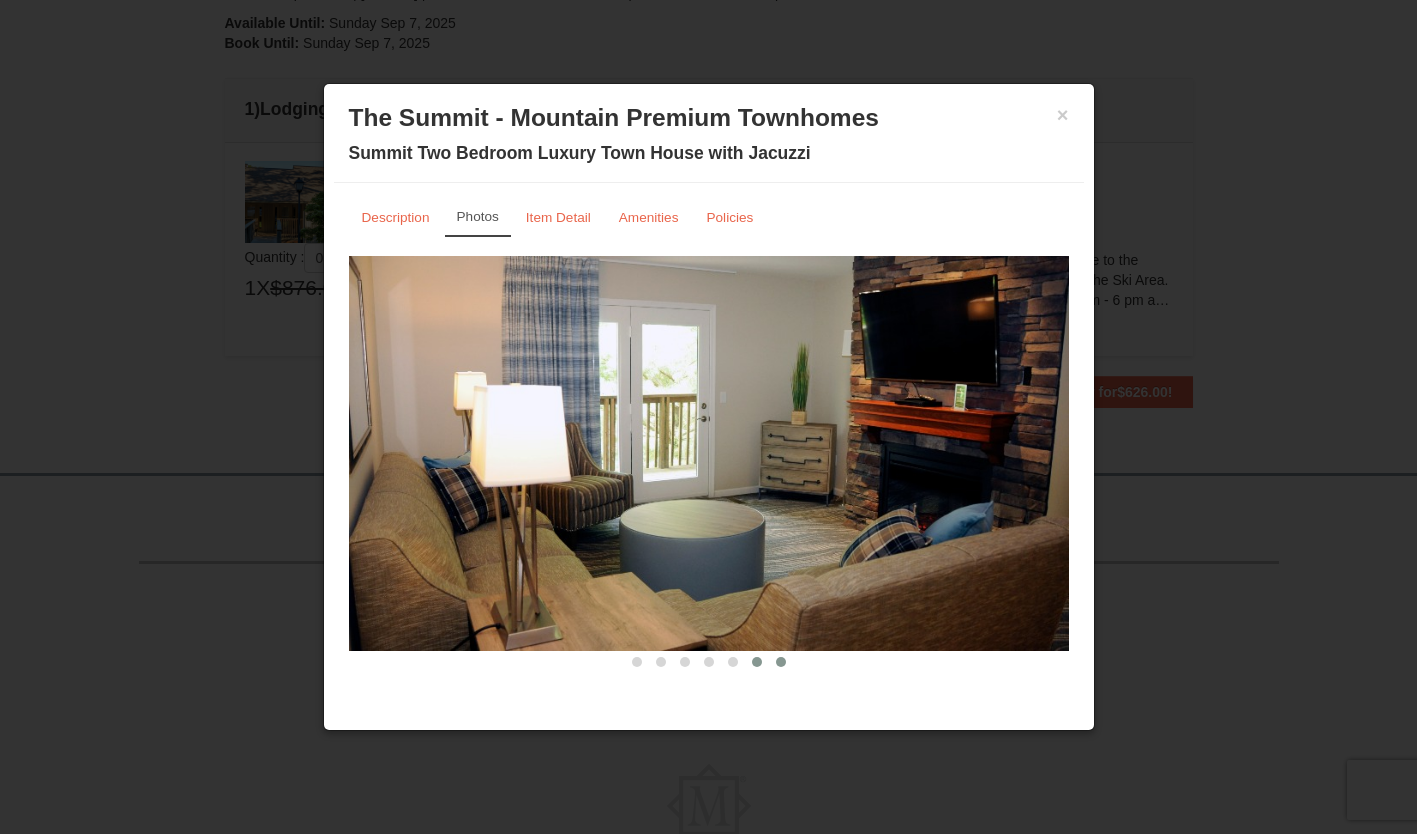 click at bounding box center (757, 662) 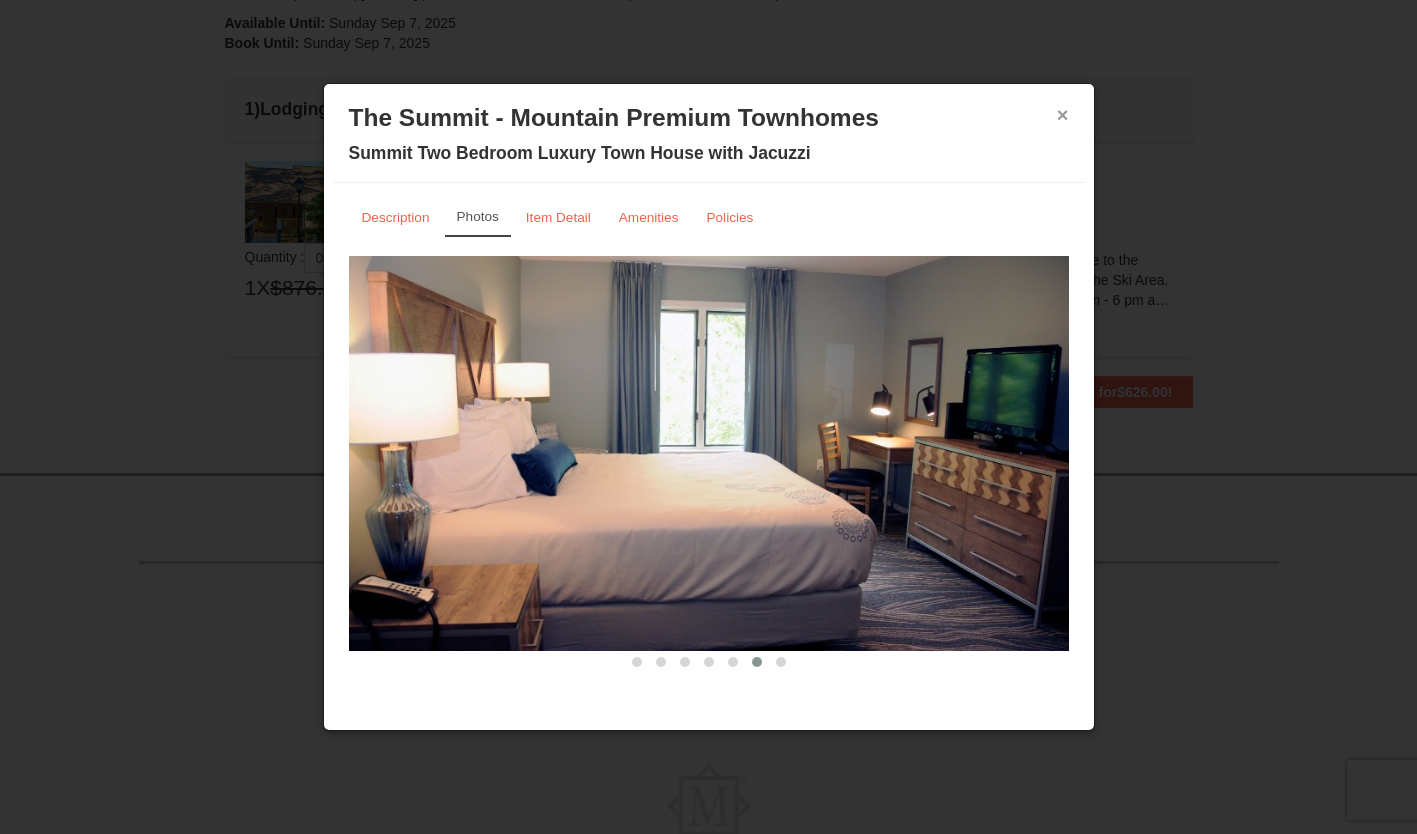click on "×" at bounding box center [1063, 115] 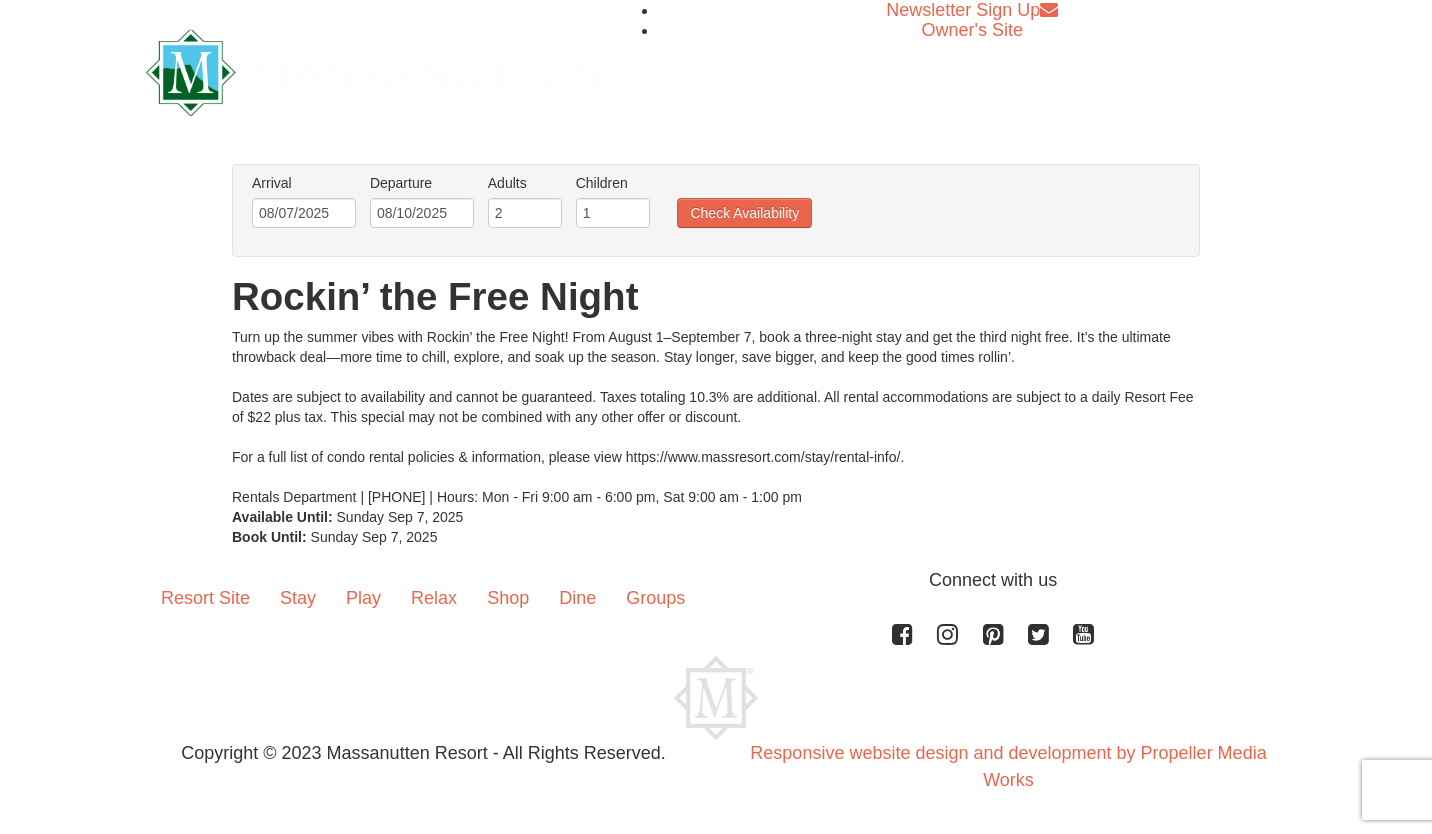 scroll, scrollTop: 0, scrollLeft: 0, axis: both 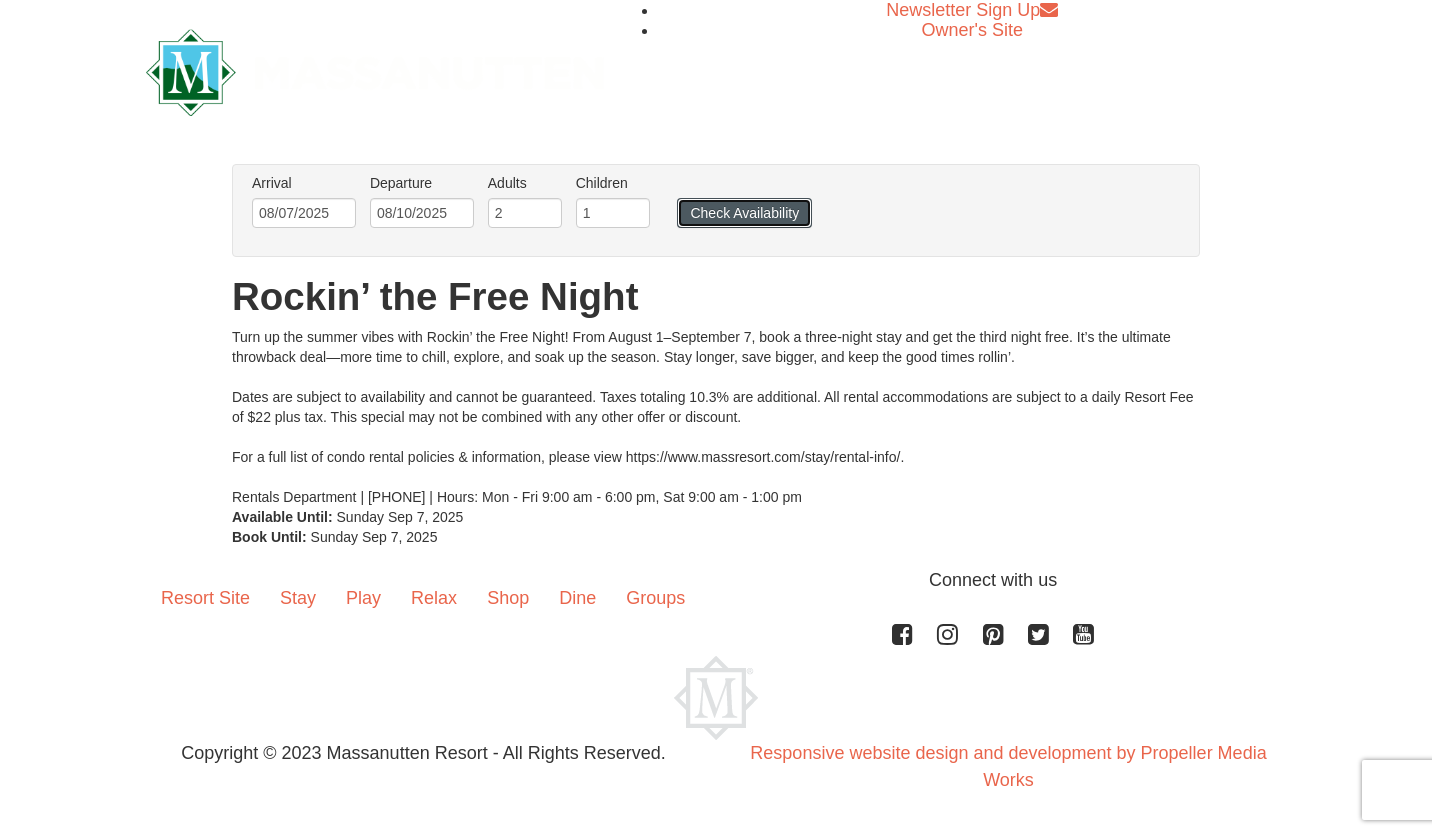click on "Check Availability" at bounding box center (744, 213) 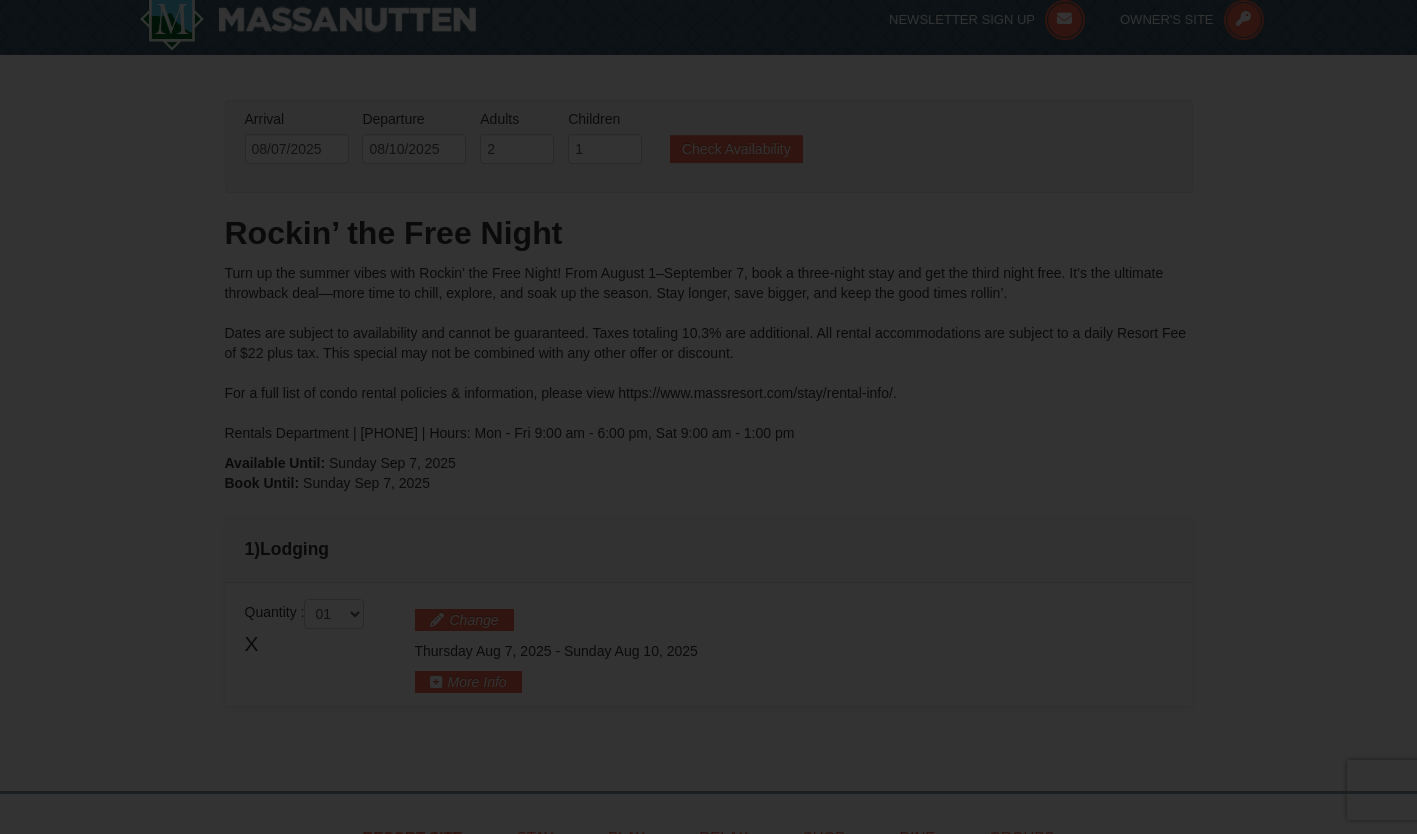 scroll, scrollTop: 268, scrollLeft: 0, axis: vertical 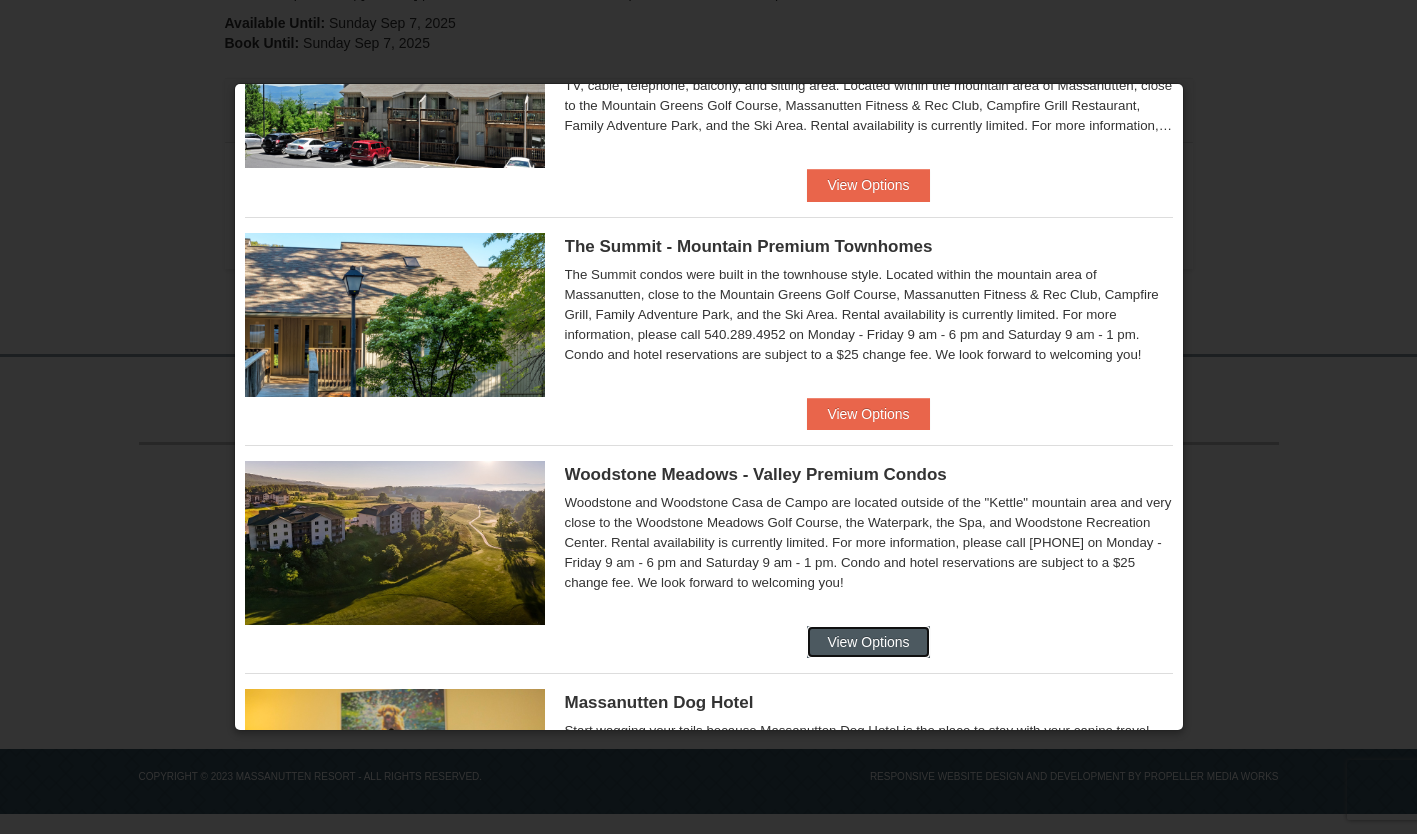 click on "View Options" at bounding box center (868, 642) 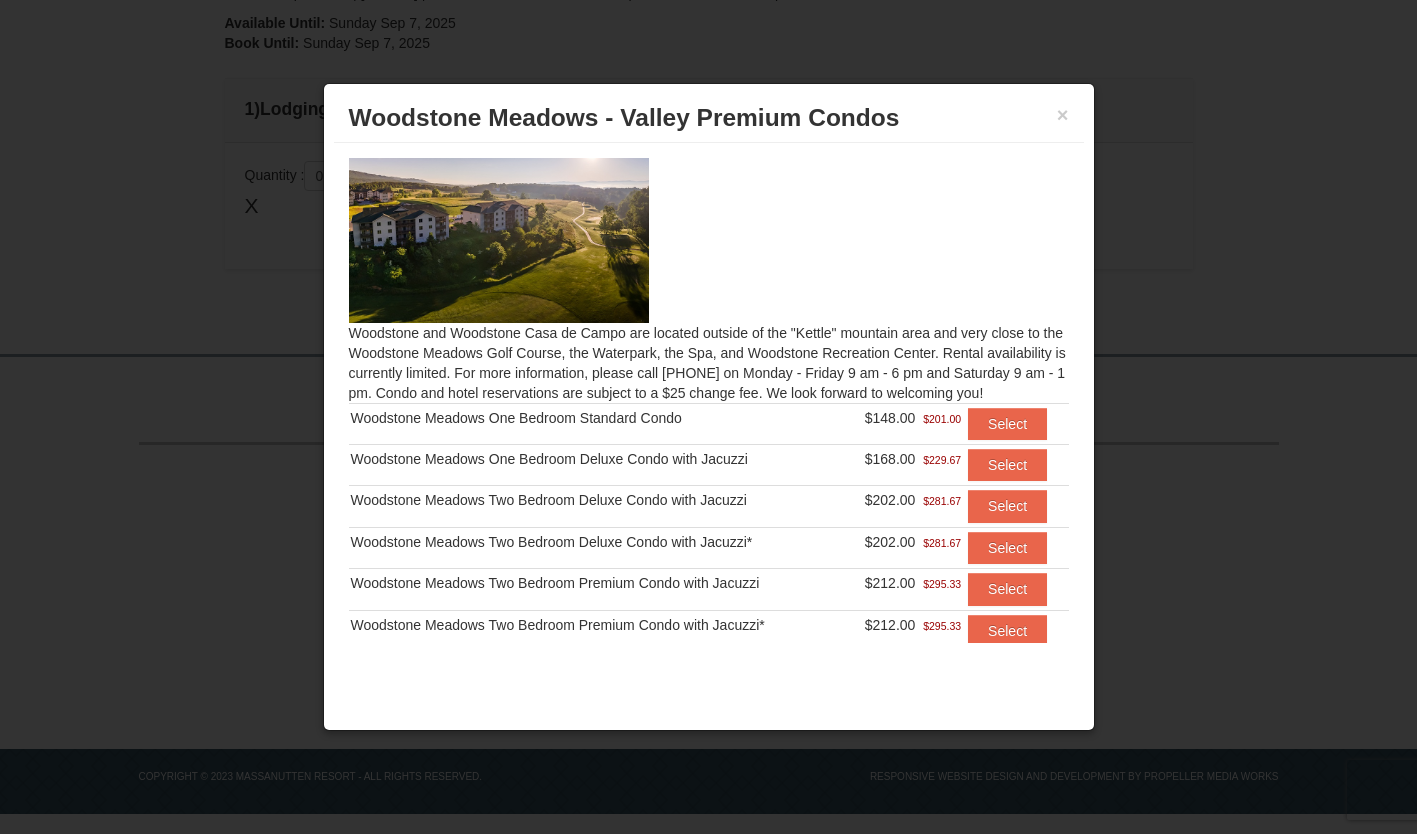 scroll, scrollTop: 63, scrollLeft: 0, axis: vertical 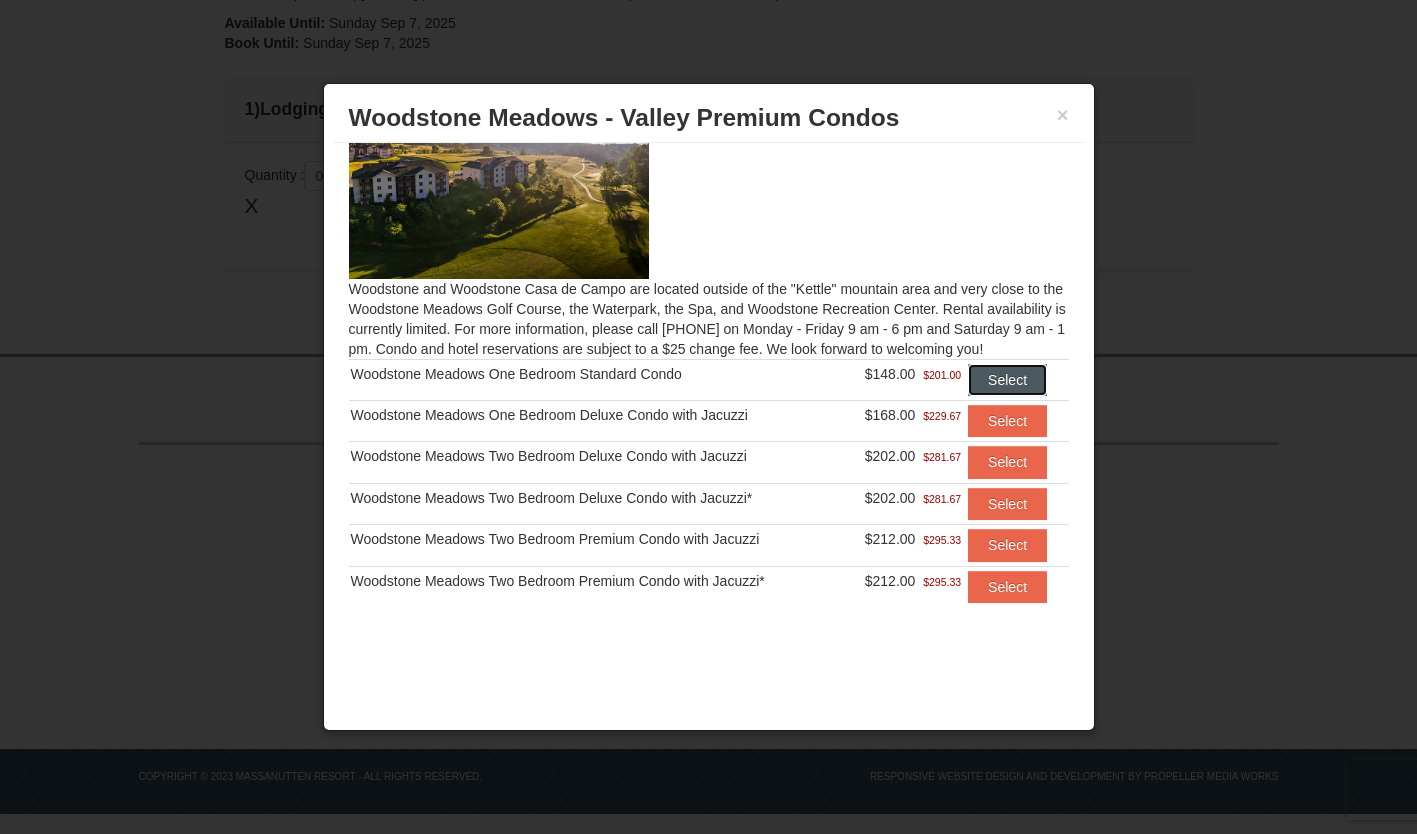 click on "Select" at bounding box center [1007, 380] 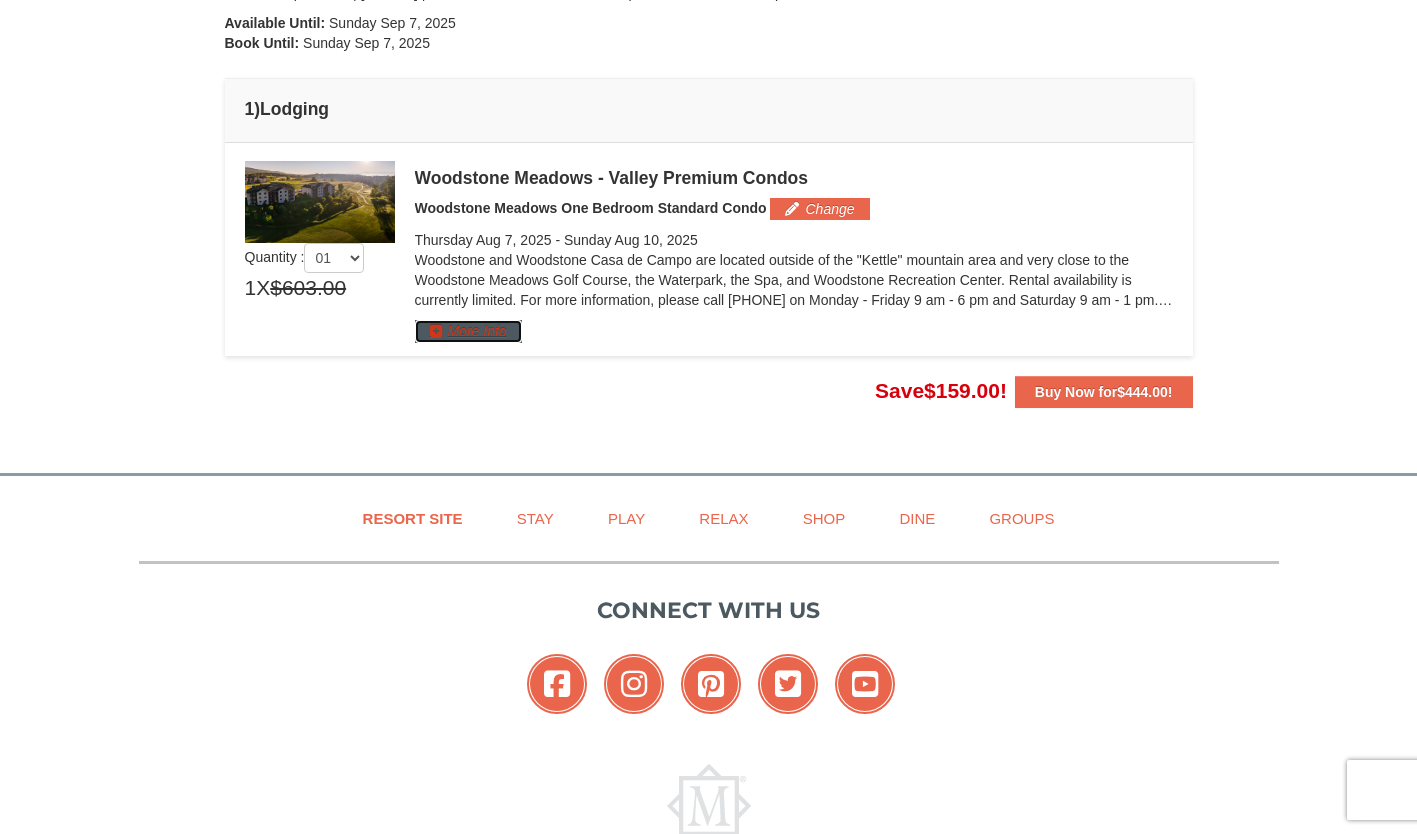 click on "More Info" at bounding box center (468, 331) 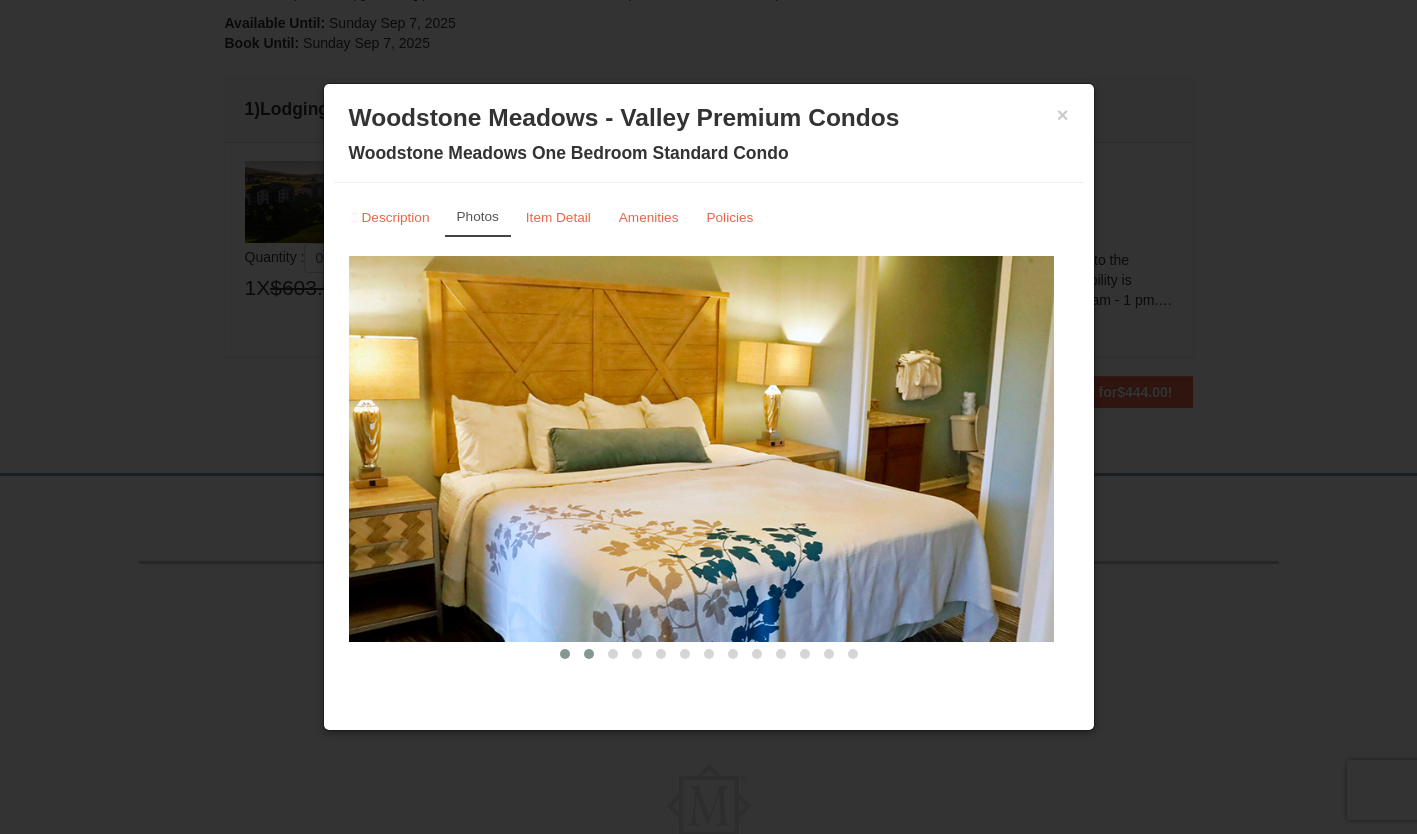 click at bounding box center [589, 654] 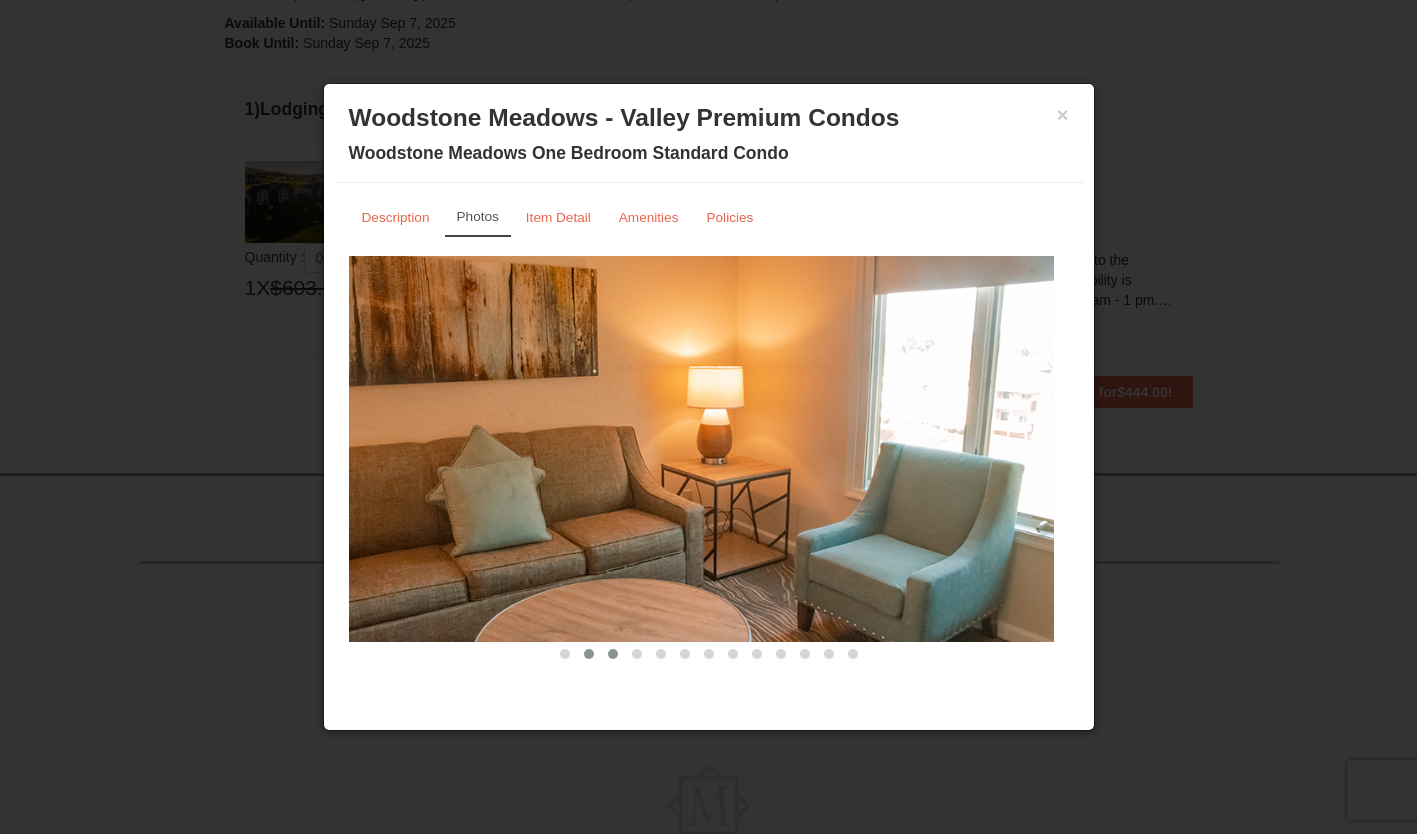 click at bounding box center (613, 654) 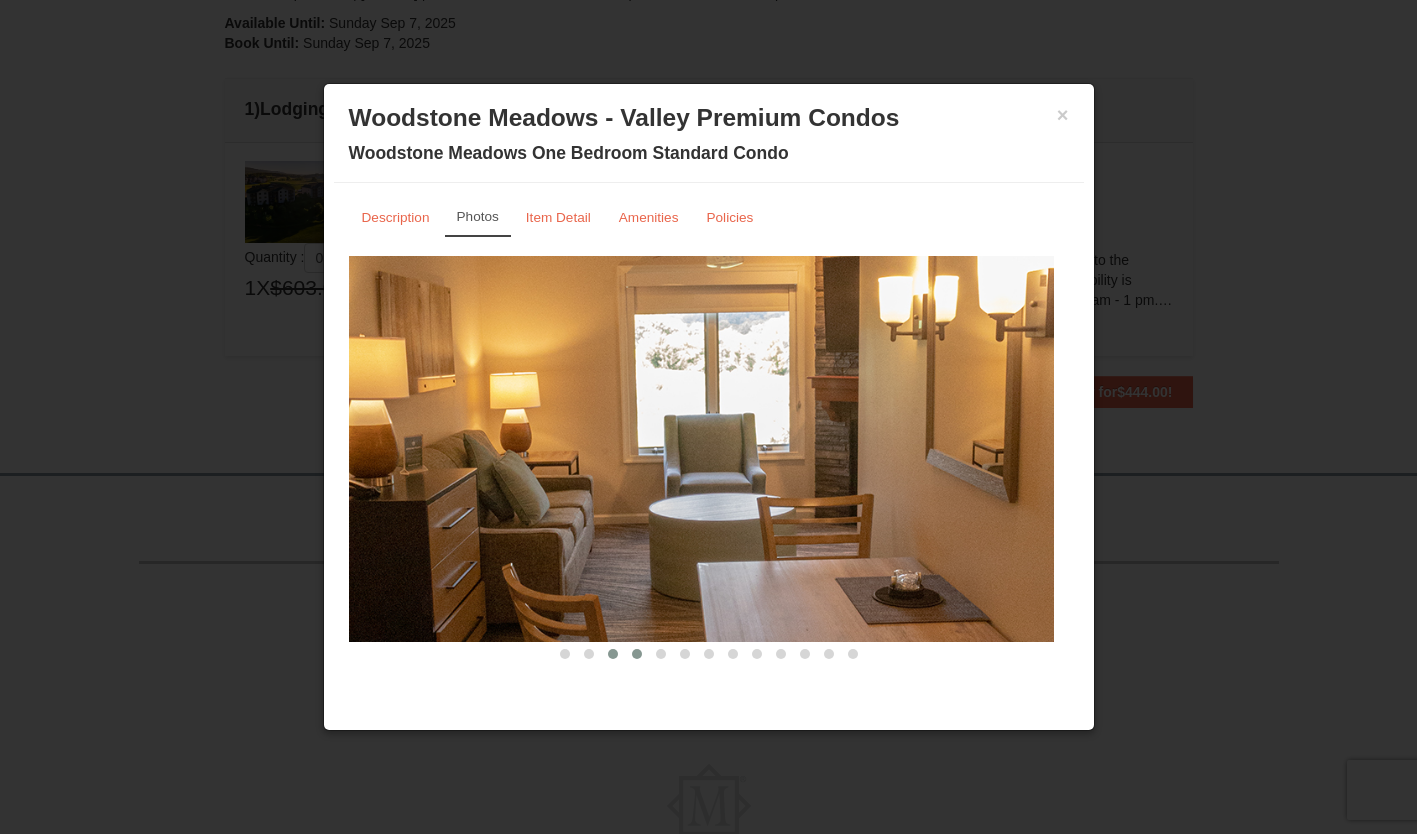 click at bounding box center [637, 654] 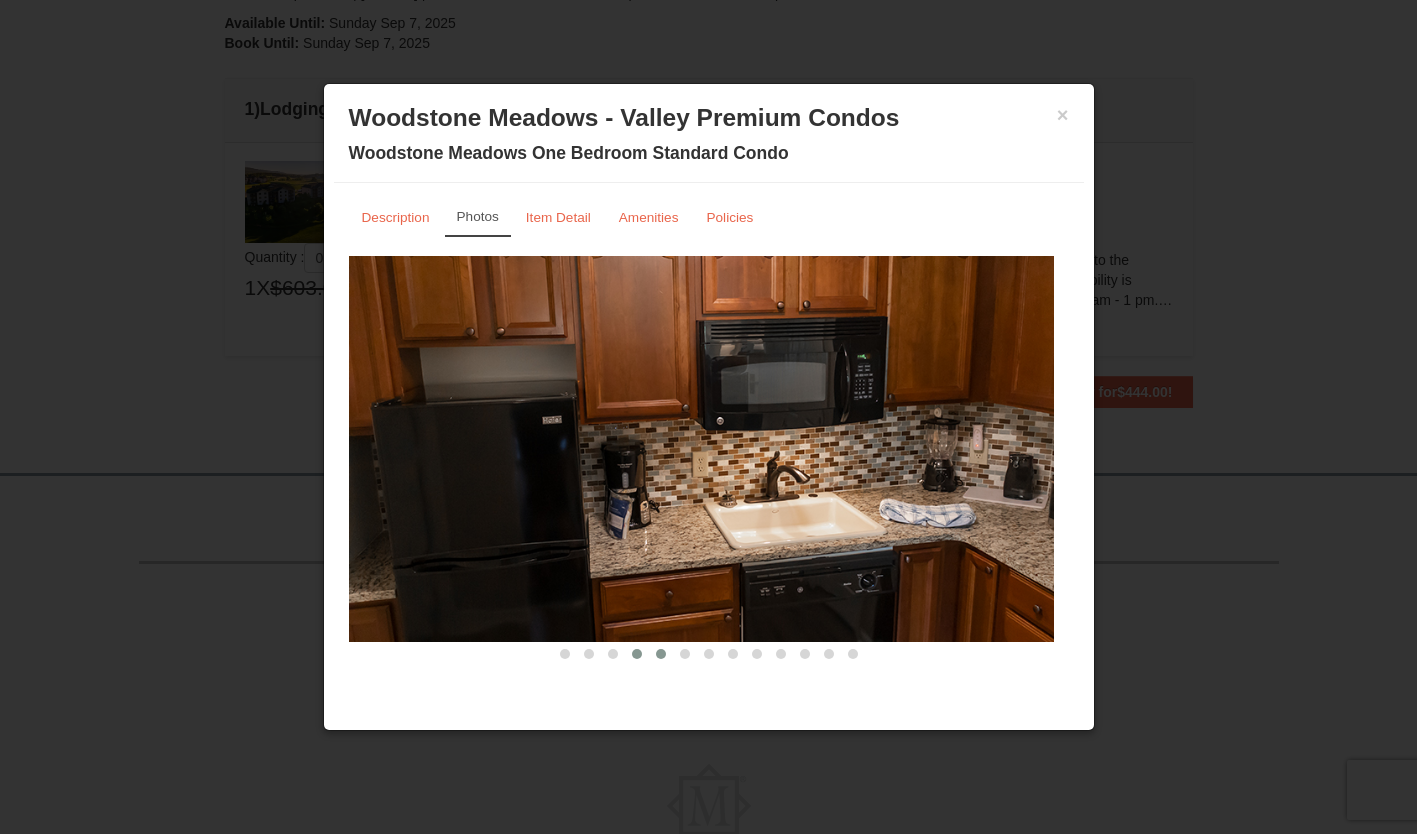 click at bounding box center (661, 654) 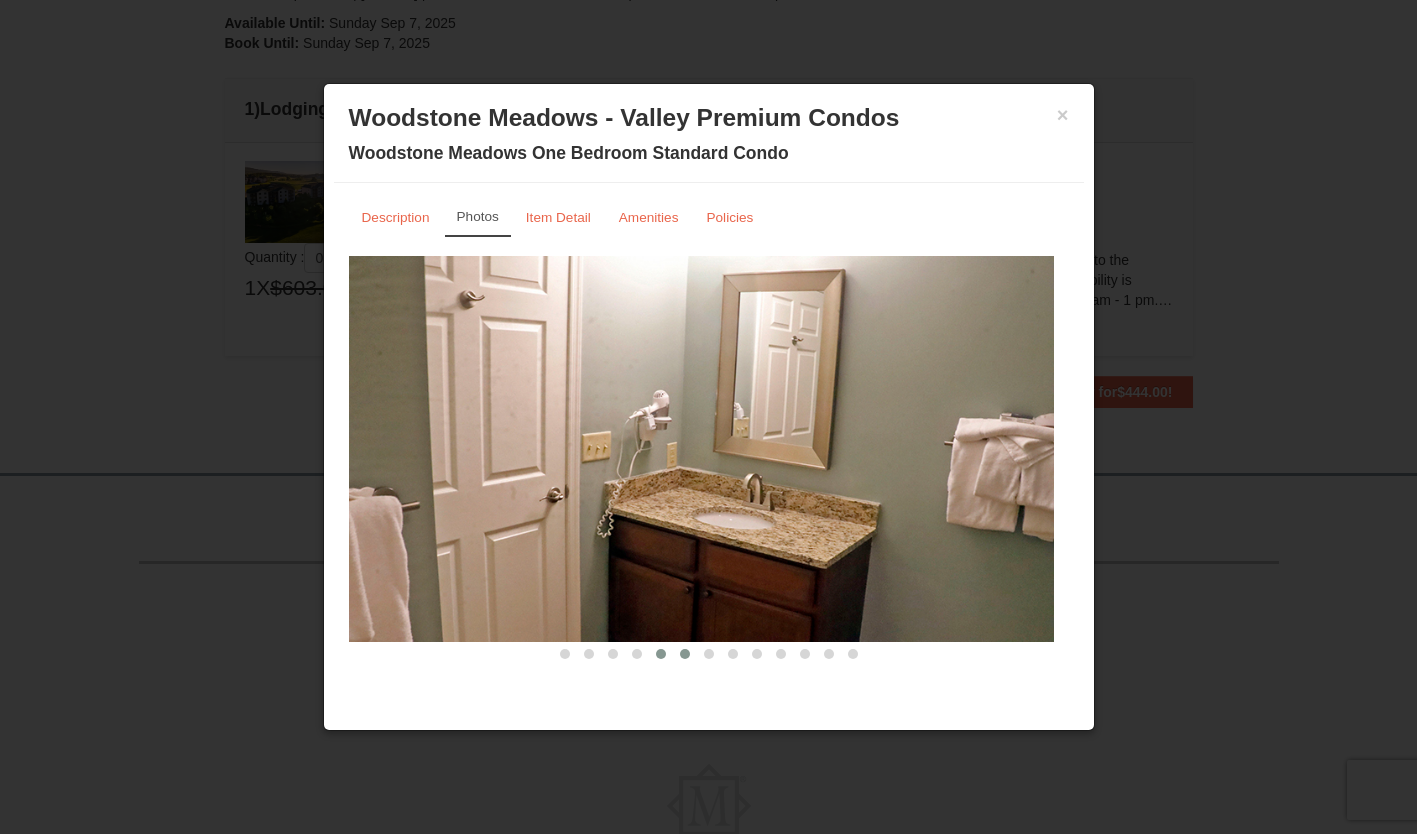 click at bounding box center (685, 654) 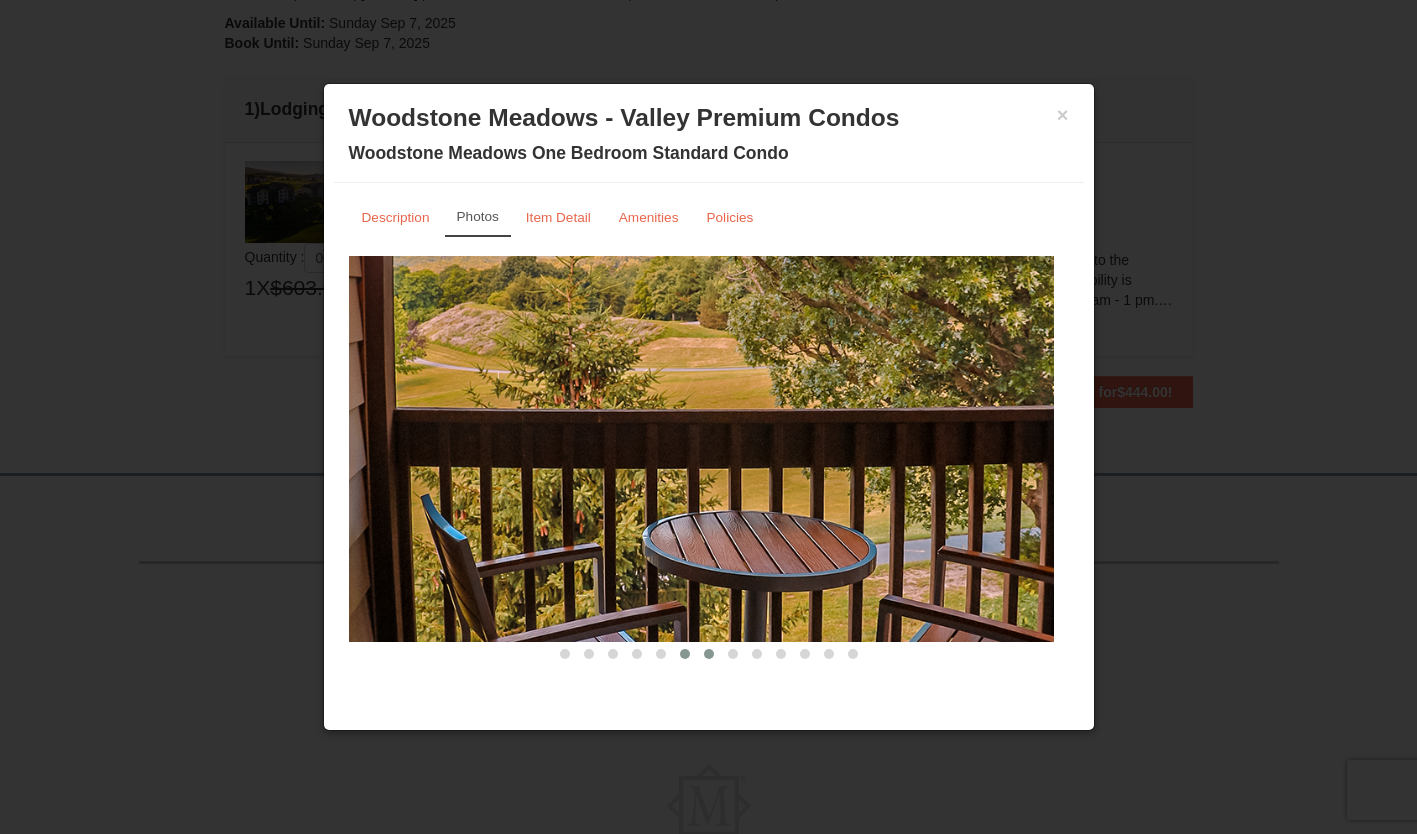 click at bounding box center [709, 654] 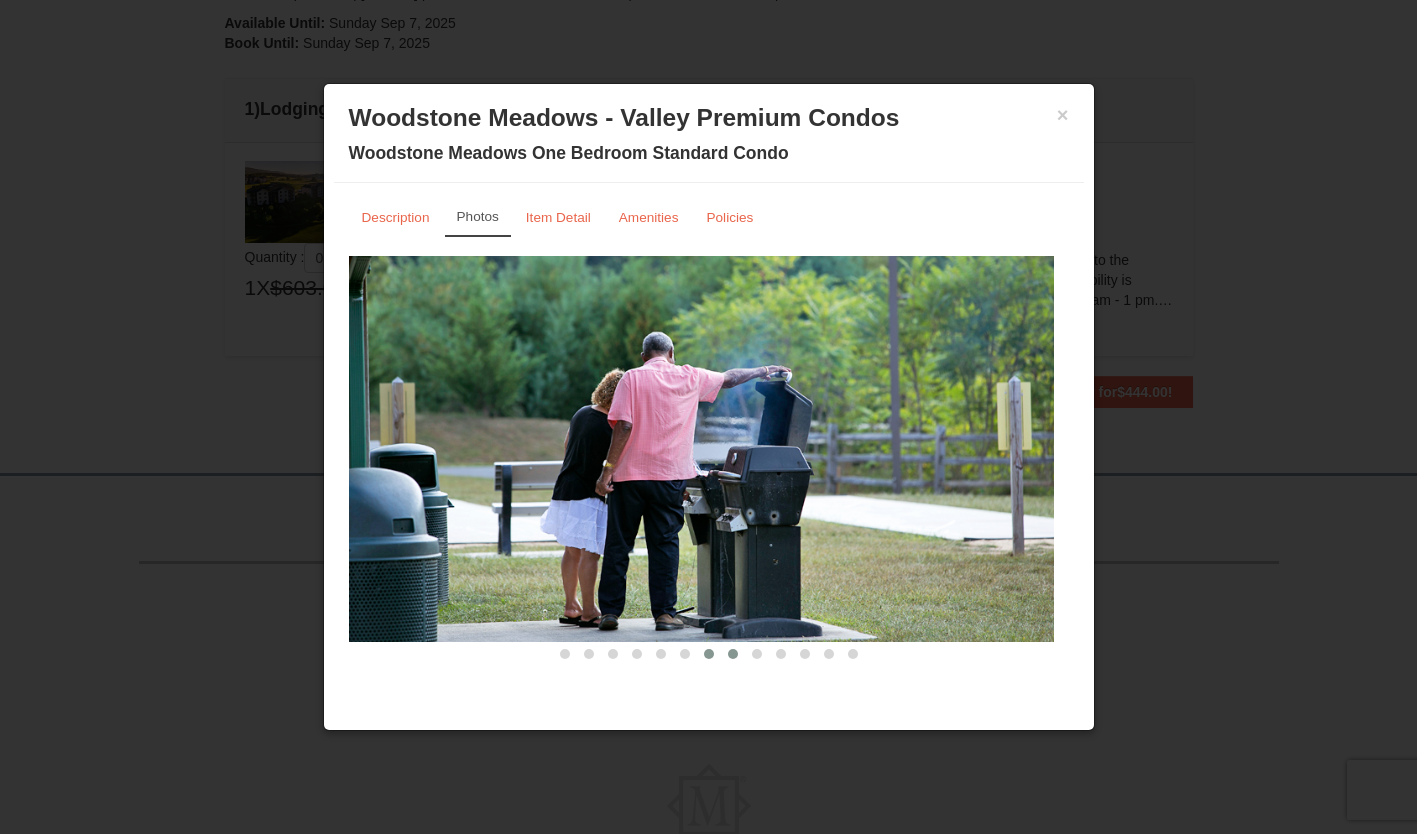 click at bounding box center (733, 654) 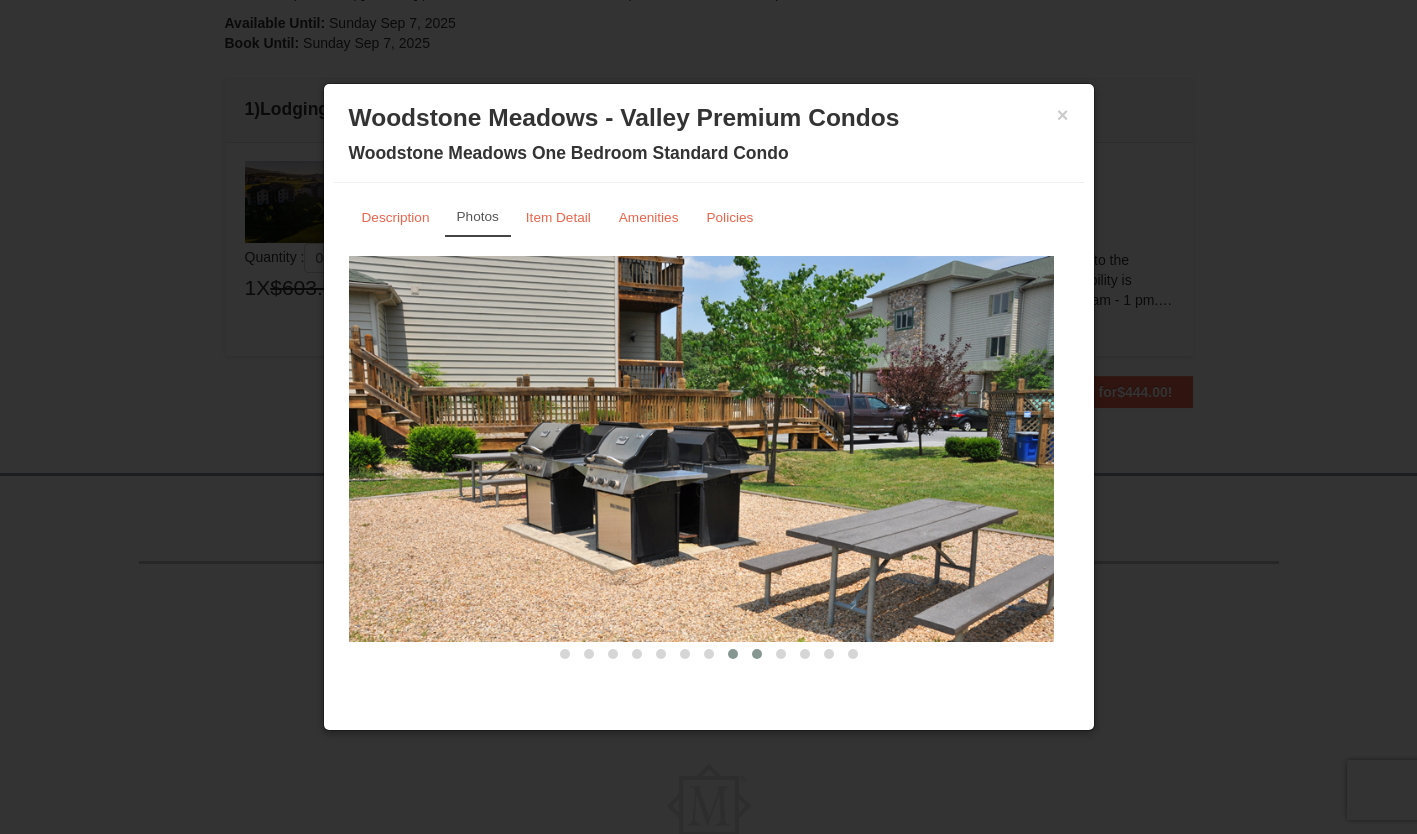 click at bounding box center (757, 654) 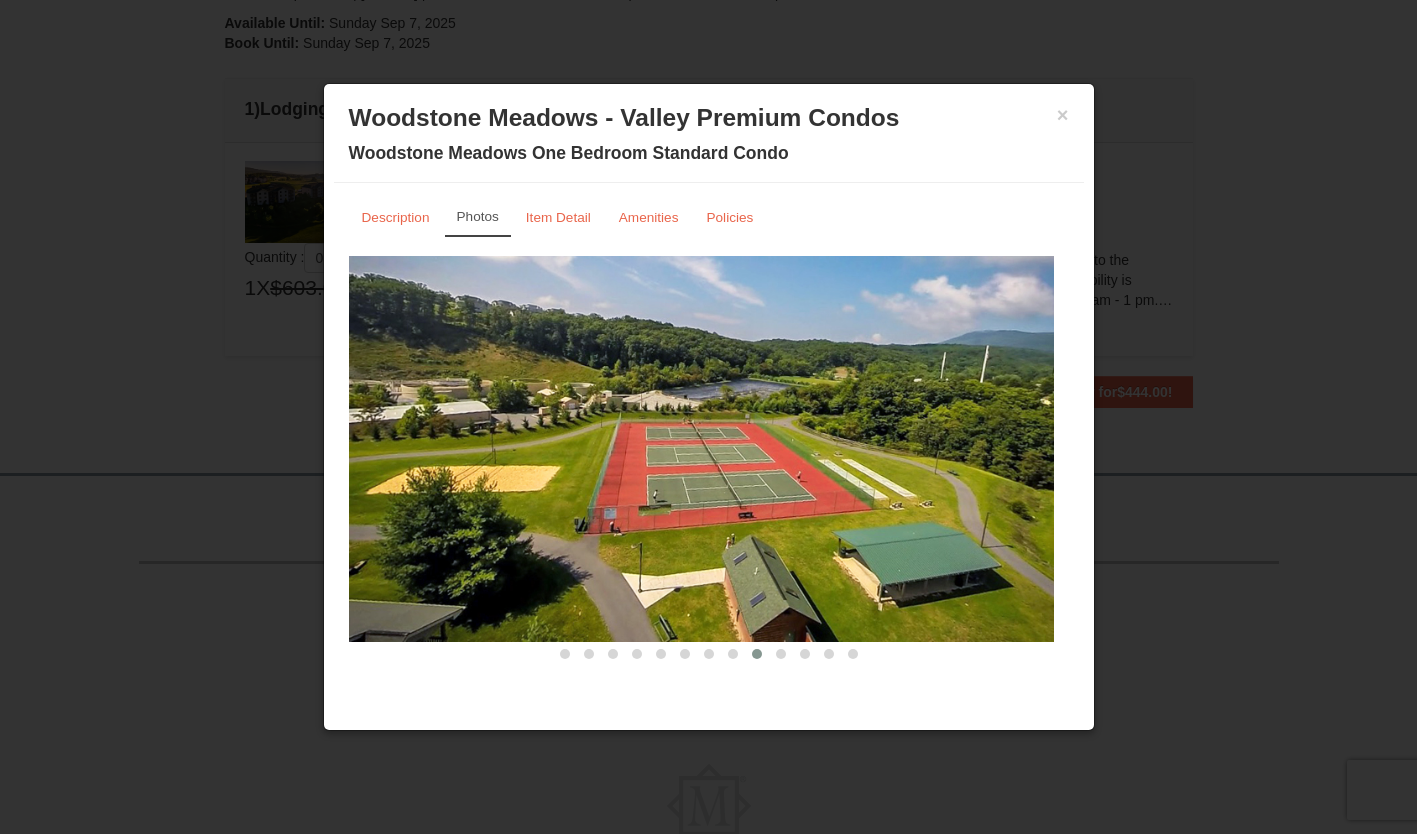 click on "×
Woodstone Meadows - Valley Premium Condos  Woodstone Meadows One Bedroom Standard Condo" at bounding box center [709, 138] 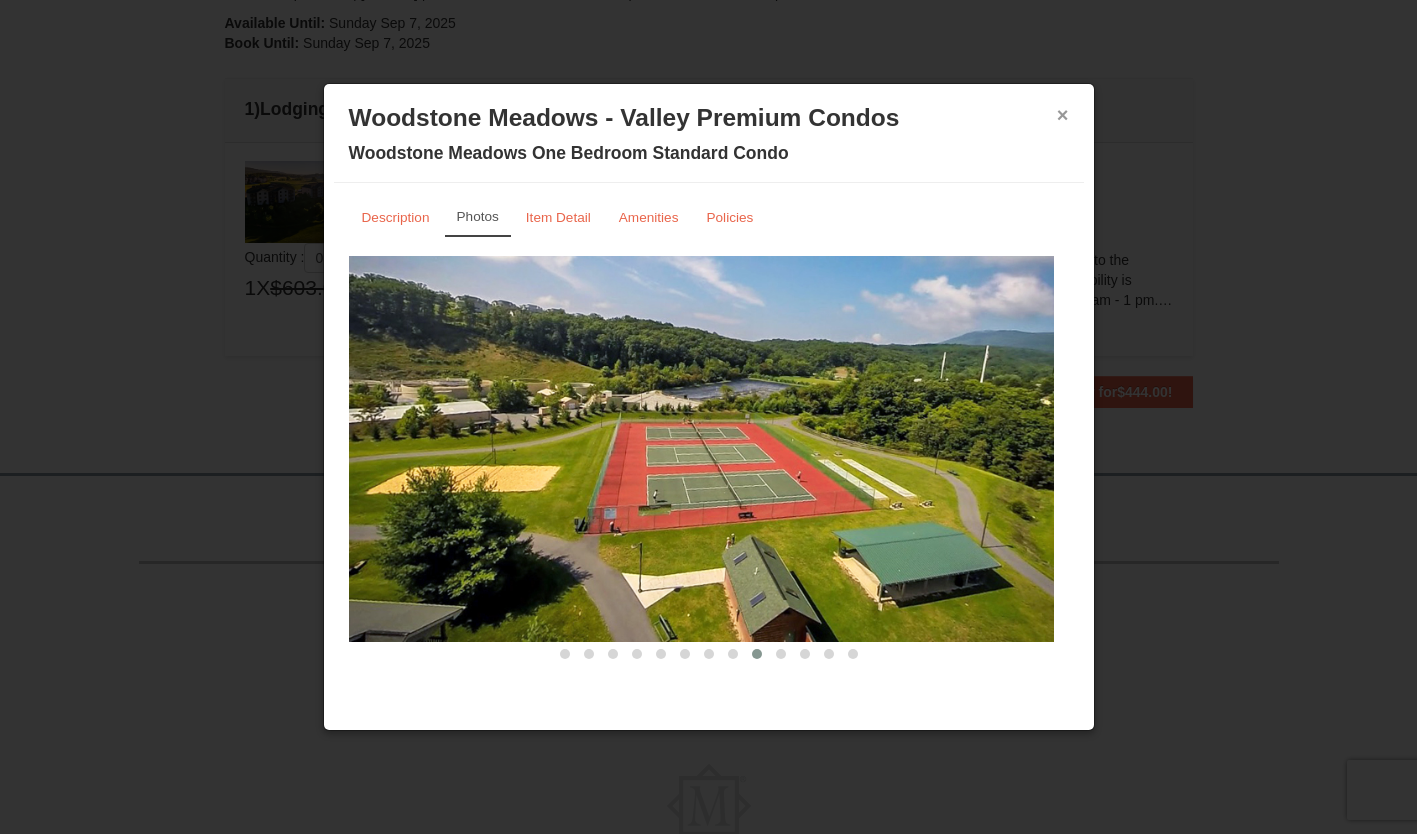click on "×" at bounding box center [1063, 115] 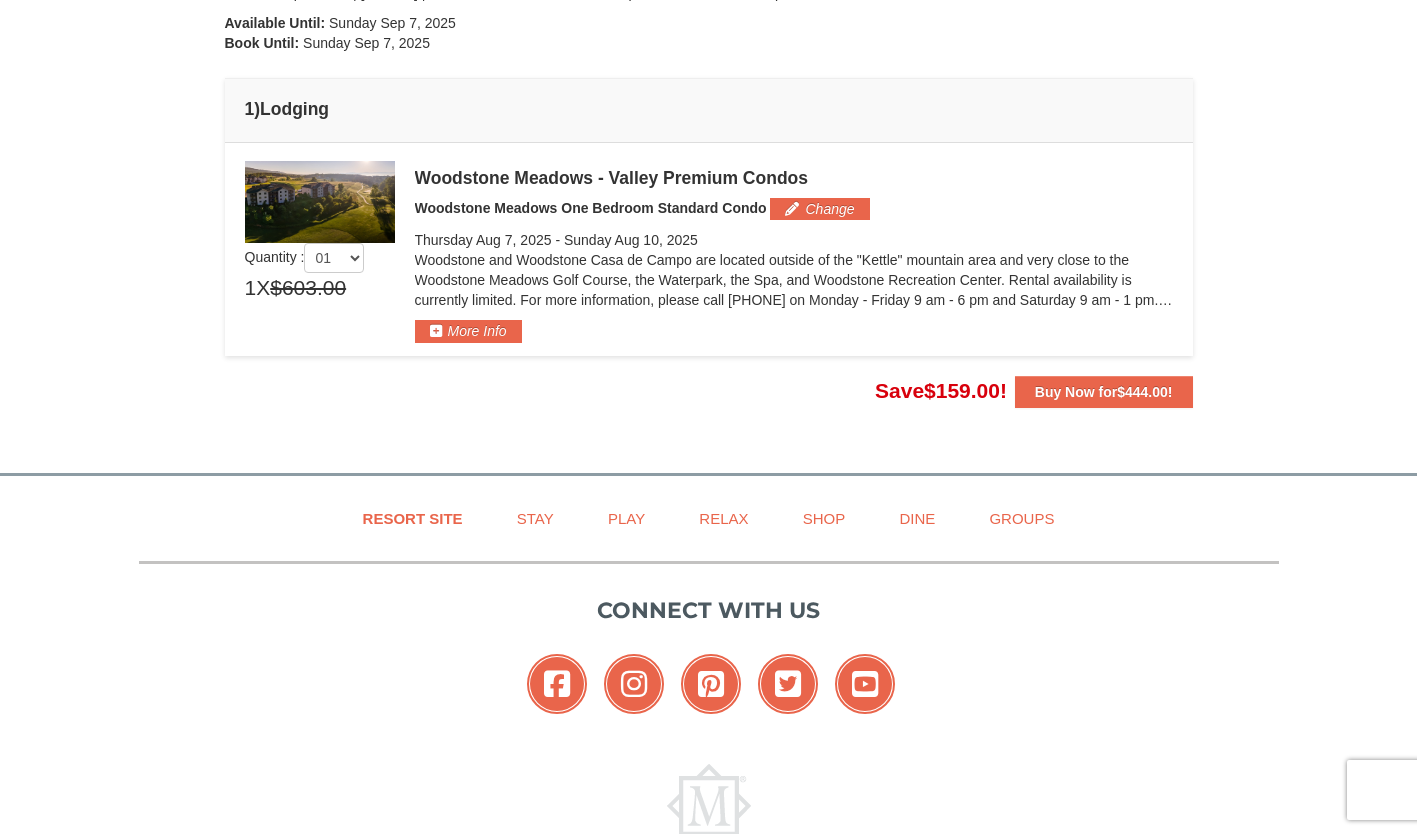scroll, scrollTop: 0, scrollLeft: 0, axis: both 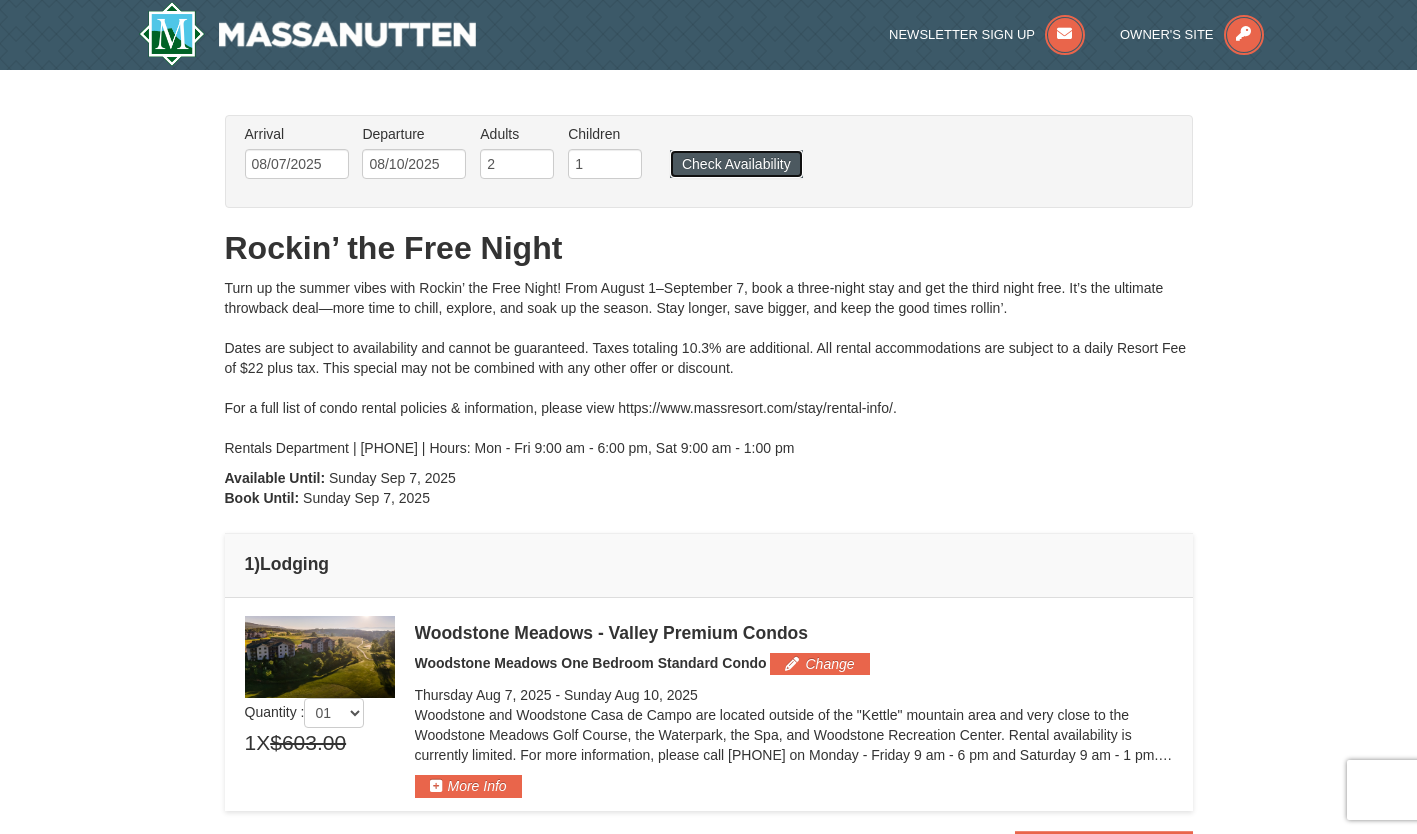 click on "Check Availability" at bounding box center [736, 164] 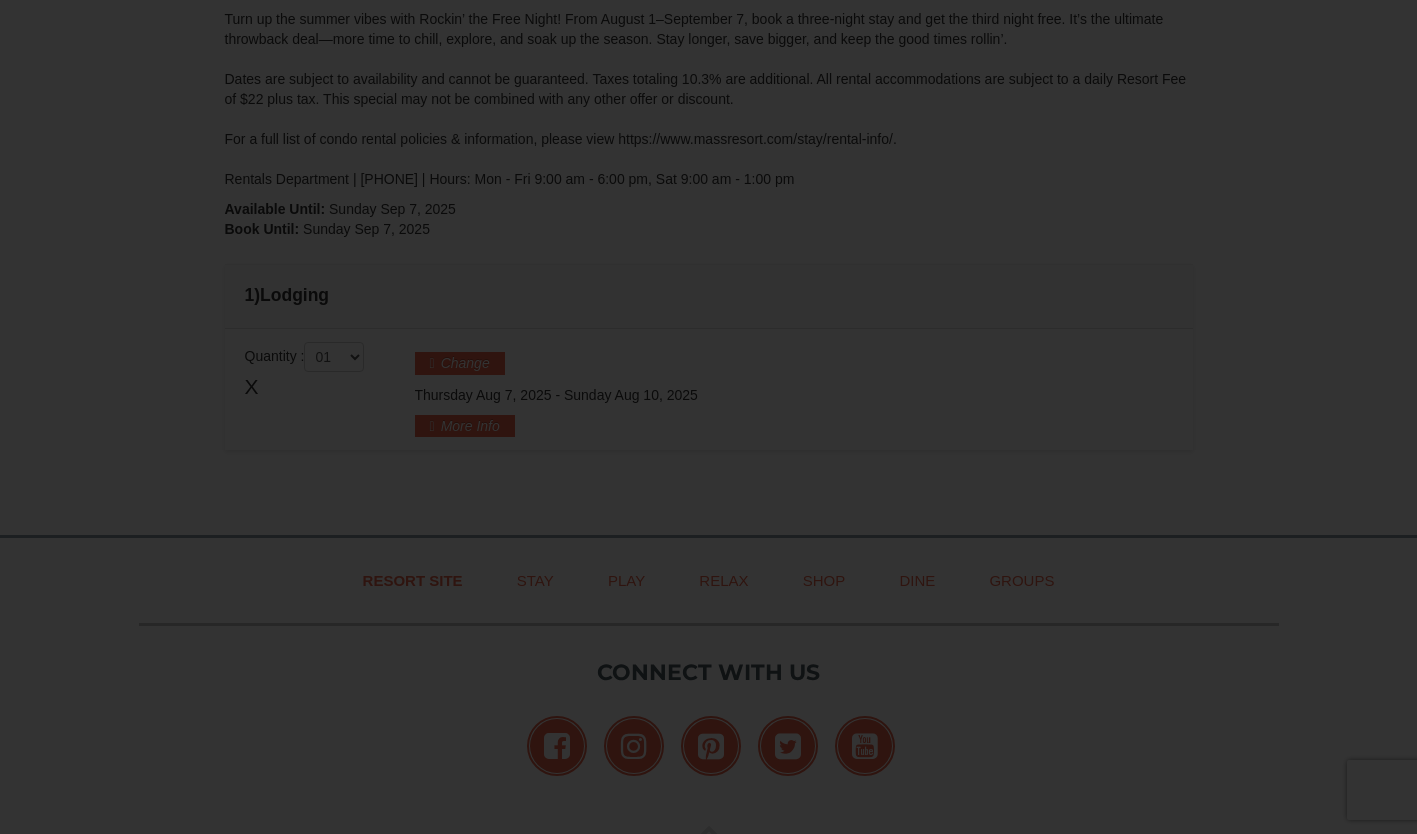 scroll, scrollTop: 0, scrollLeft: 0, axis: both 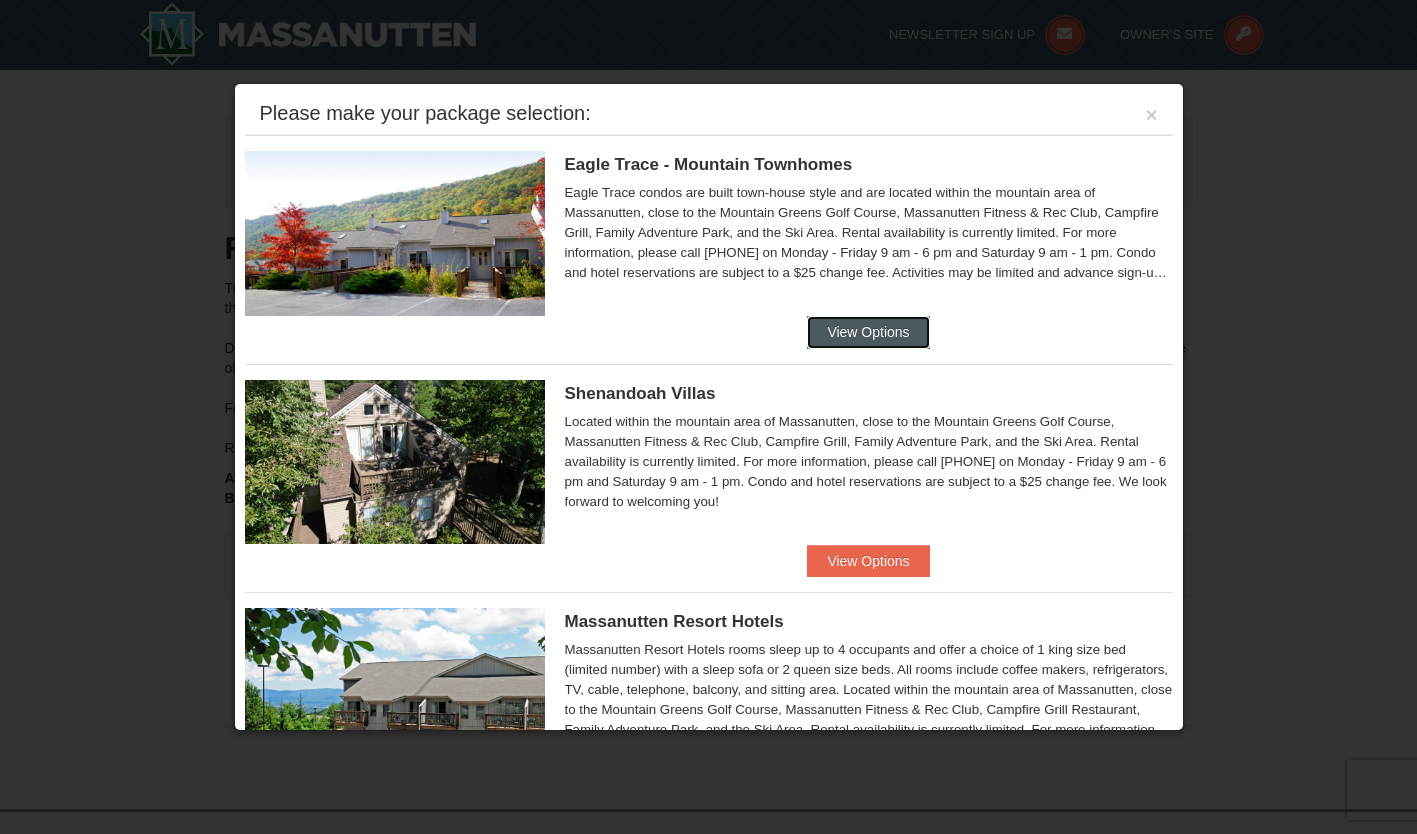 click on "View Options" at bounding box center [868, 332] 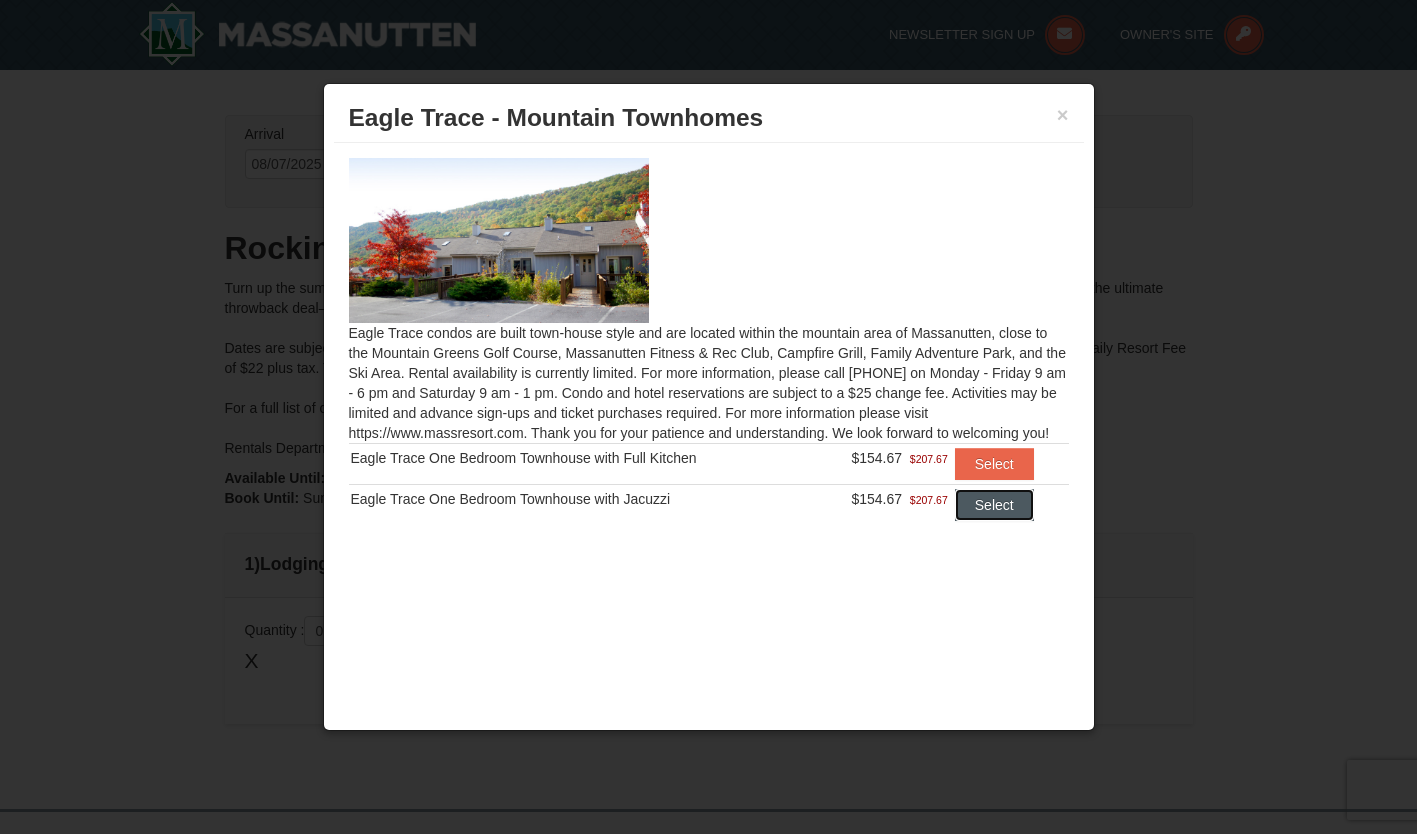 click on "Select" at bounding box center (994, 505) 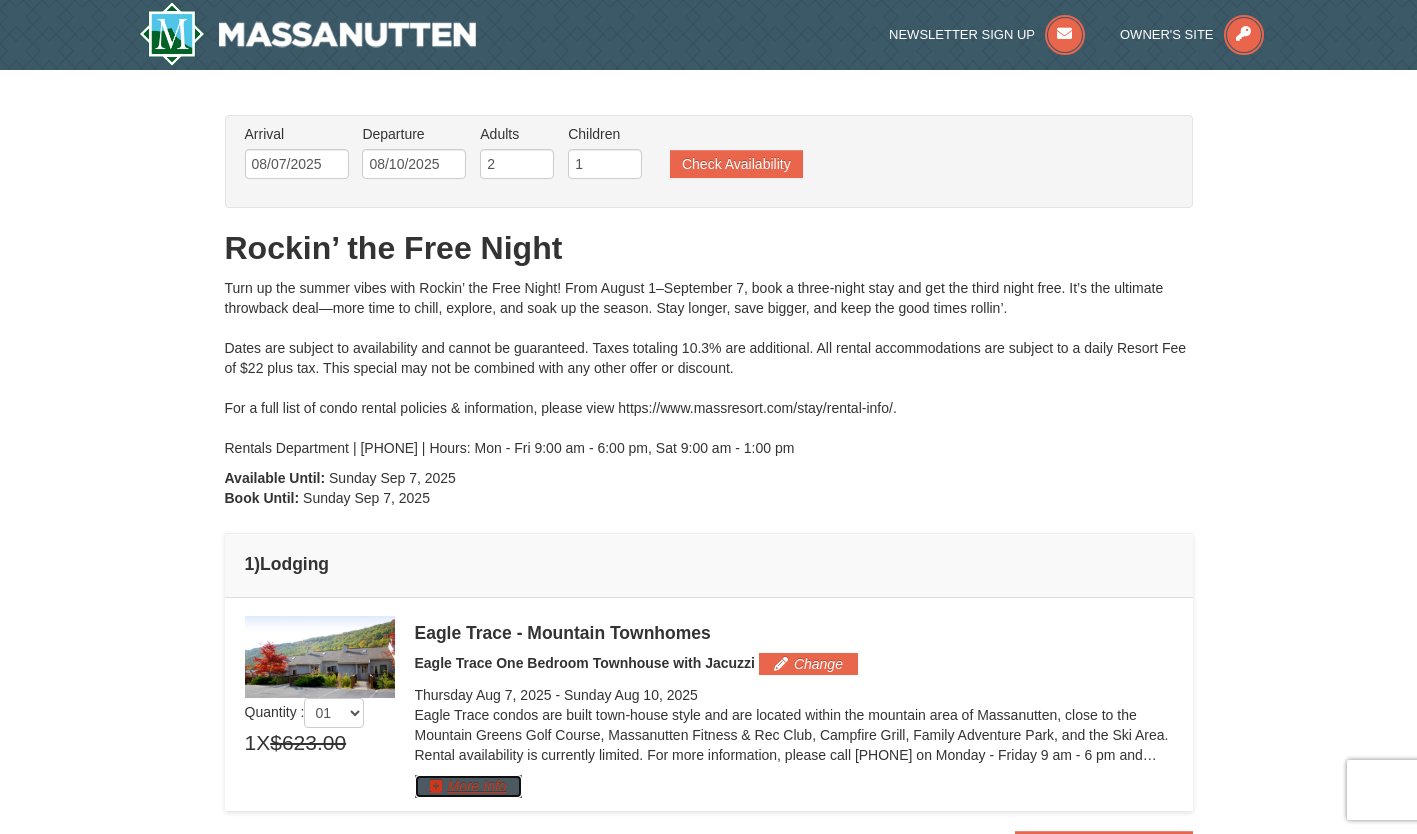 click on "More Info" at bounding box center [468, 786] 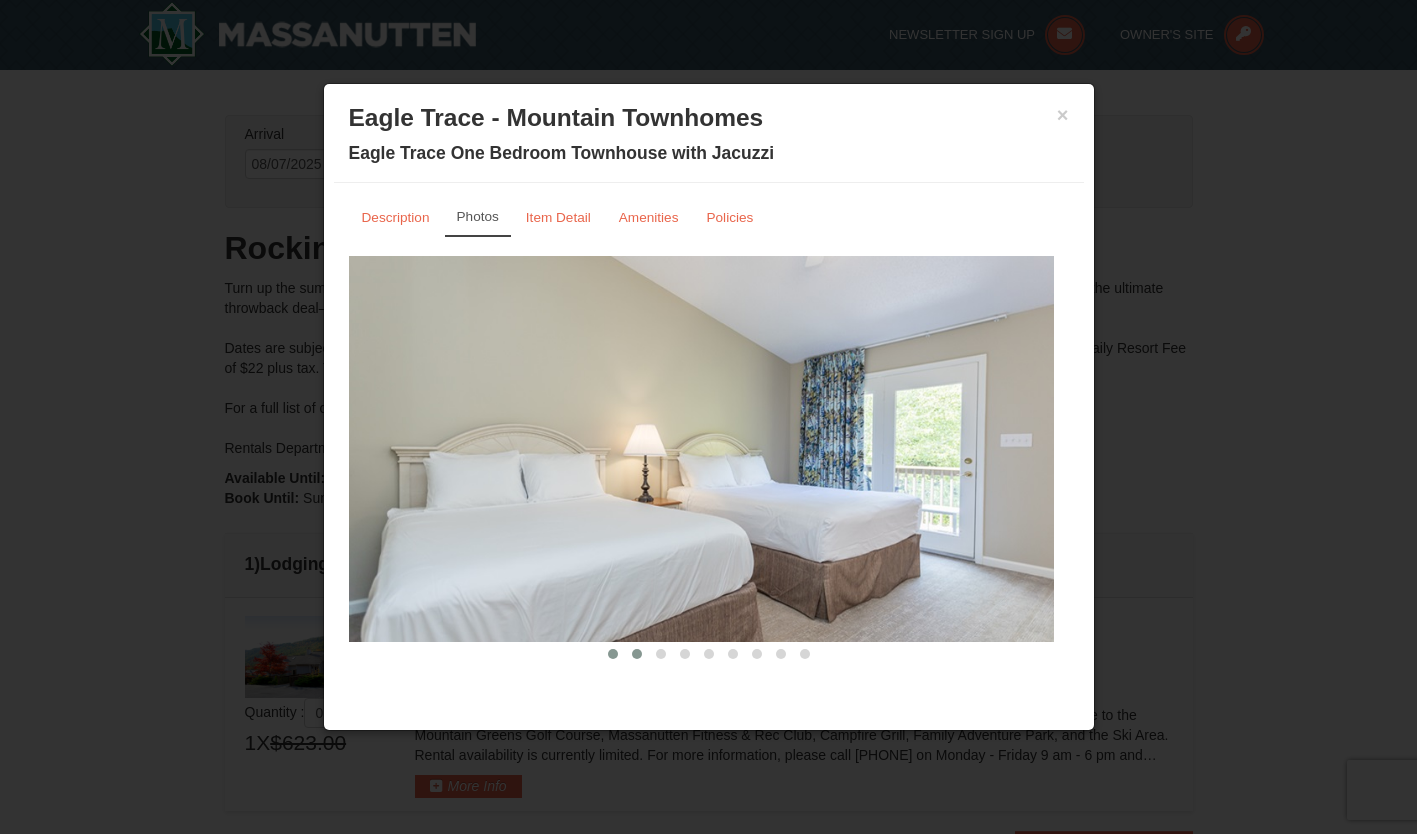 click at bounding box center (637, 654) 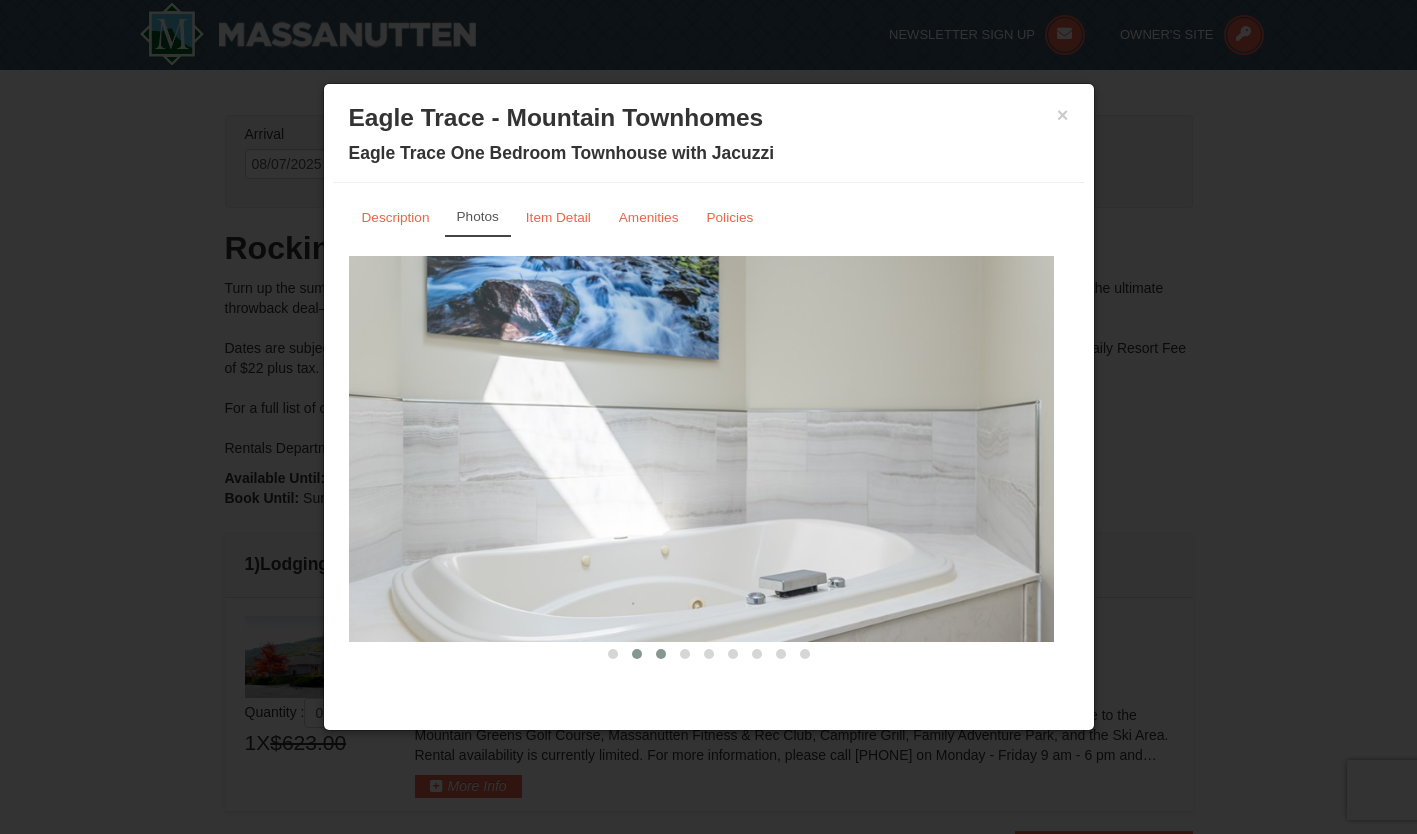 click at bounding box center [661, 654] 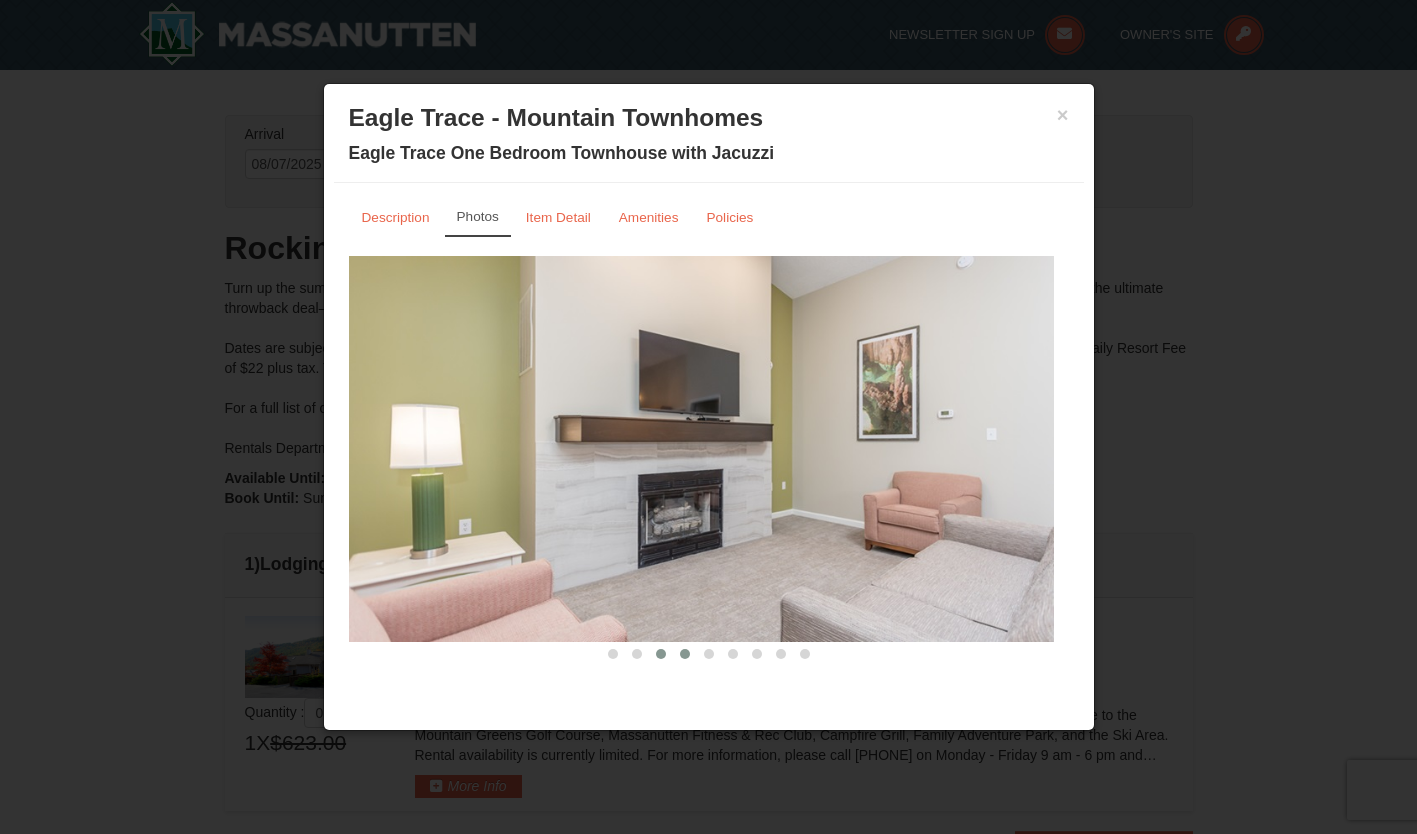 click at bounding box center (685, 654) 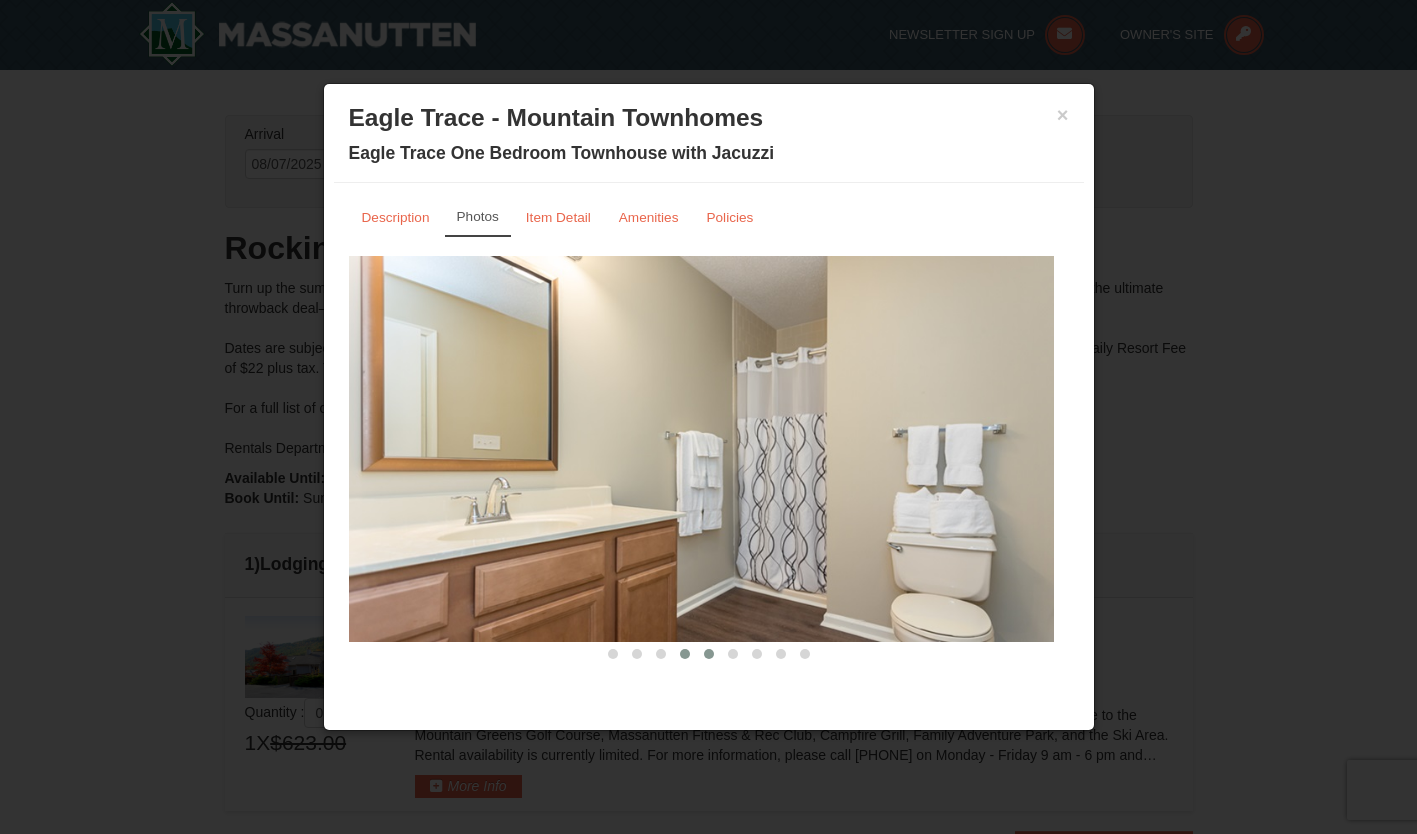 click at bounding box center [709, 654] 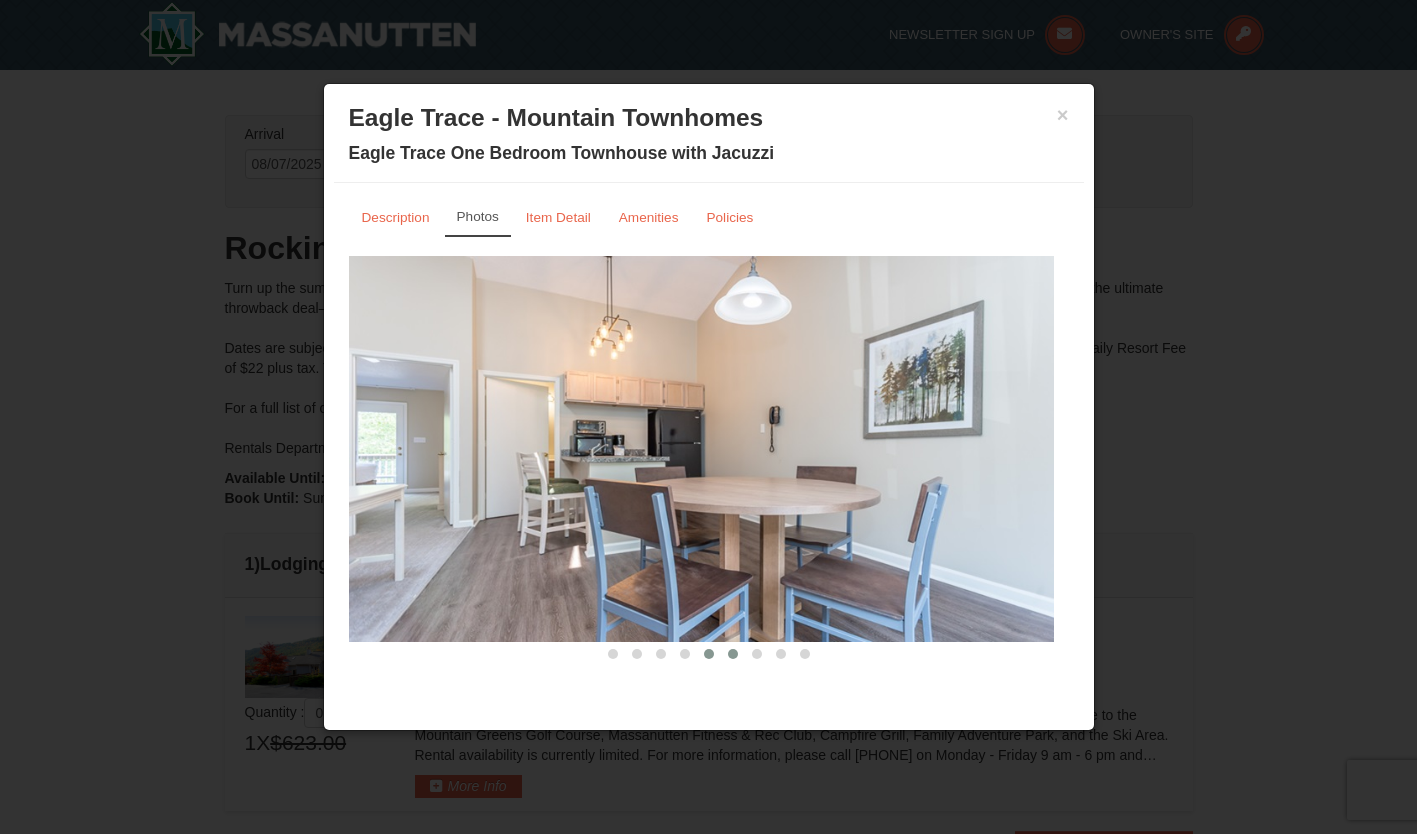 click at bounding box center [733, 654] 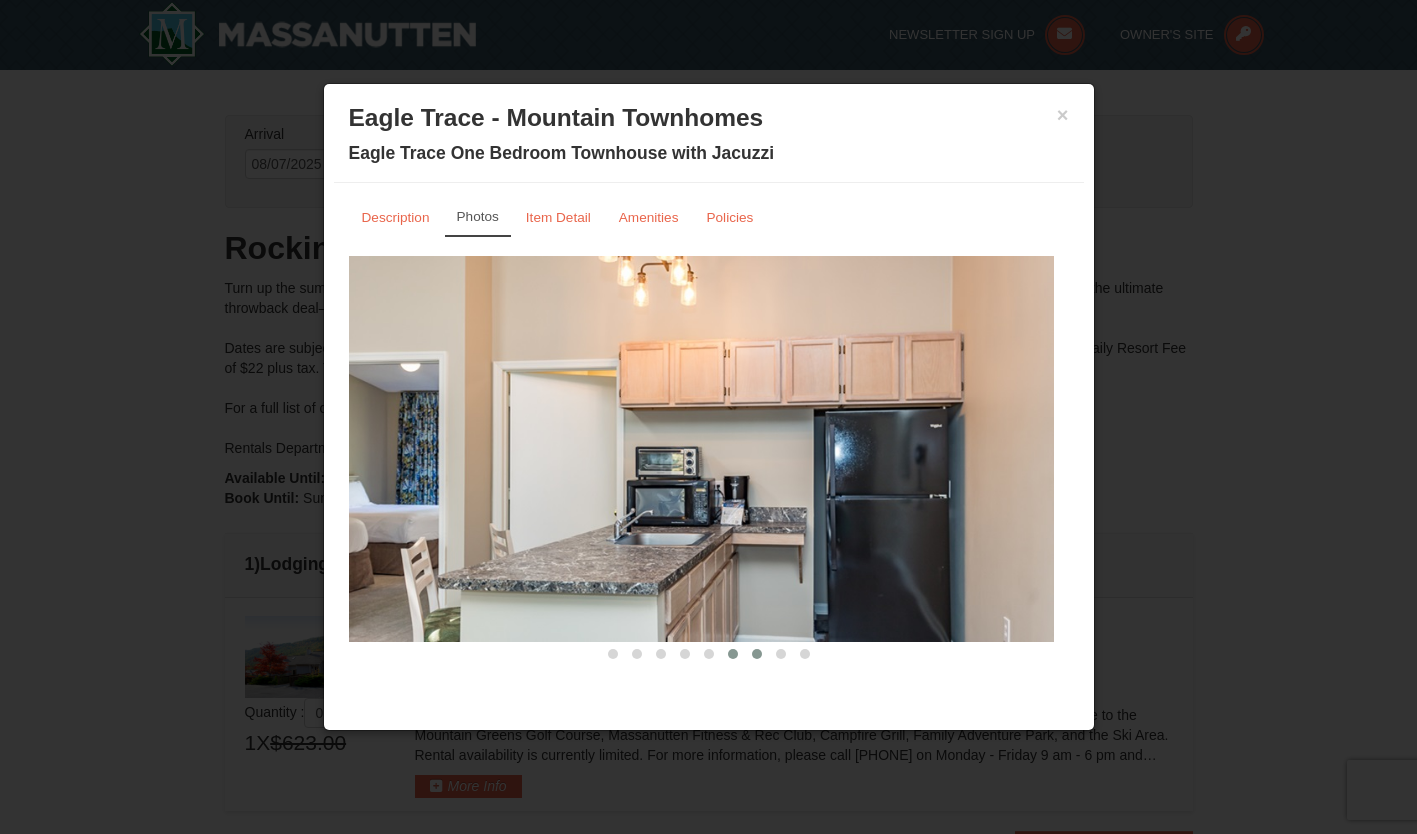 click at bounding box center (757, 654) 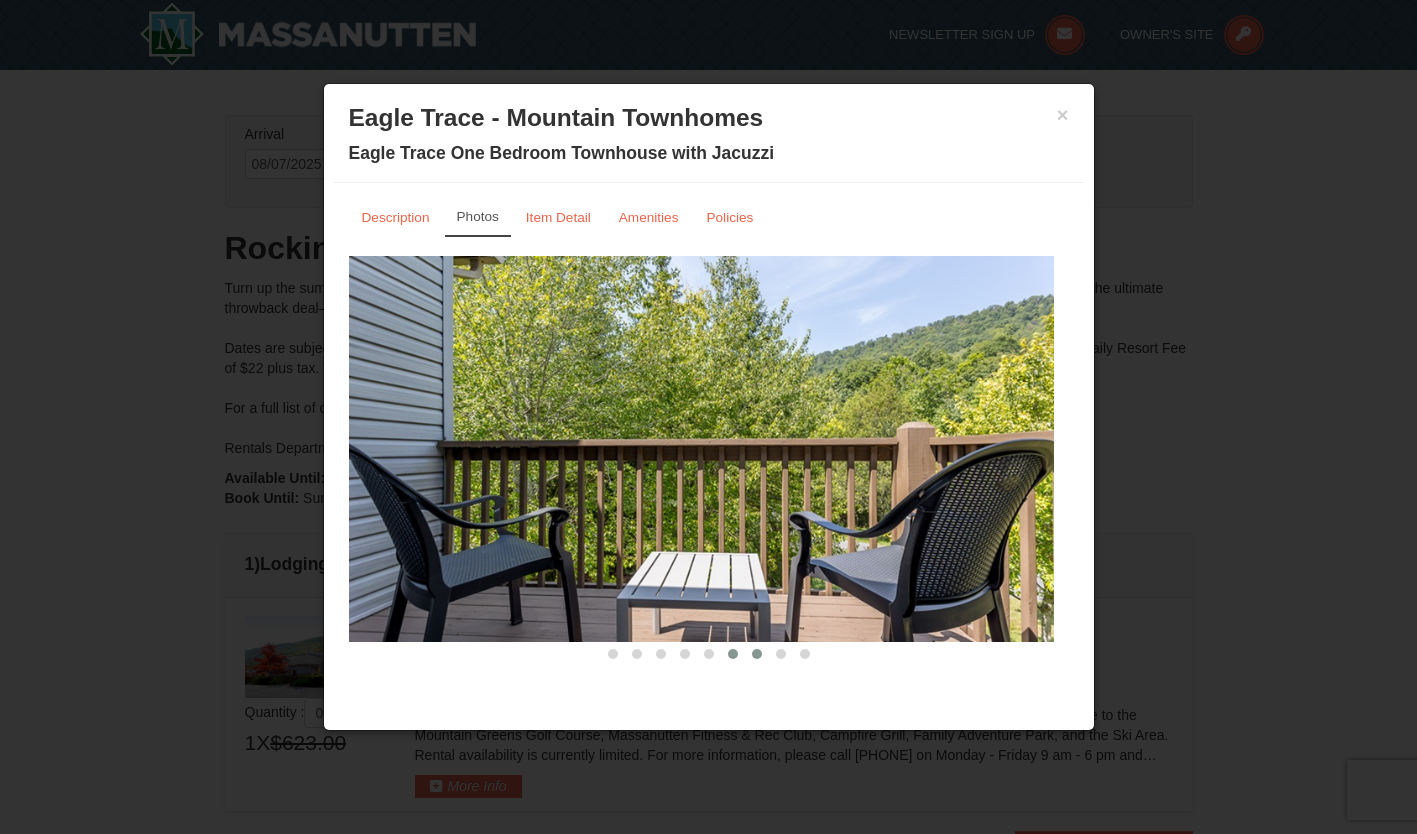 click at bounding box center [733, 654] 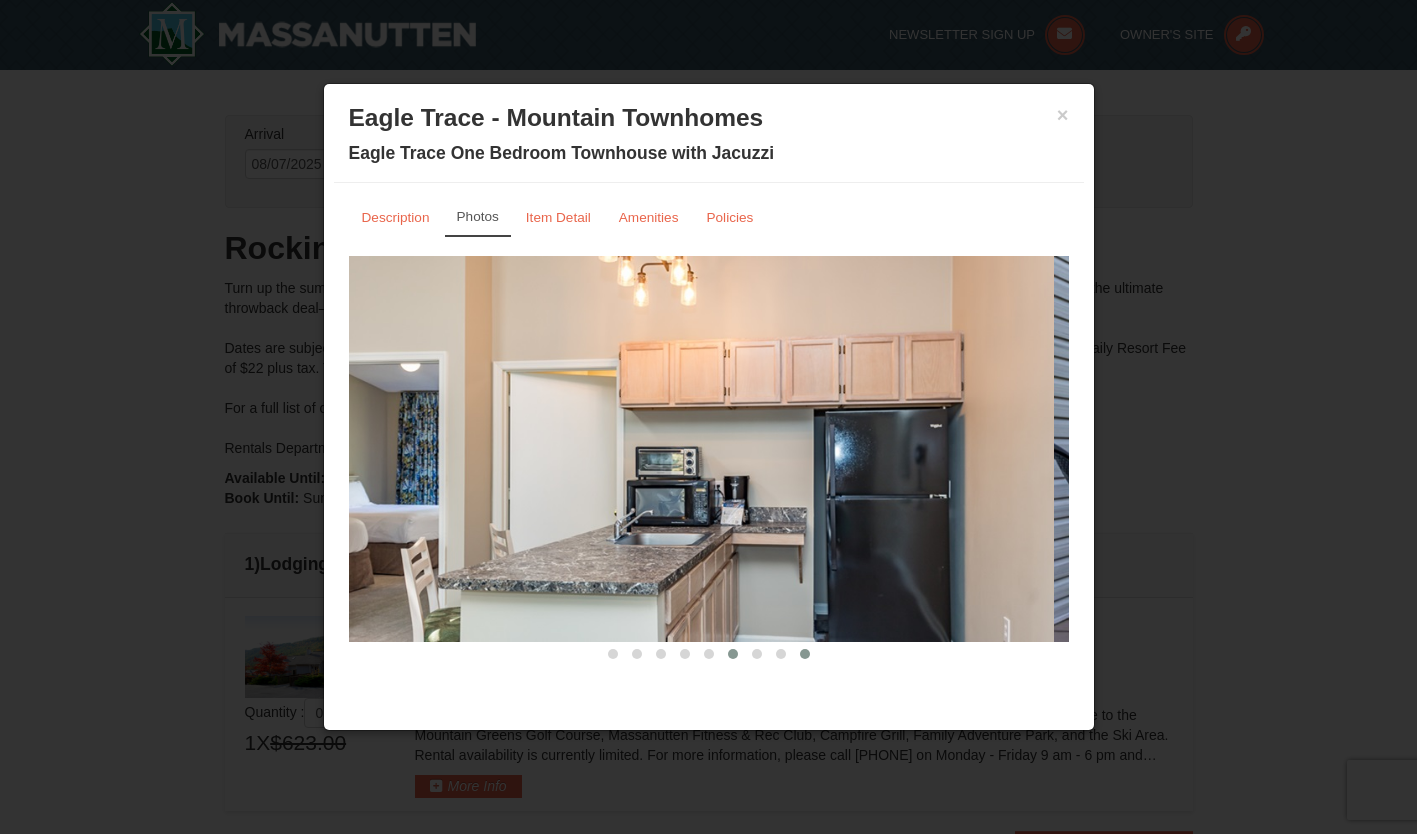 click at bounding box center (805, 654) 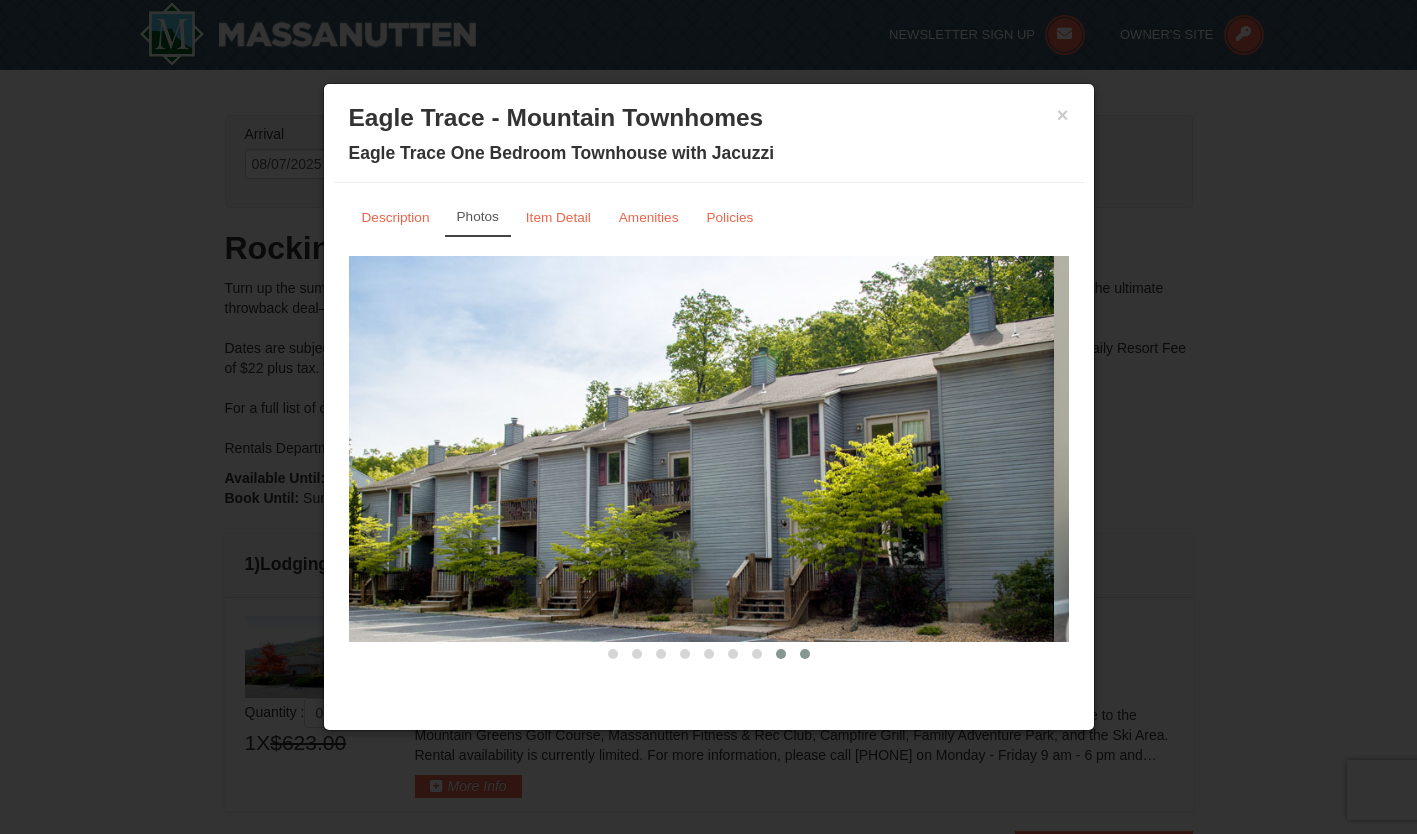 click at bounding box center (781, 654) 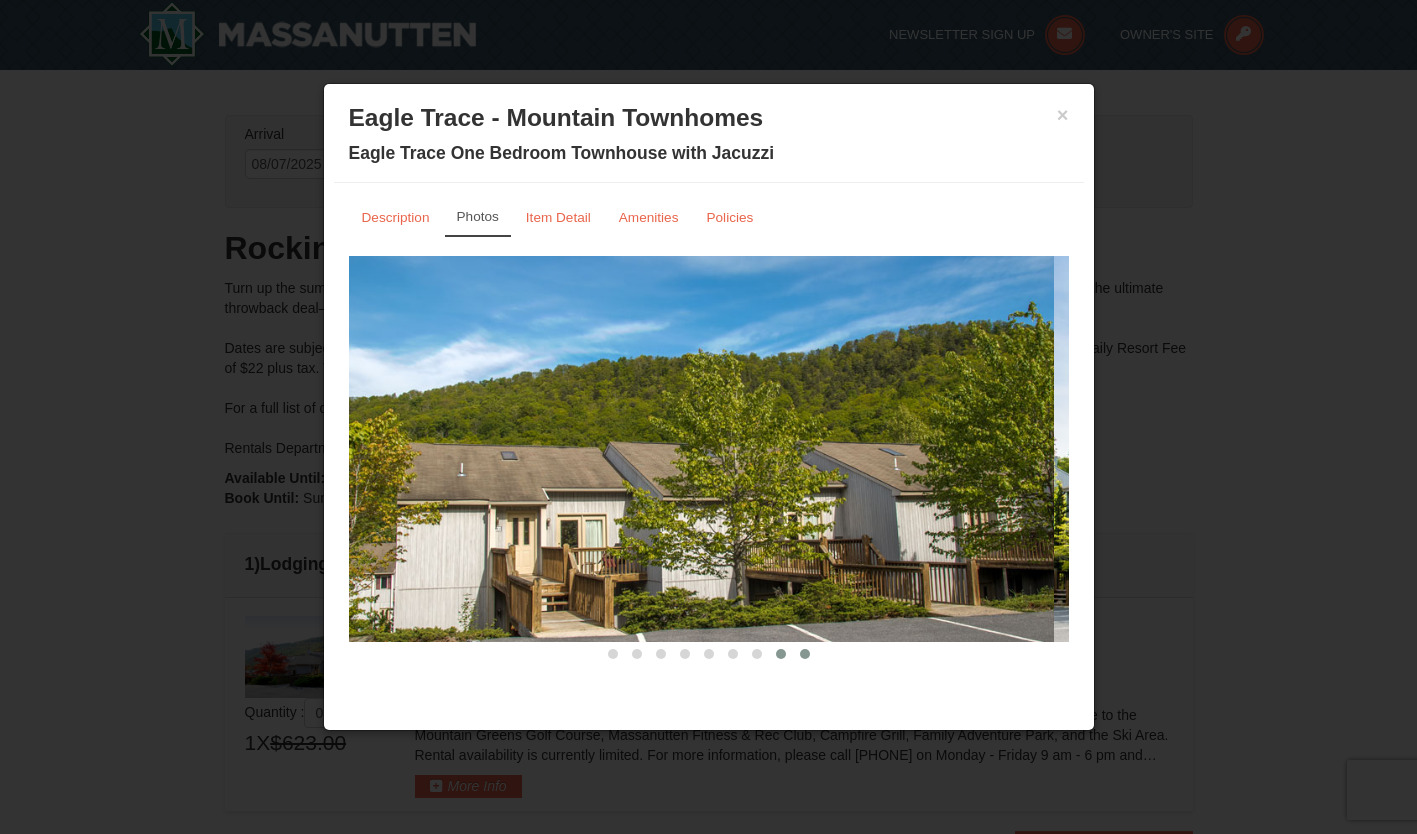 click at bounding box center (805, 654) 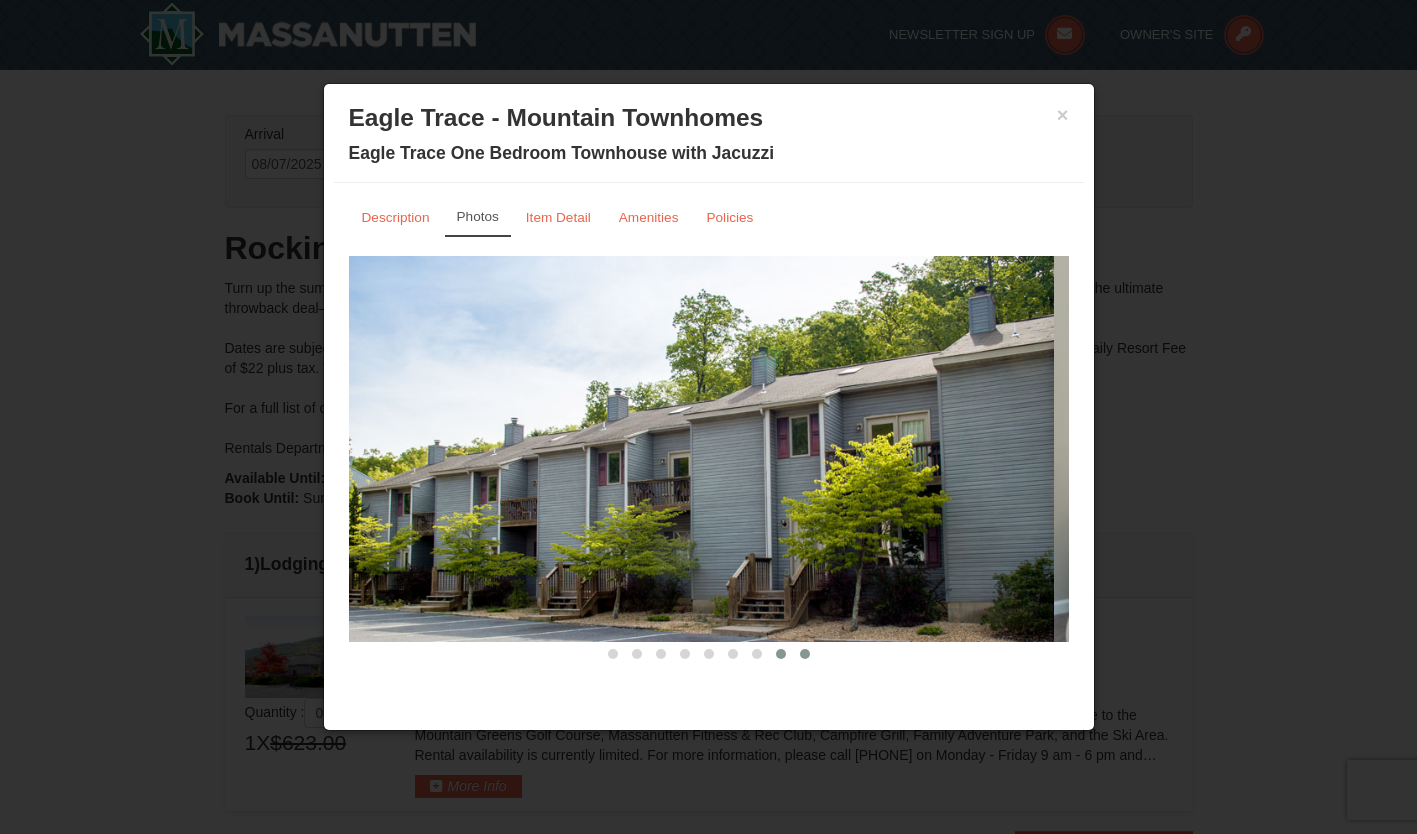 click at bounding box center (781, 654) 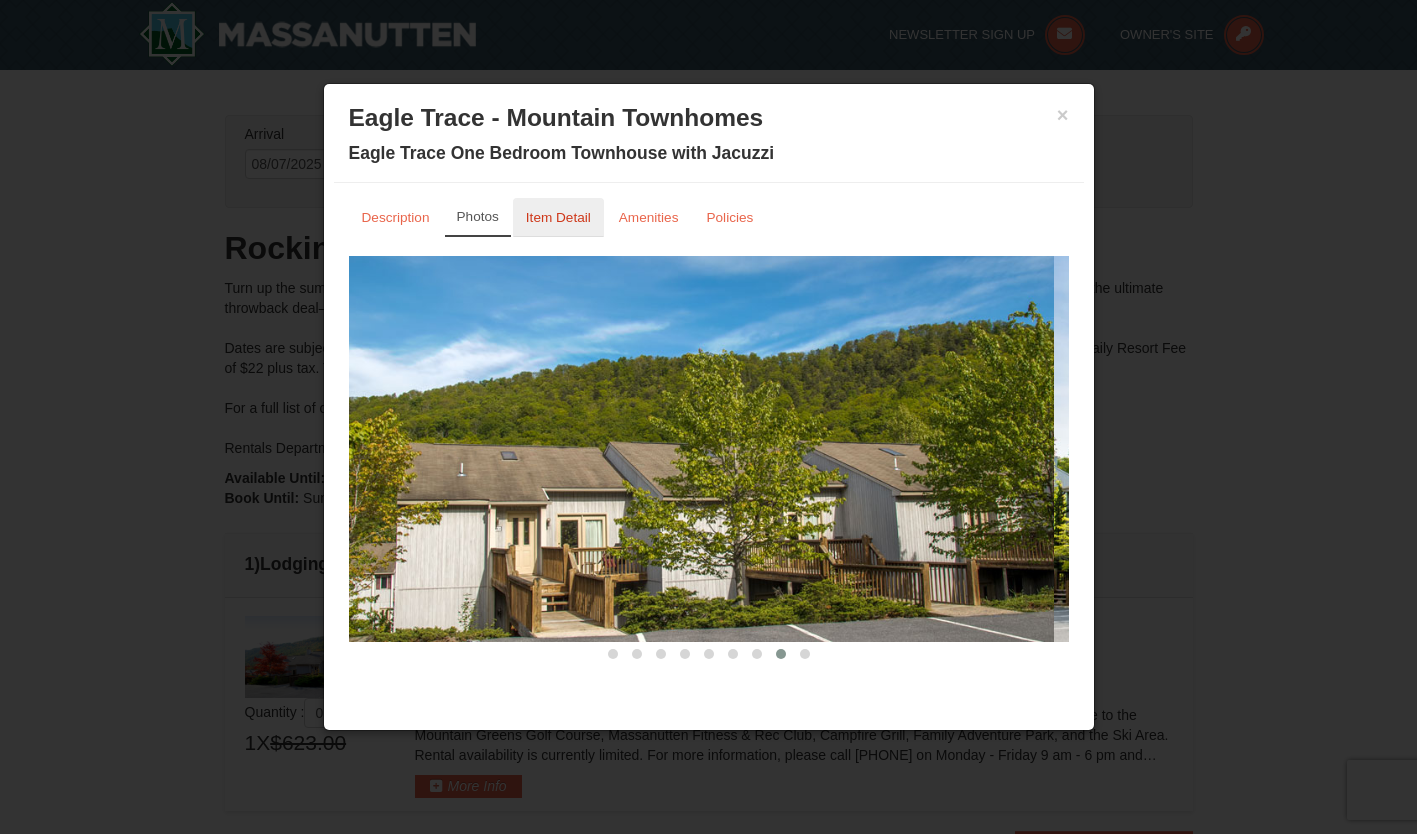 click on "Item Detail" at bounding box center (558, 217) 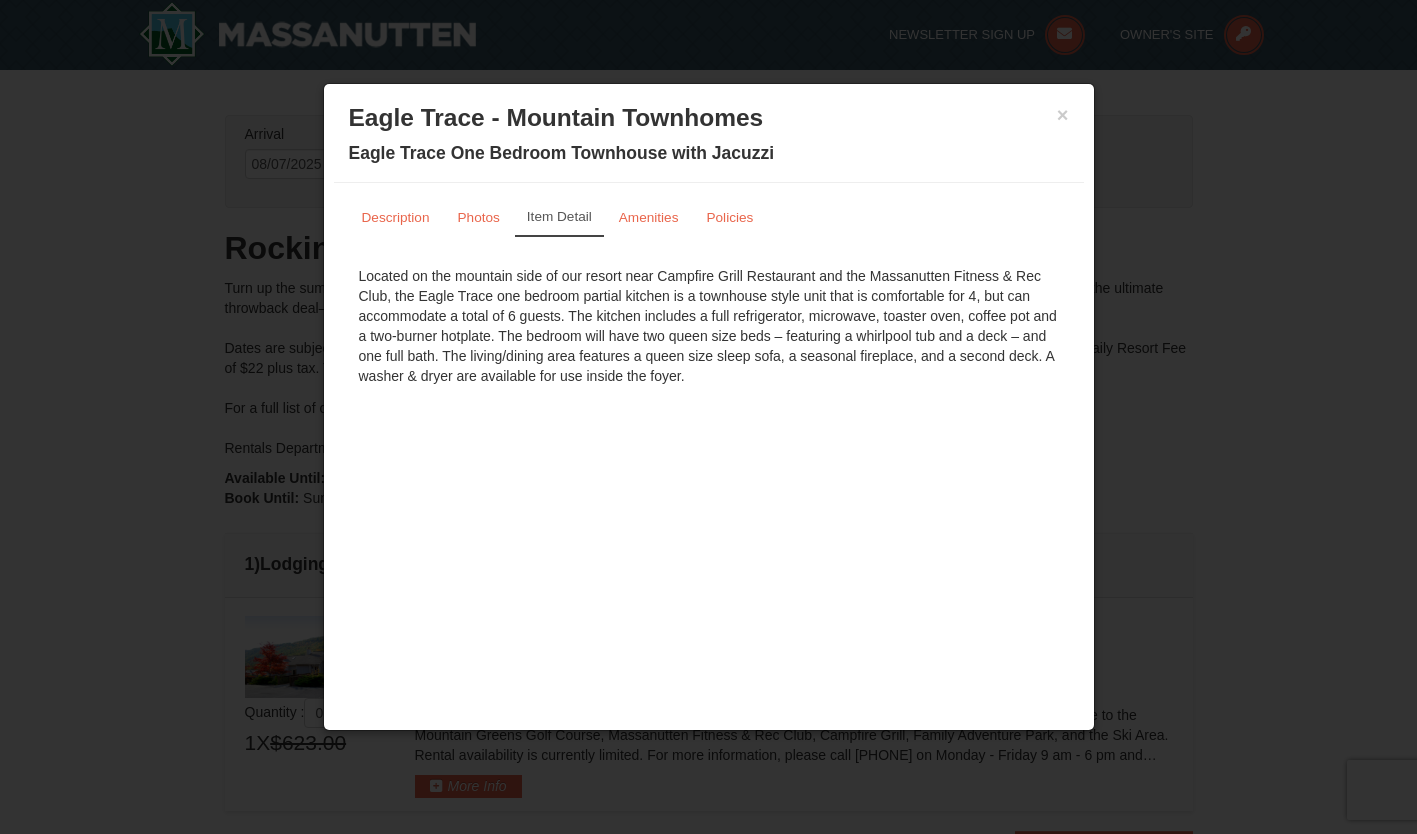 click on "Located on the mountain side of our resort near Campfire Grill Restaurant and the Massanutten Fitness & Rec Club, the Eagle Trace one bedroom partial kitchen is a townhouse style unit that is comfortable for 4, but can accommodate a total of 6 guests. The kitchen includes a full refrigerator, microwave, toaster oven, coffee pot and a two-burner hotplate. The bedroom will have two queen size beds – featuring a whirlpool tub and a deck – and one full bath. The living/dining area features a queen size sleep sofa, a seasonal fireplace, and a second deck.  A washer & dryer are available for use inside the foyer." at bounding box center [709, 326] 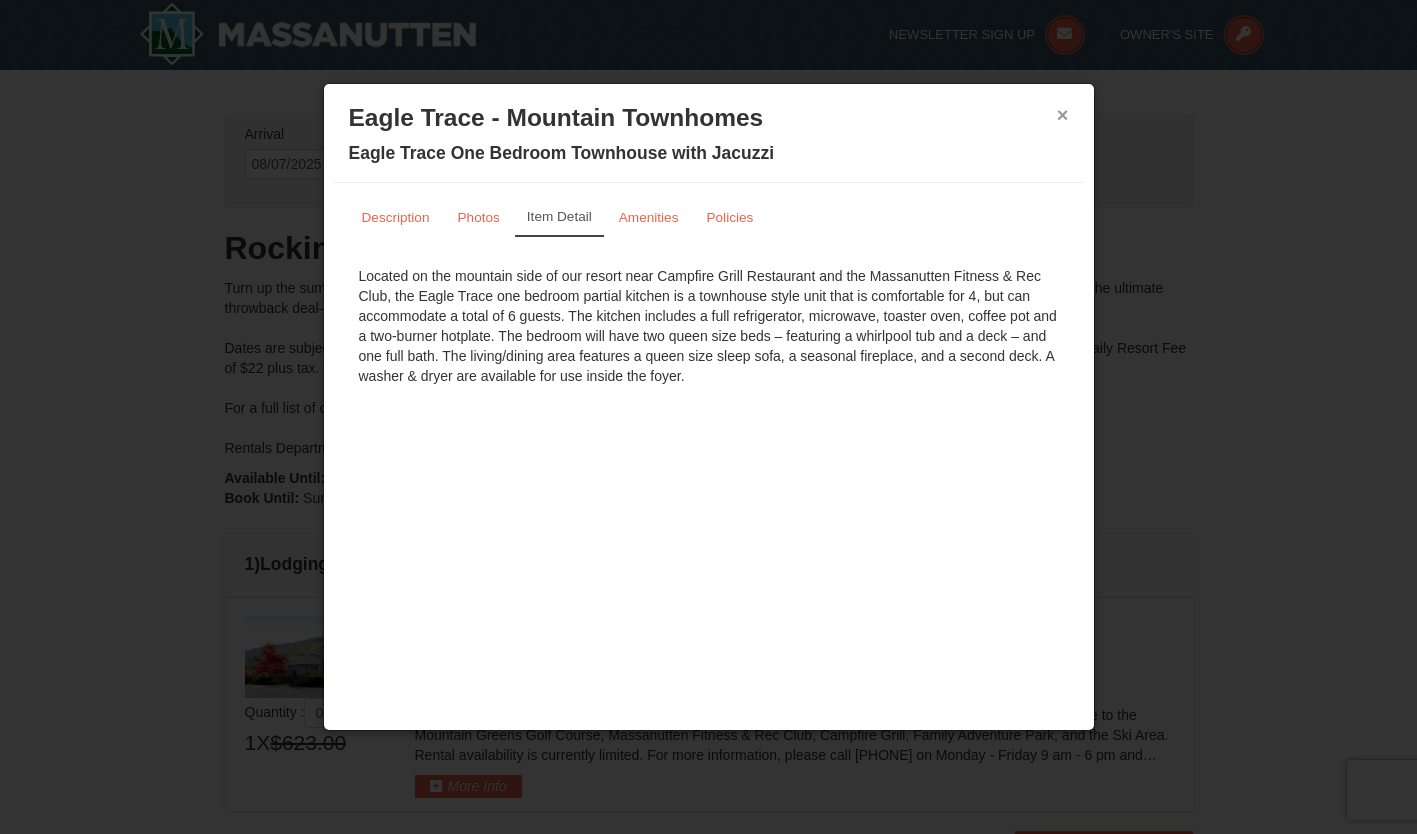 click on "×" at bounding box center (1063, 115) 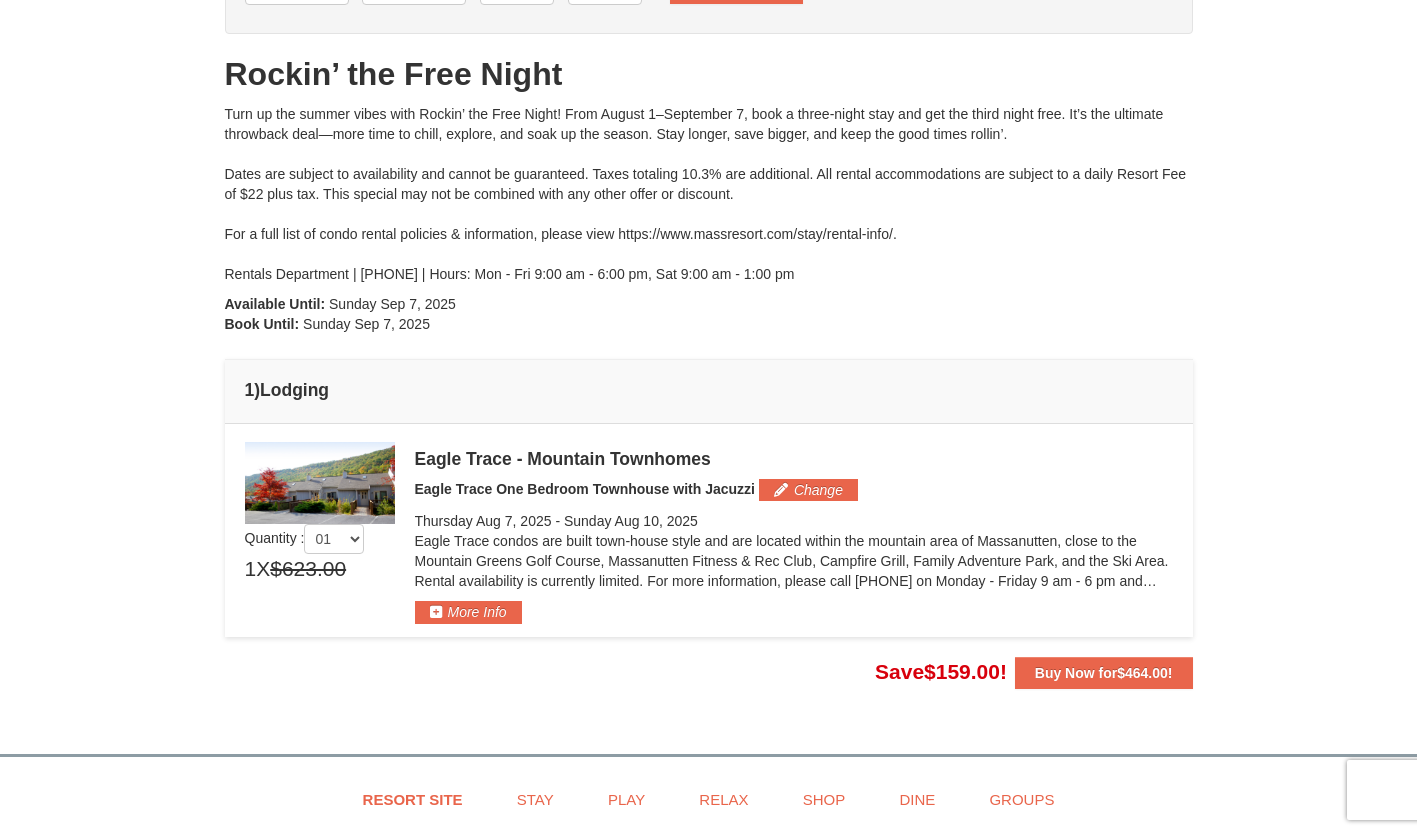 scroll, scrollTop: 182, scrollLeft: 0, axis: vertical 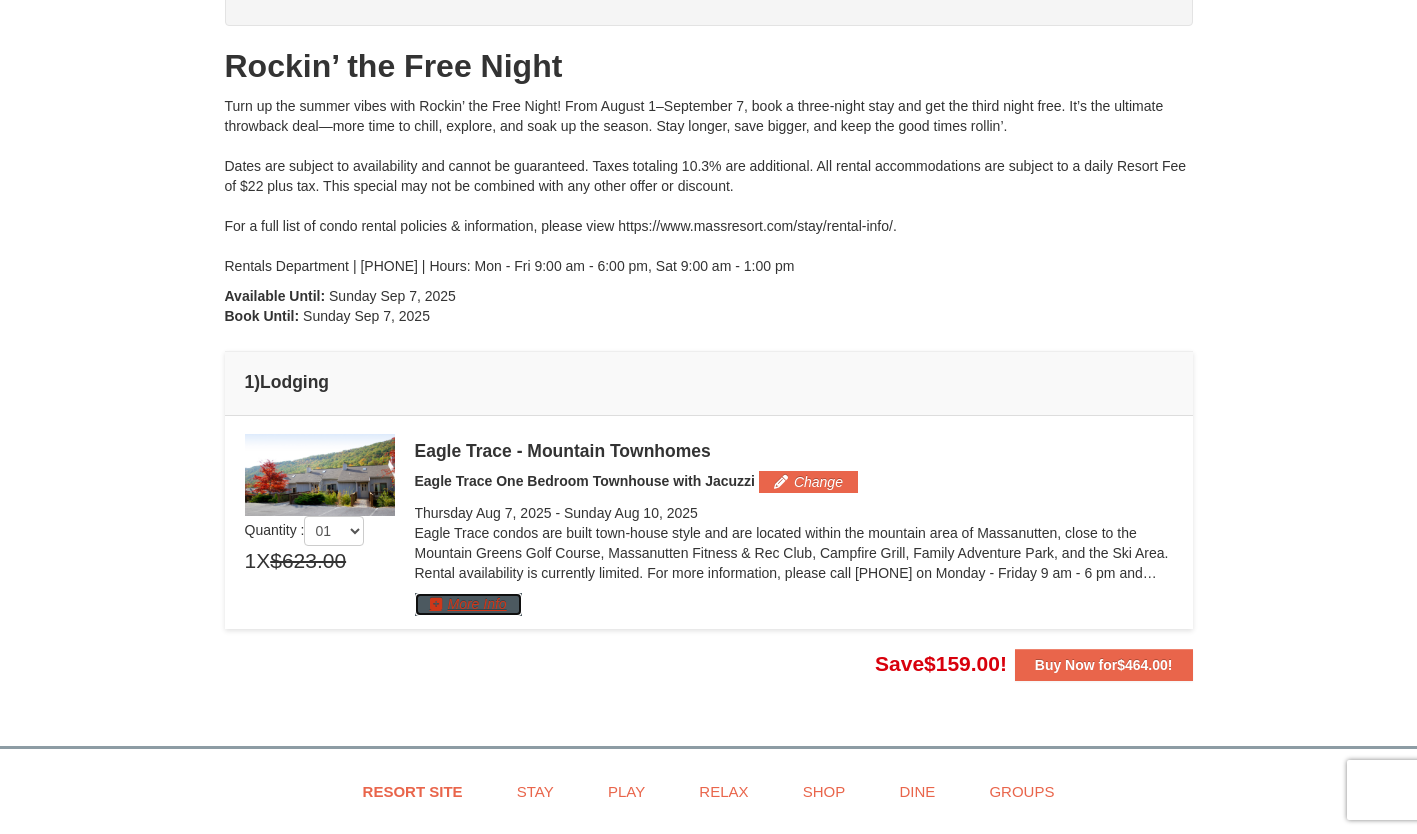 click on "More Info" at bounding box center [468, 604] 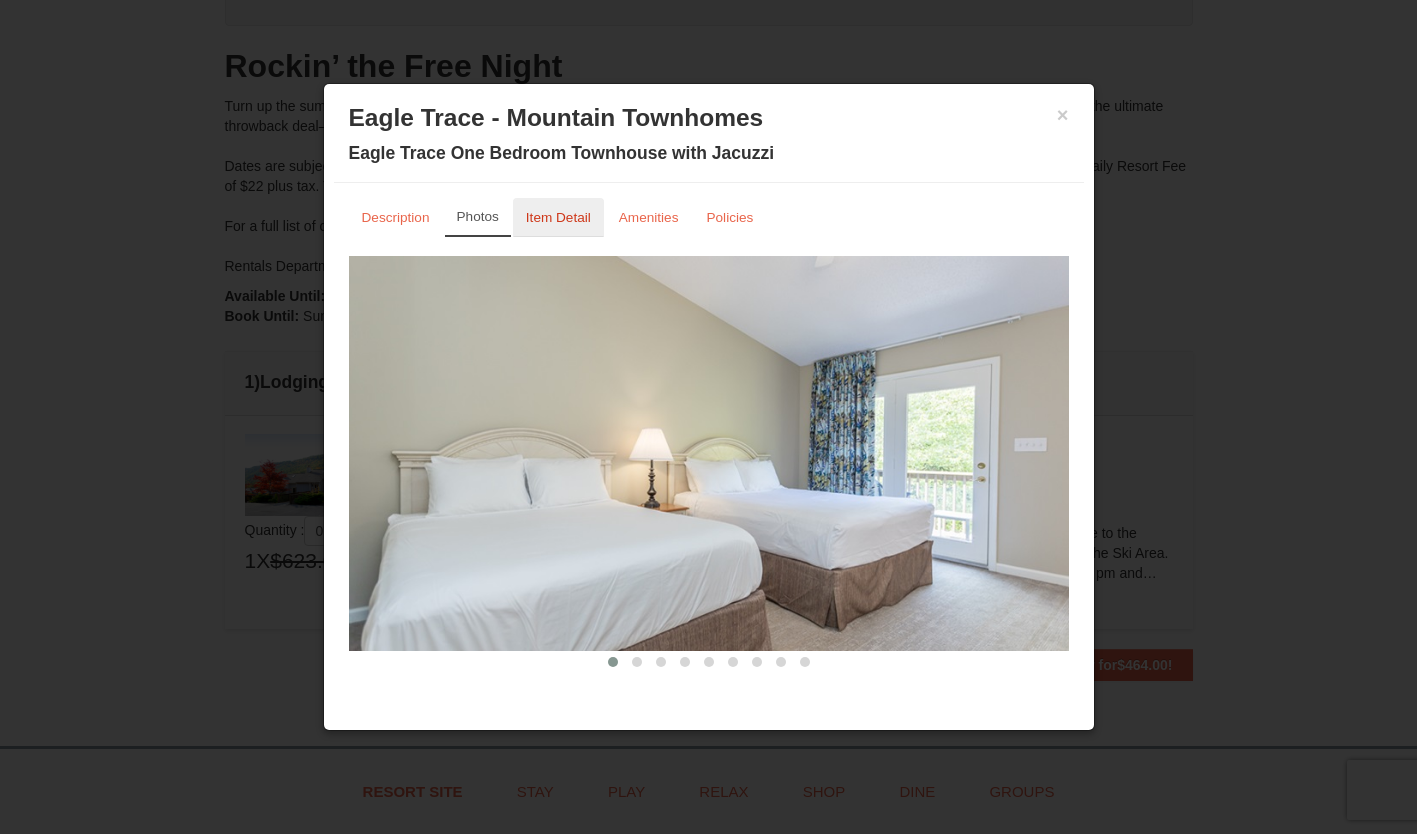 click on "Item Detail" at bounding box center [558, 217] 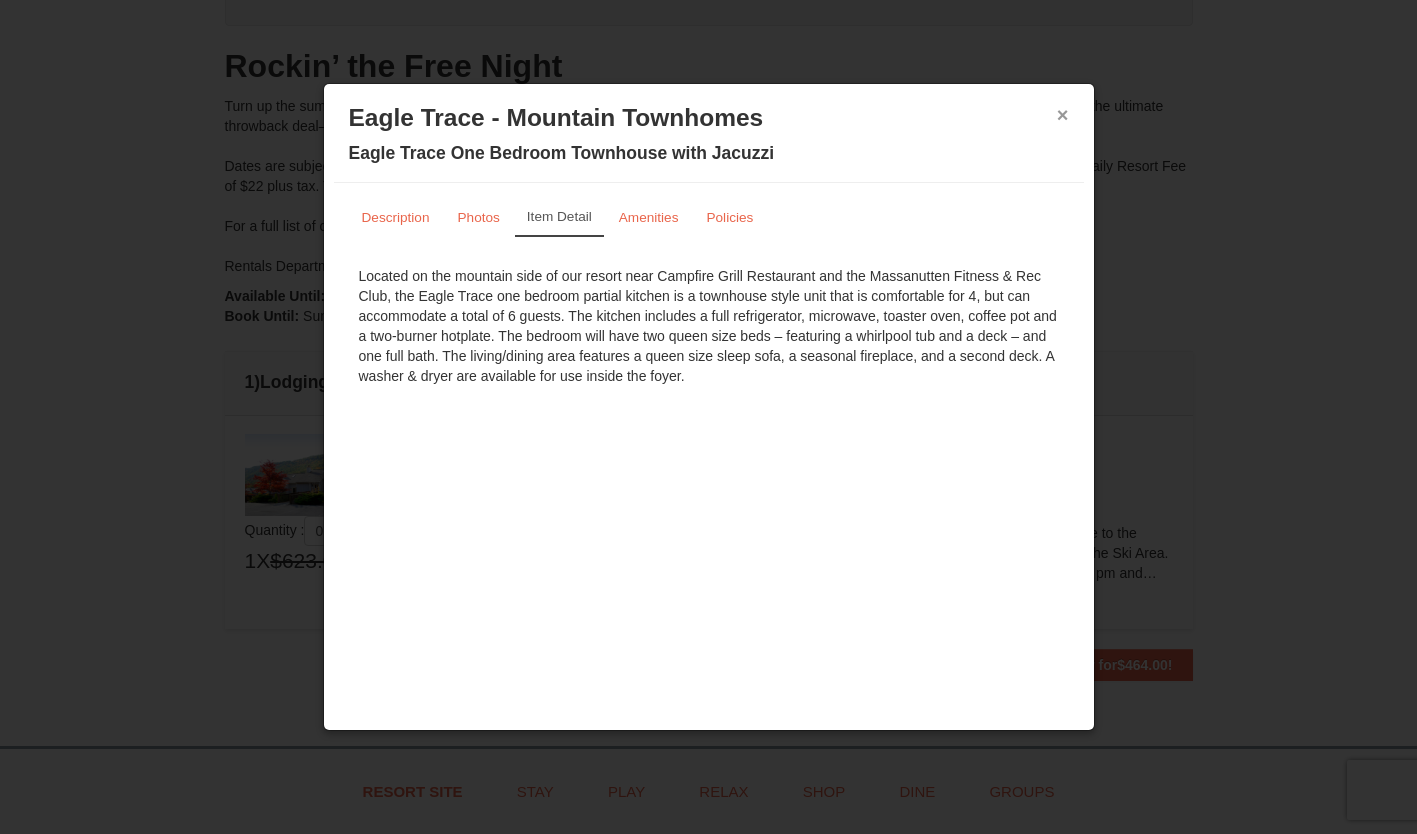 click on "×" at bounding box center (1063, 115) 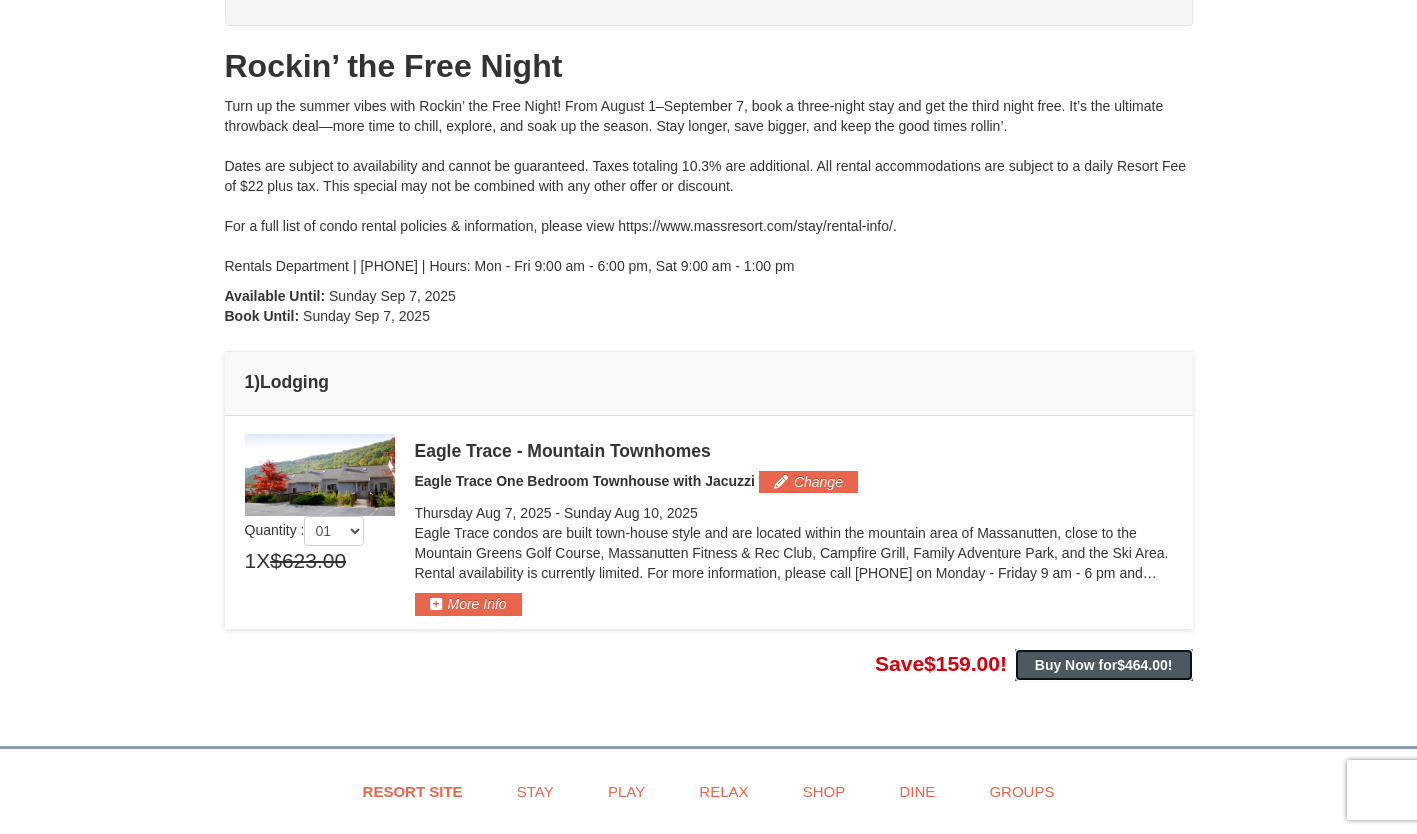 click on "Buy Now for
$464.00 !" at bounding box center (1104, 665) 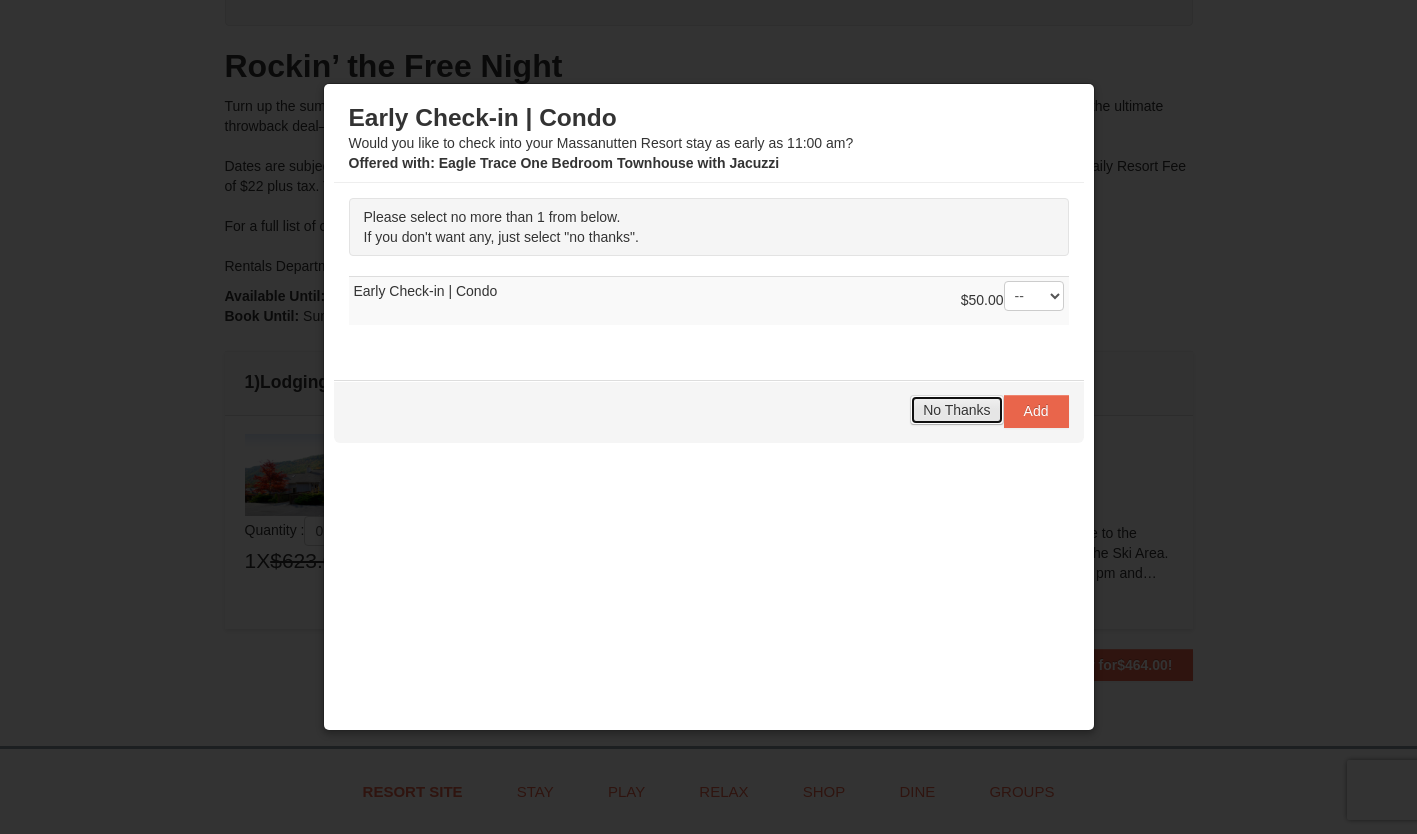 click on "No Thanks" at bounding box center [956, 410] 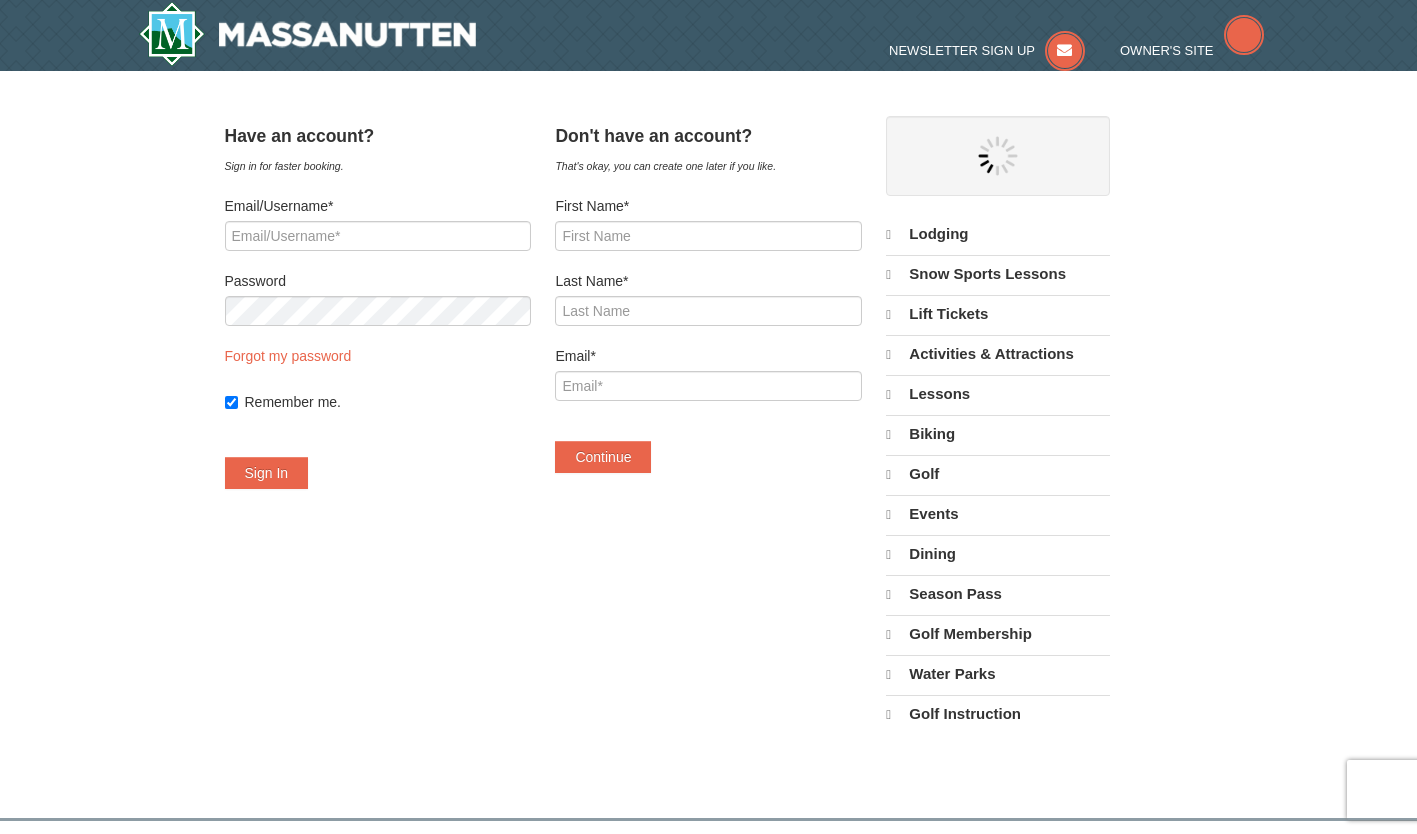 scroll, scrollTop: 0, scrollLeft: 0, axis: both 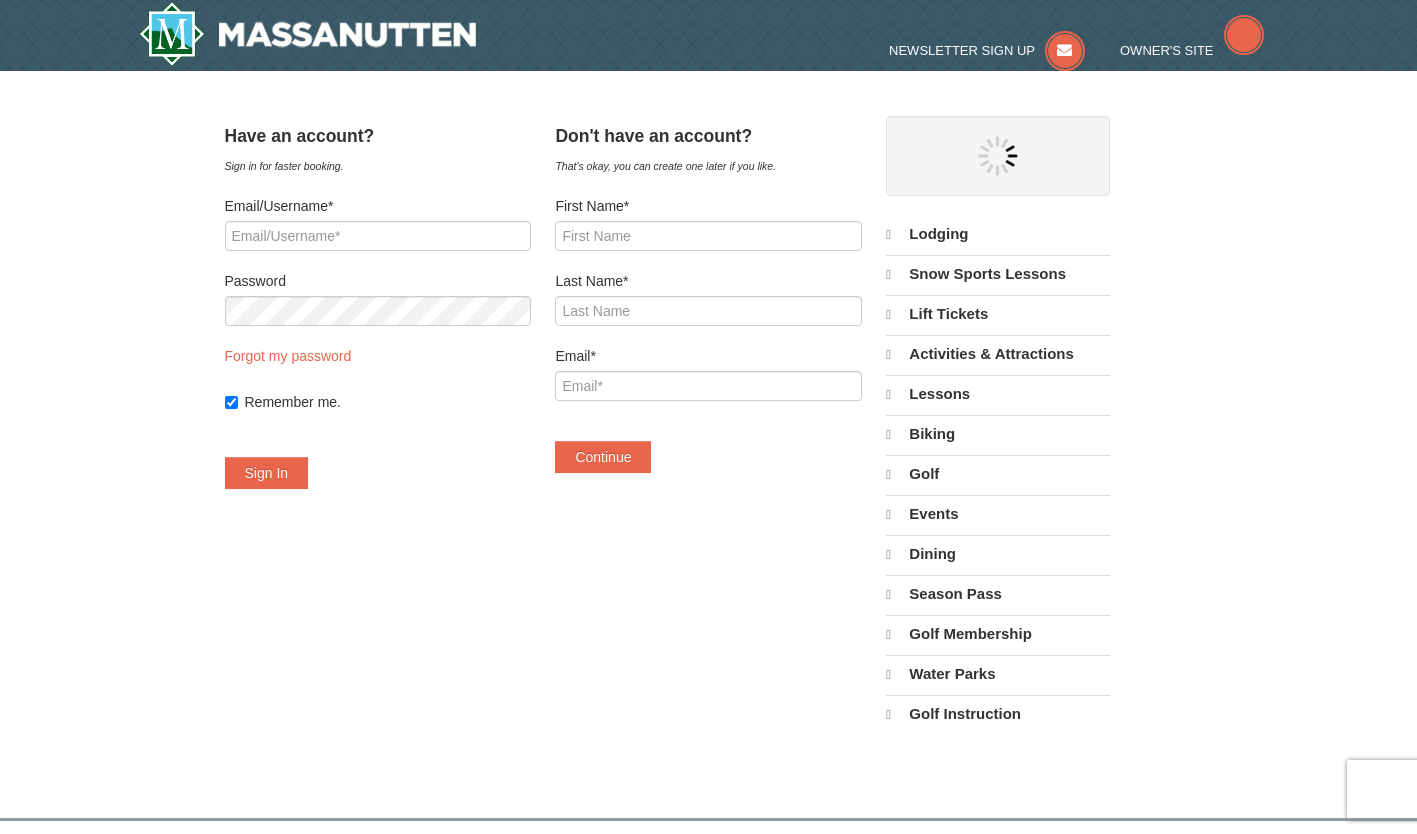 select on "8" 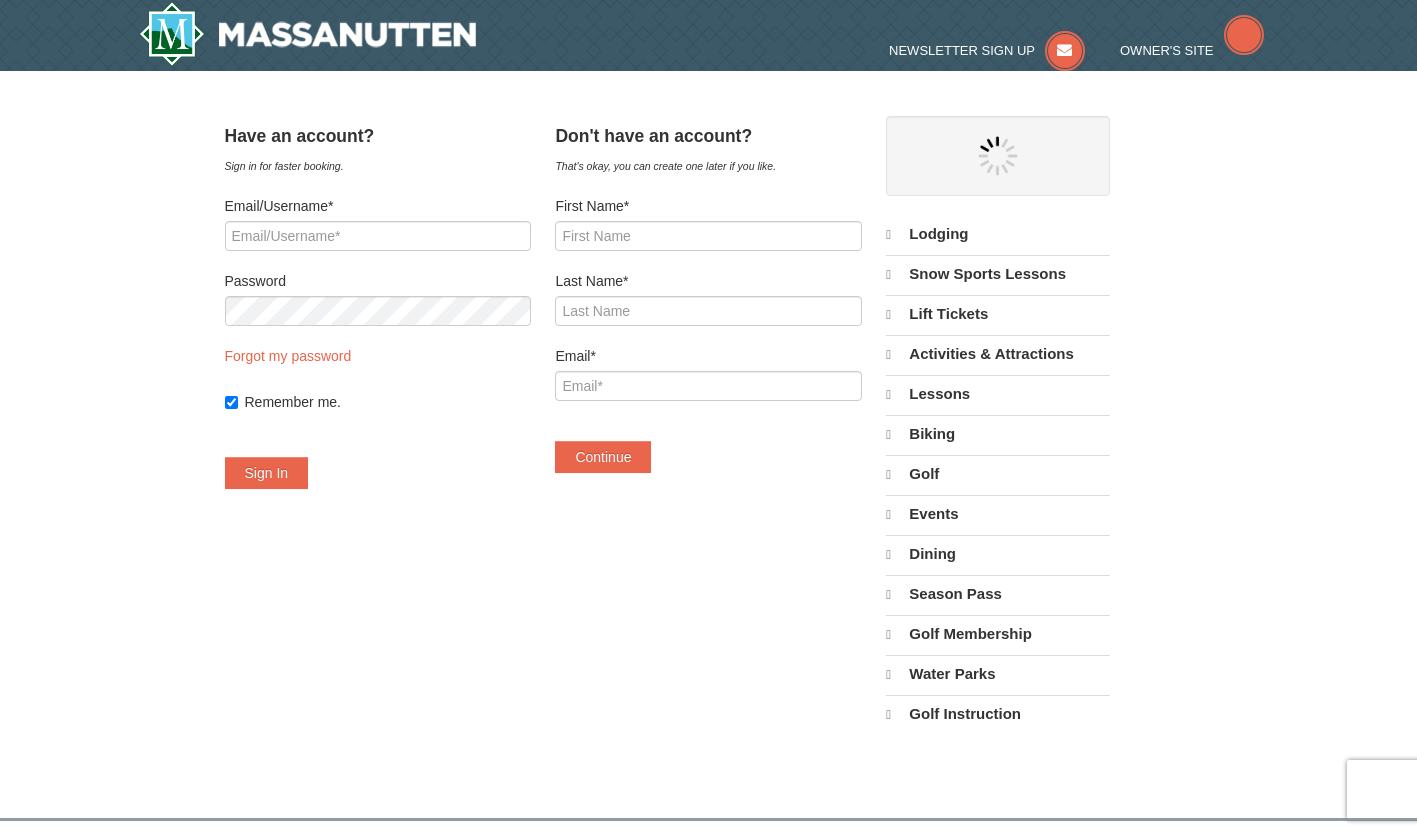 select on "8" 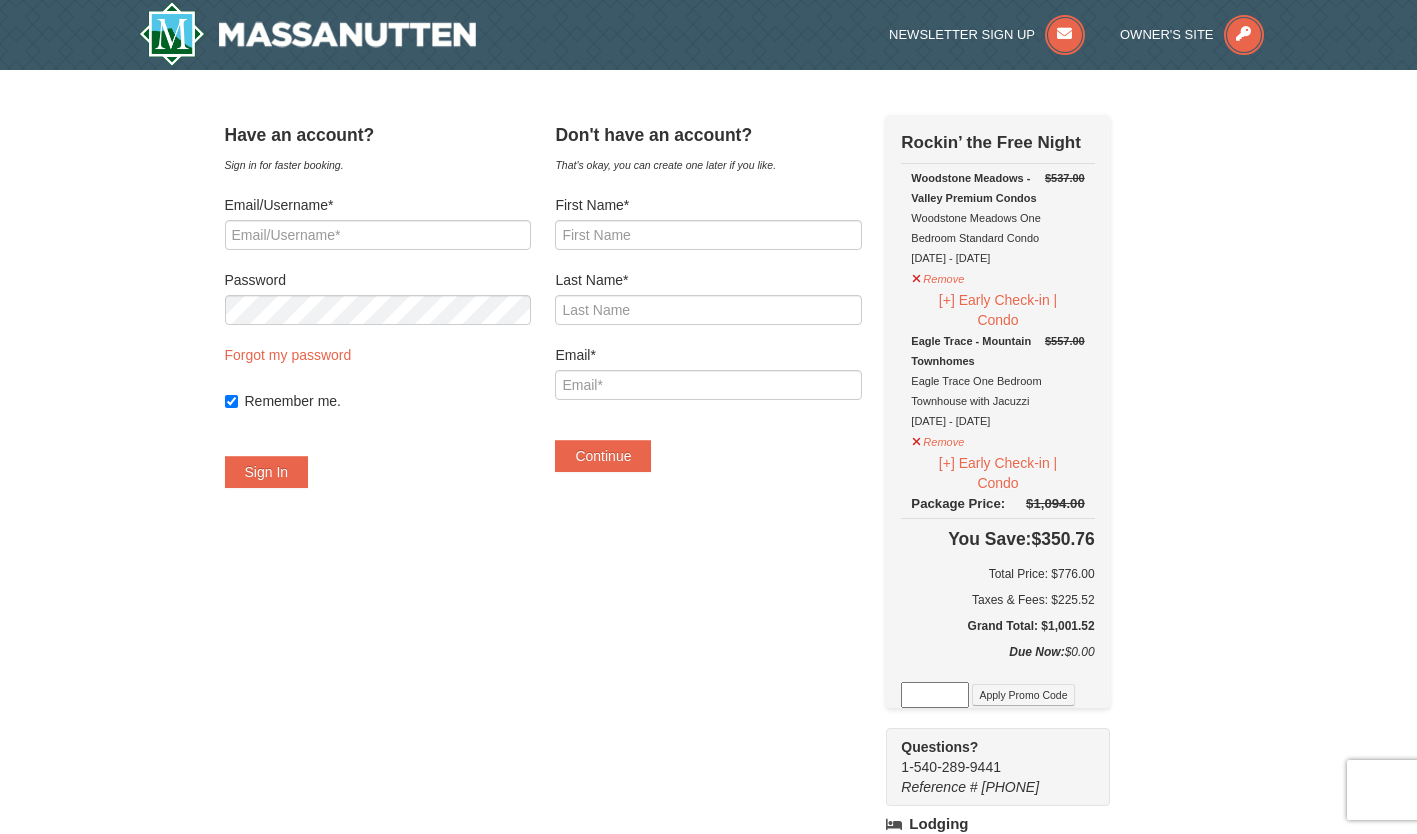 scroll, scrollTop: 0, scrollLeft: 0, axis: both 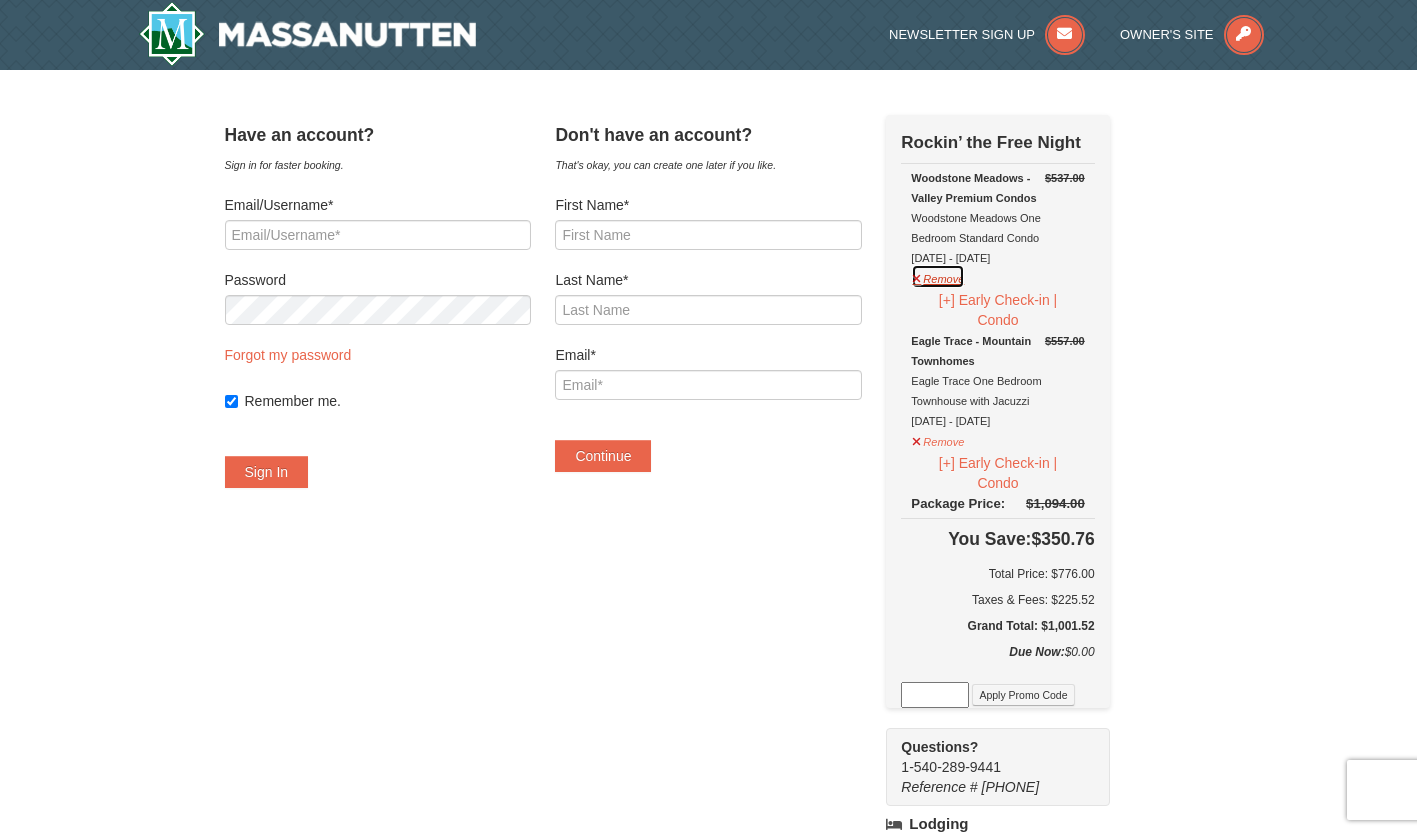 click on "Remove" at bounding box center [938, 276] 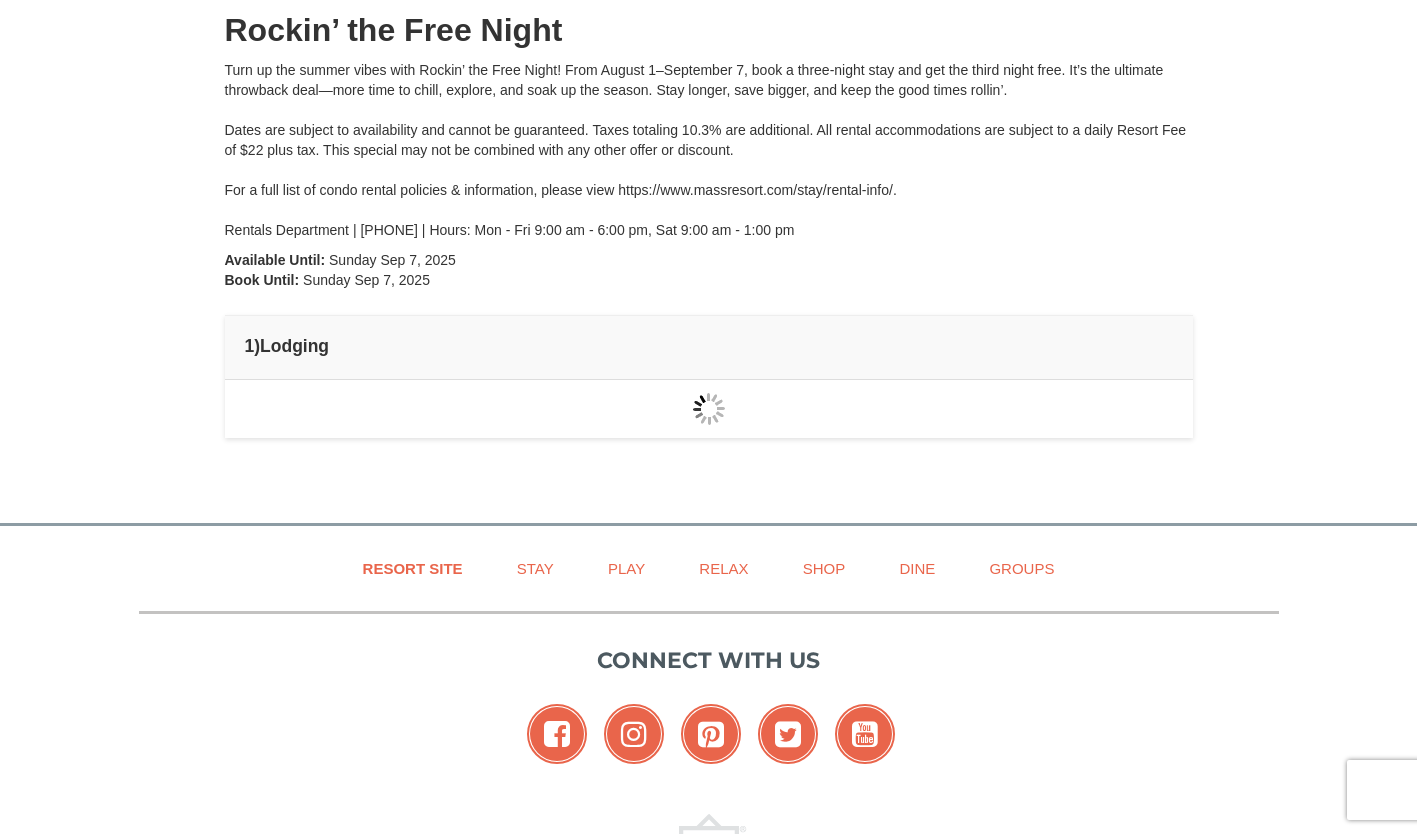 scroll, scrollTop: 227, scrollLeft: 0, axis: vertical 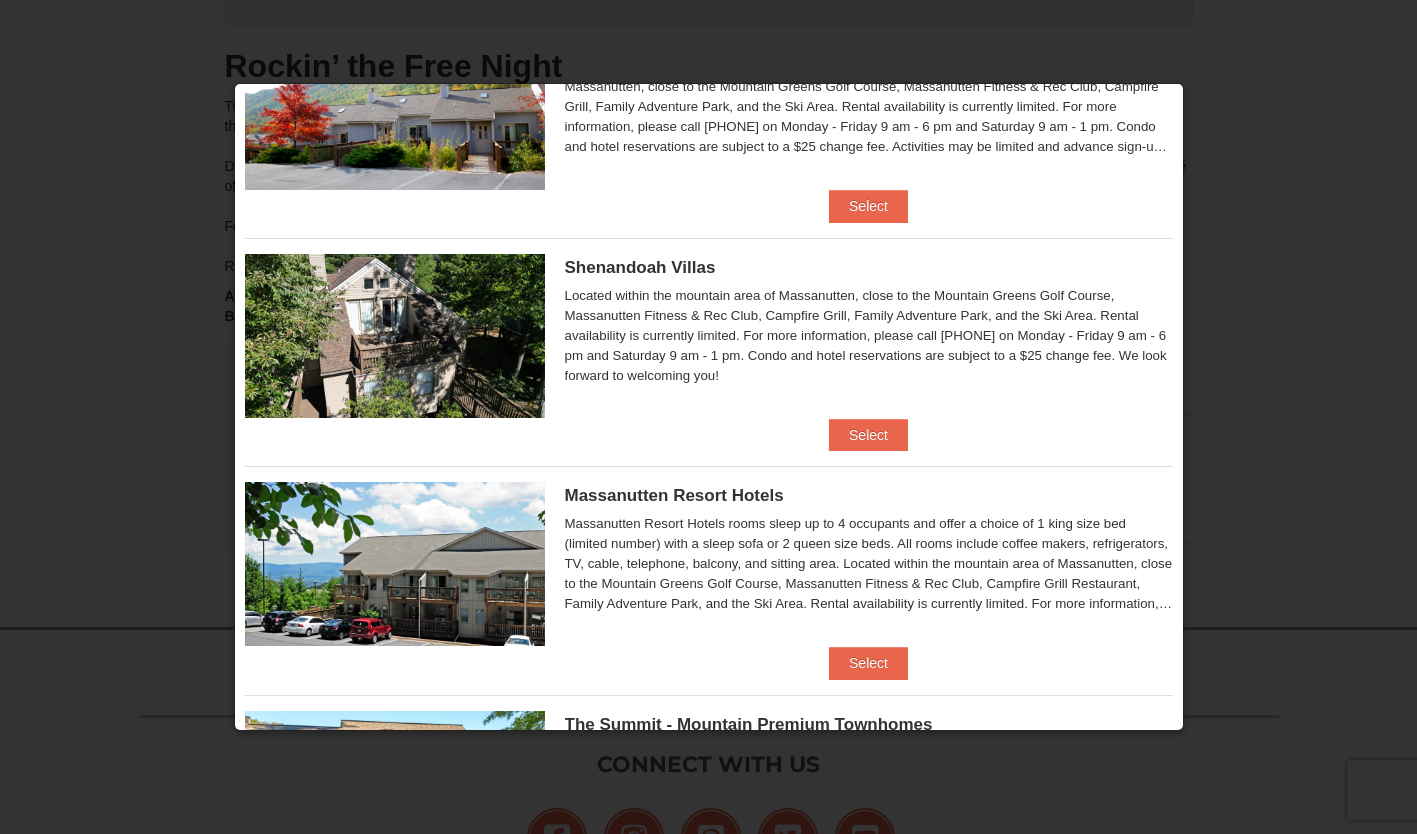 drag, startPoint x: 1159, startPoint y: 388, endPoint x: 1143, endPoint y: 425, distance: 40.311287 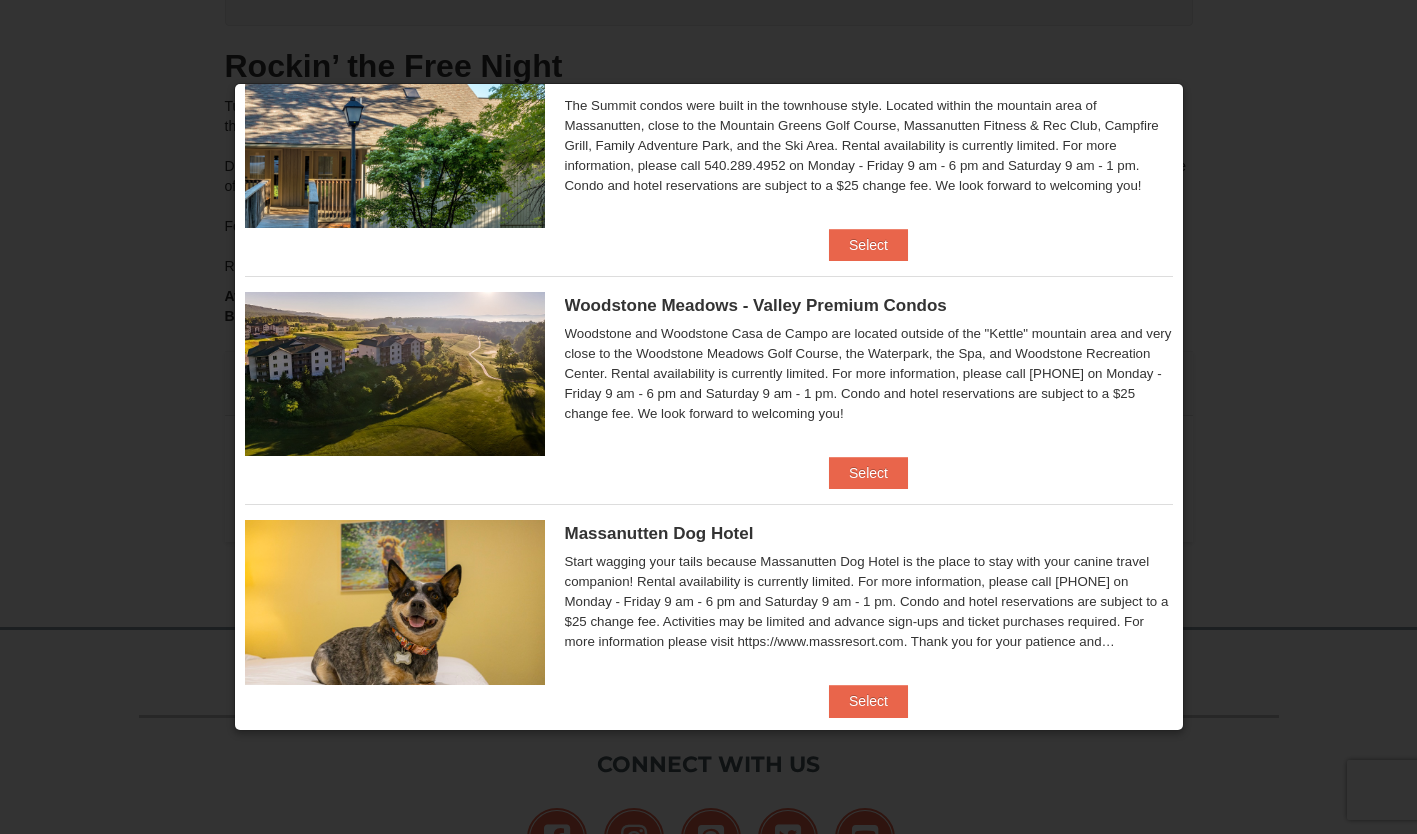 scroll, scrollTop: 804, scrollLeft: 0, axis: vertical 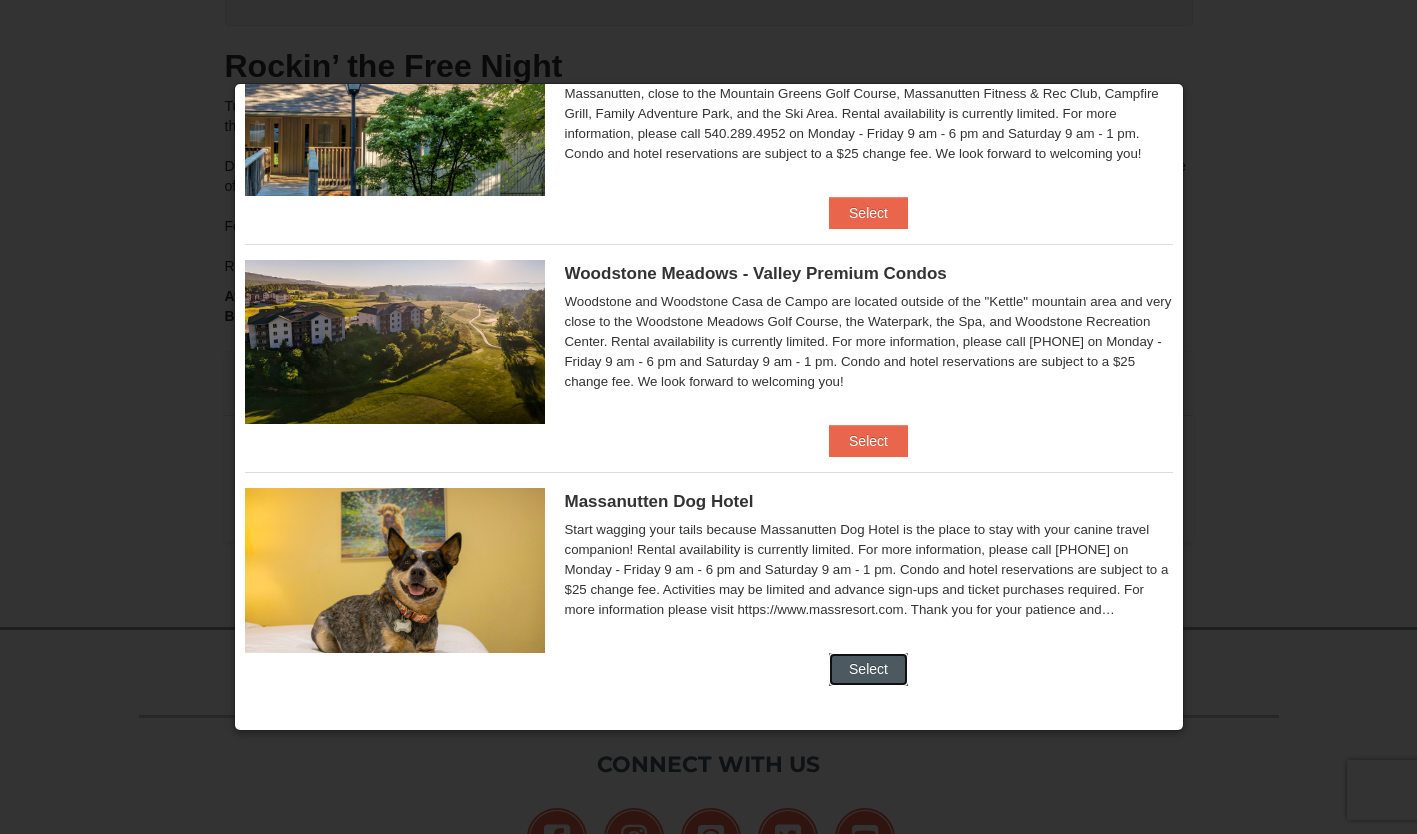 click on "Select" at bounding box center (868, 669) 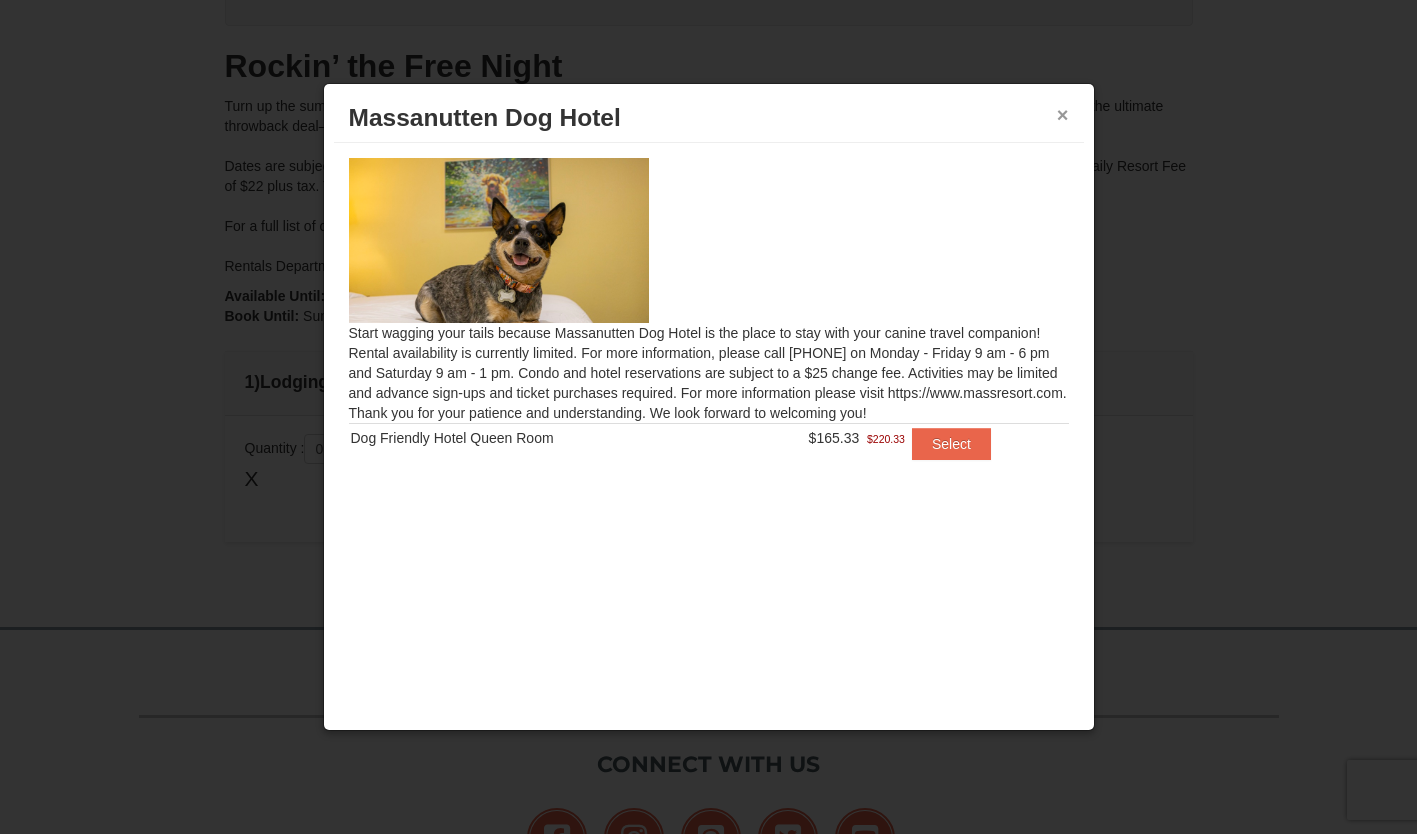 click on "×" at bounding box center (1063, 115) 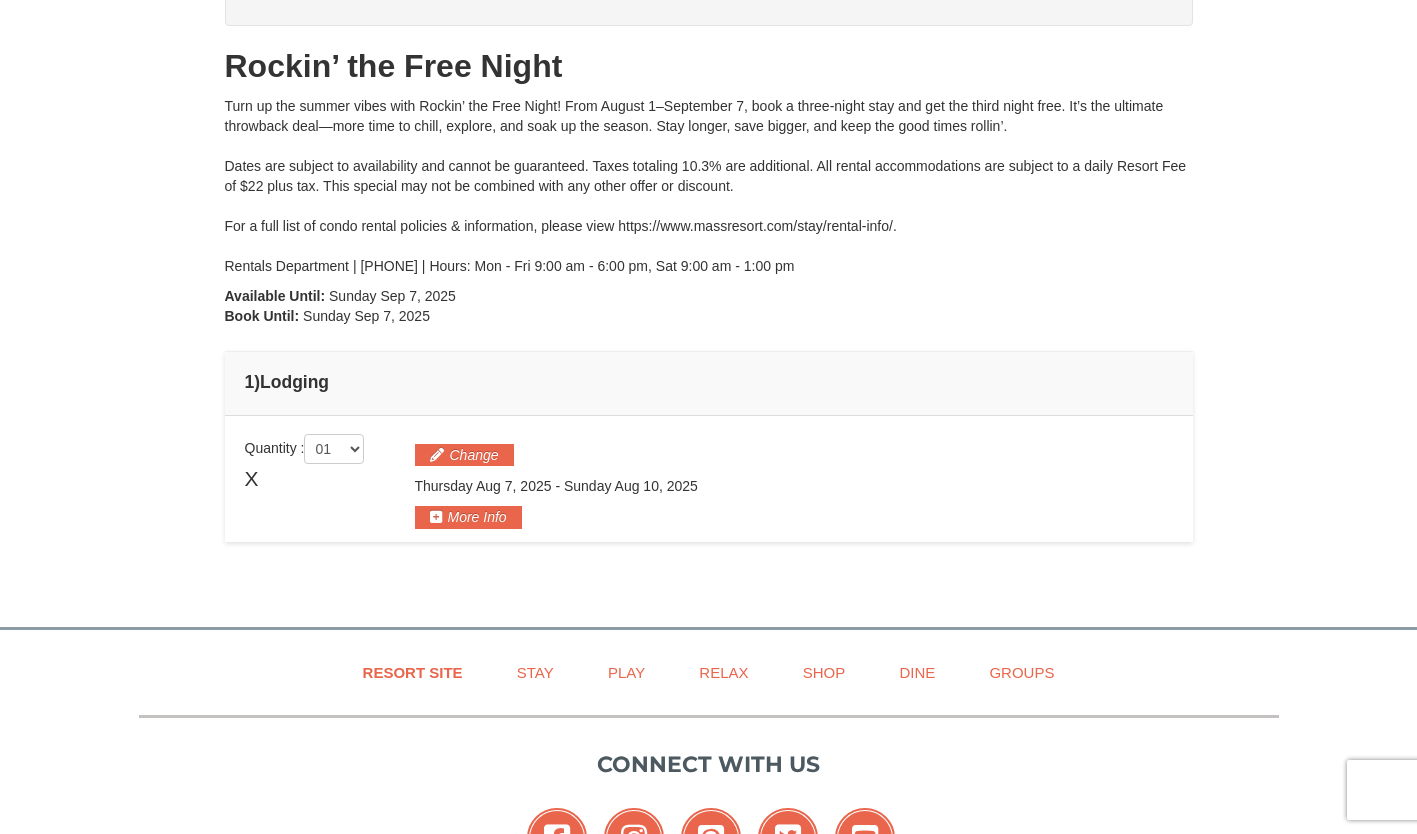 scroll, scrollTop: 0, scrollLeft: 0, axis: both 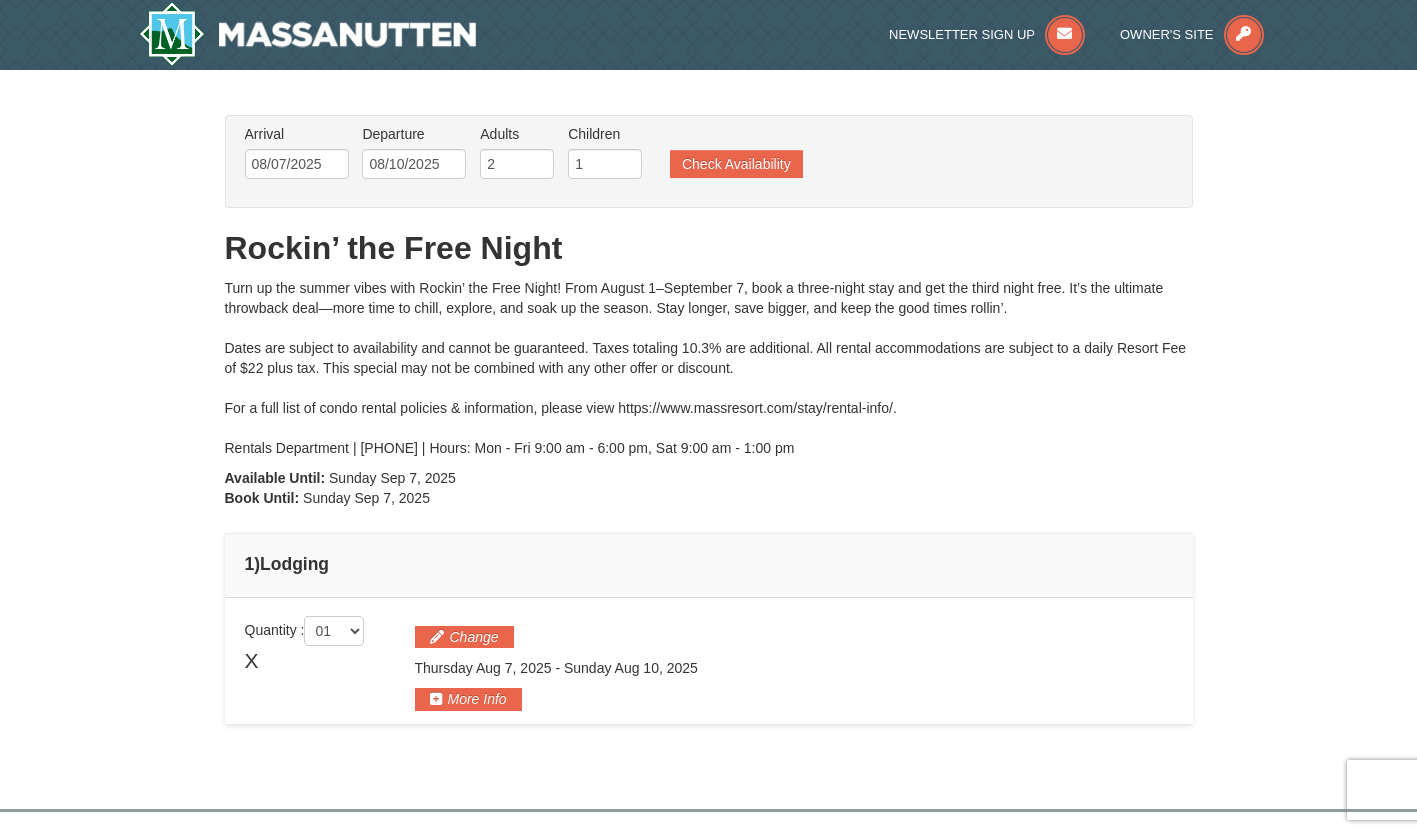 click on "Arrival Please format dates MM/DD/YYYY Please format dates MM/DD/YYYY
08/07/2025
Departure Please format dates MM/DD/YYYY Please format dates MM/DD/YYYY
08/10/2025
Adults Please format dates MM/DD/YYYY
2
Children Please format dates MM/DD/YYYY
1
Check Availability" at bounding box center (698, 156) 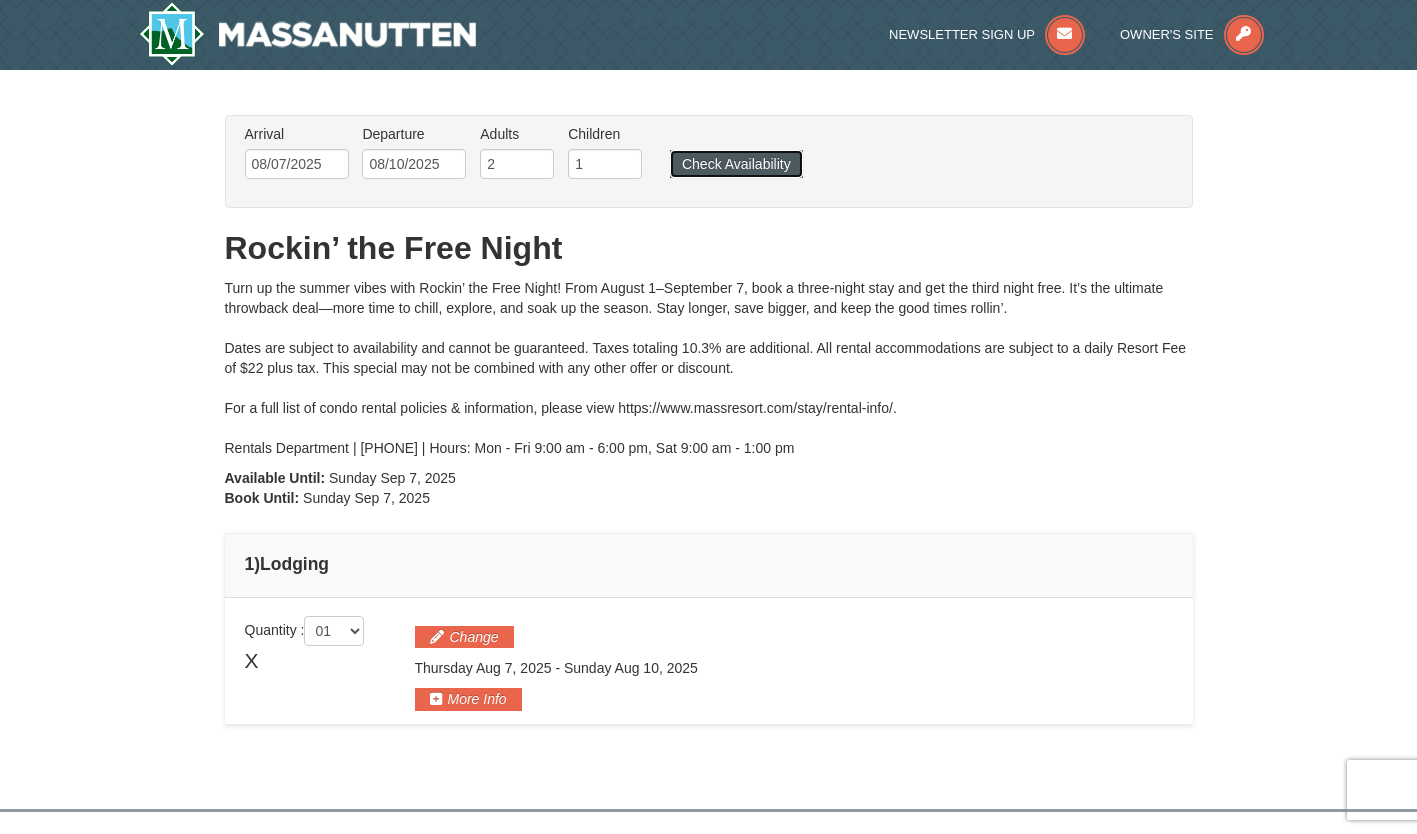 click on "Check Availability" at bounding box center (736, 164) 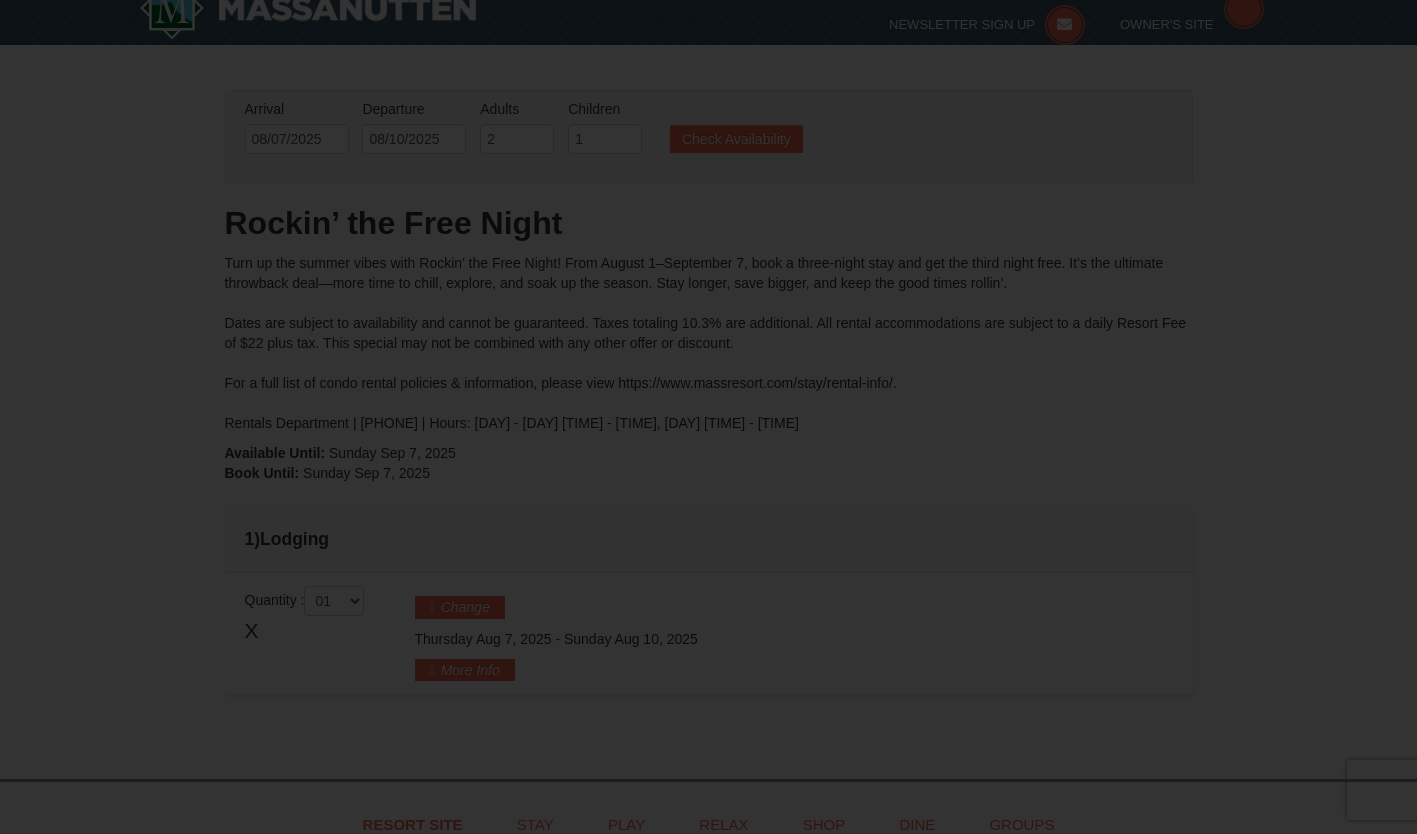 scroll, scrollTop: 0, scrollLeft: 0, axis: both 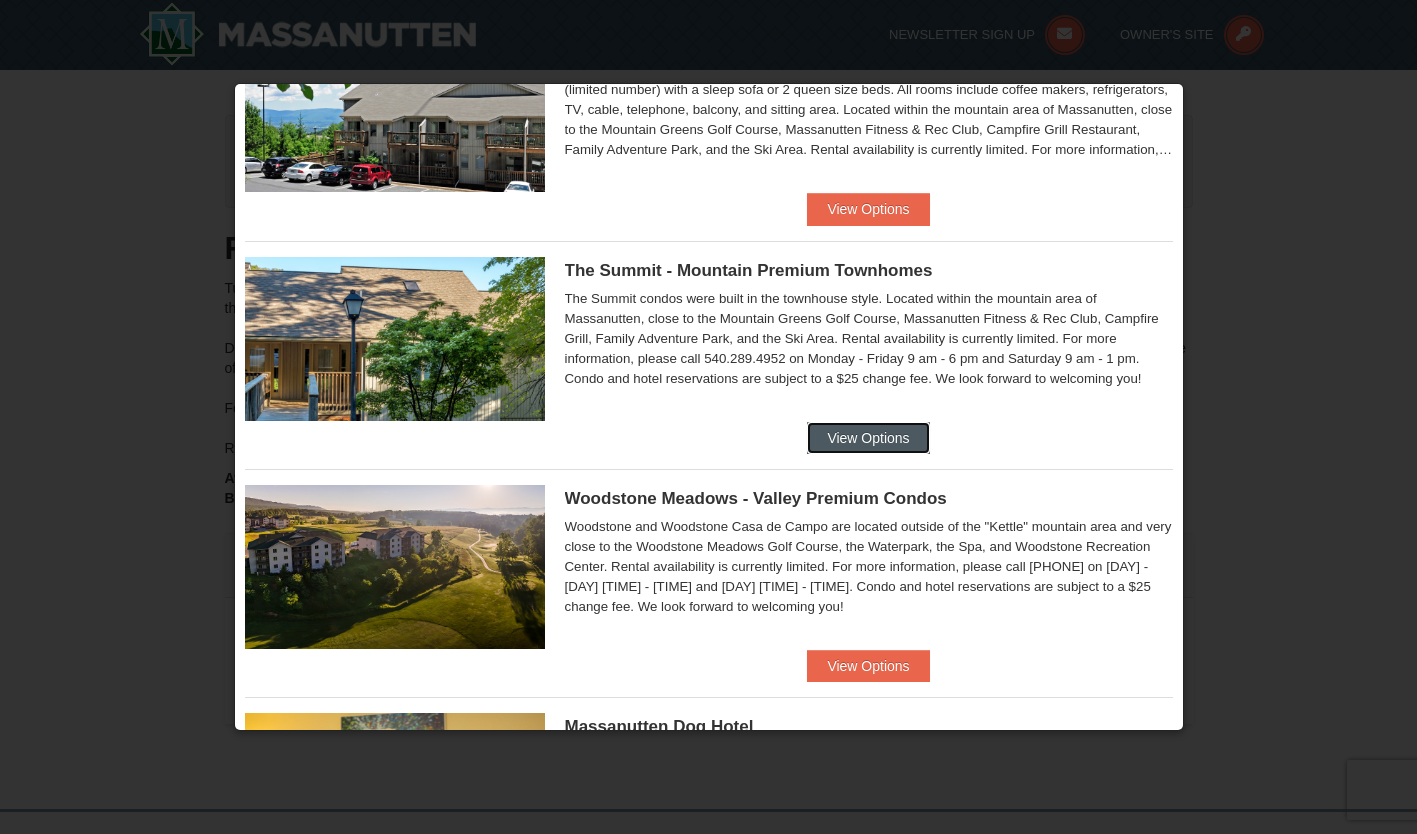 click on "View Options" at bounding box center (868, 438) 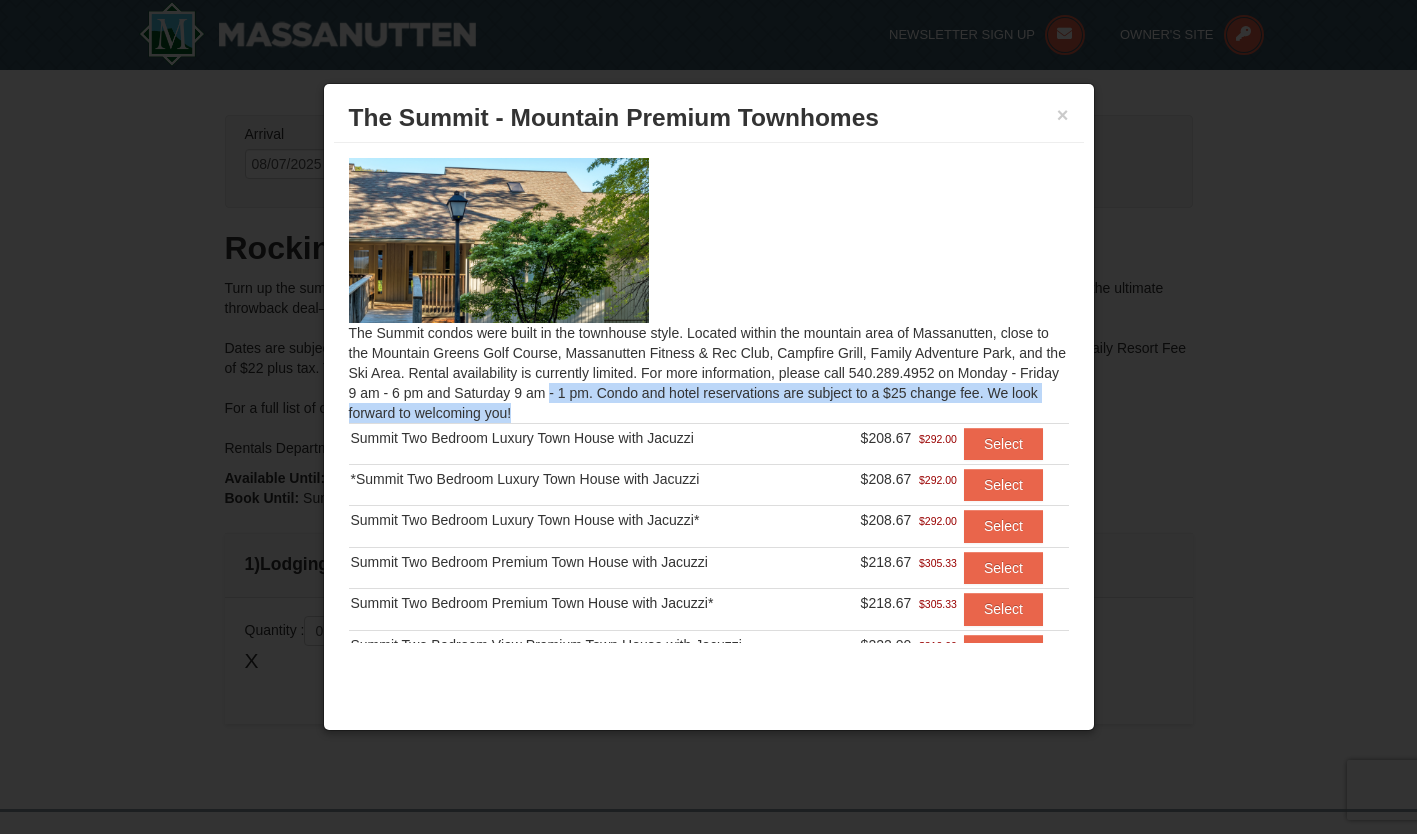 drag, startPoint x: 1086, startPoint y: 377, endPoint x: 1057, endPoint y: 495, distance: 121.511314 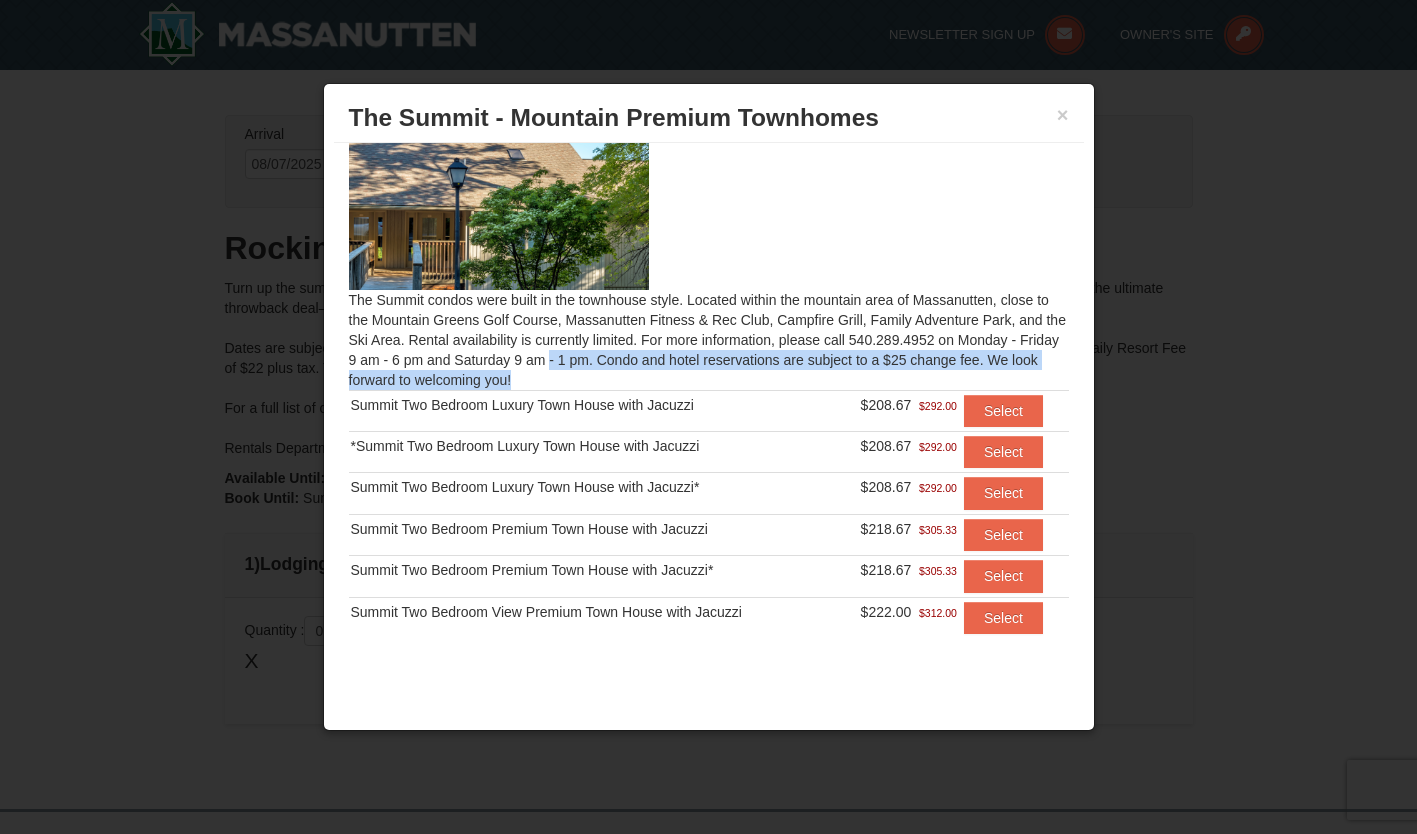 scroll, scrollTop: 63, scrollLeft: 0, axis: vertical 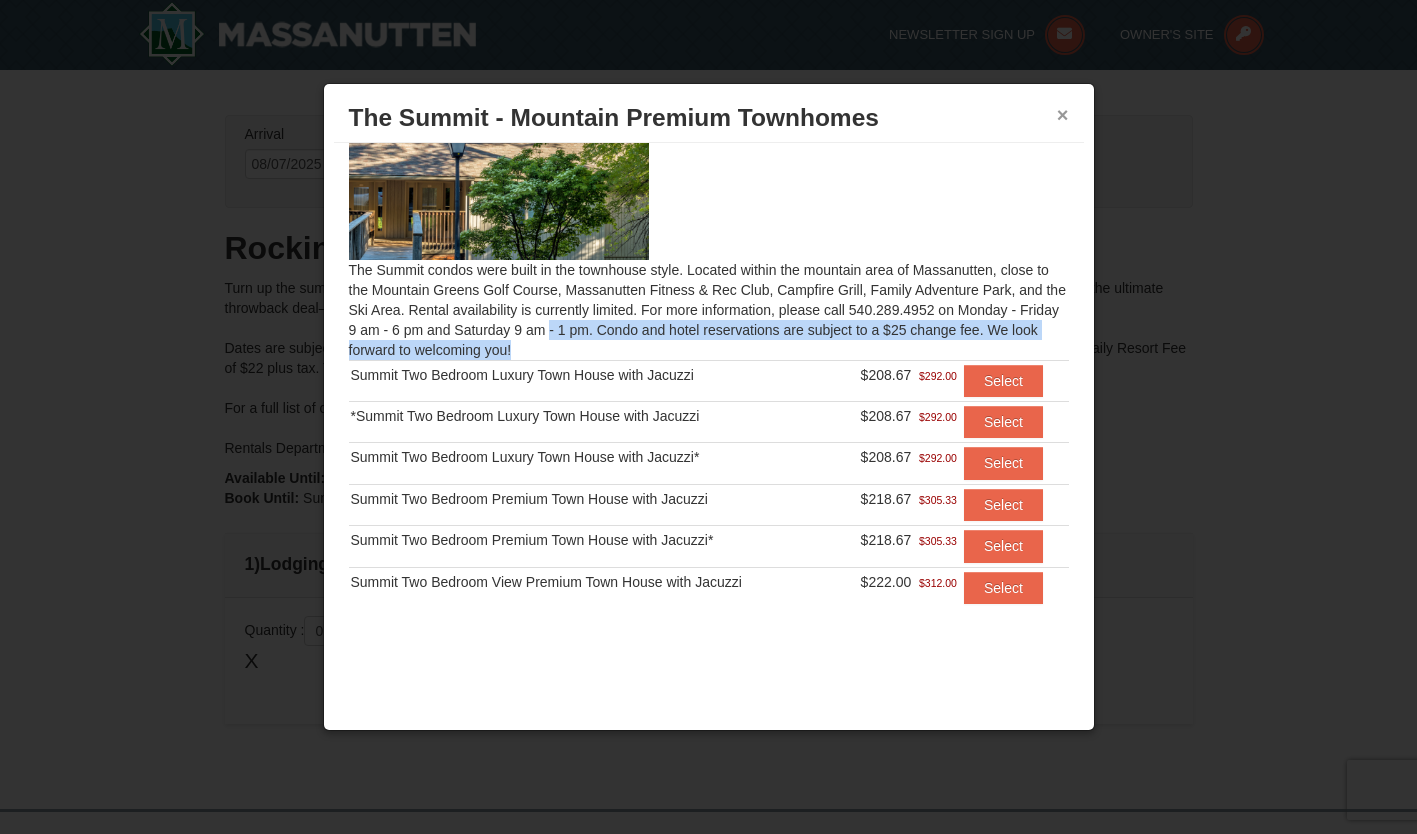 click on "×" at bounding box center [1063, 115] 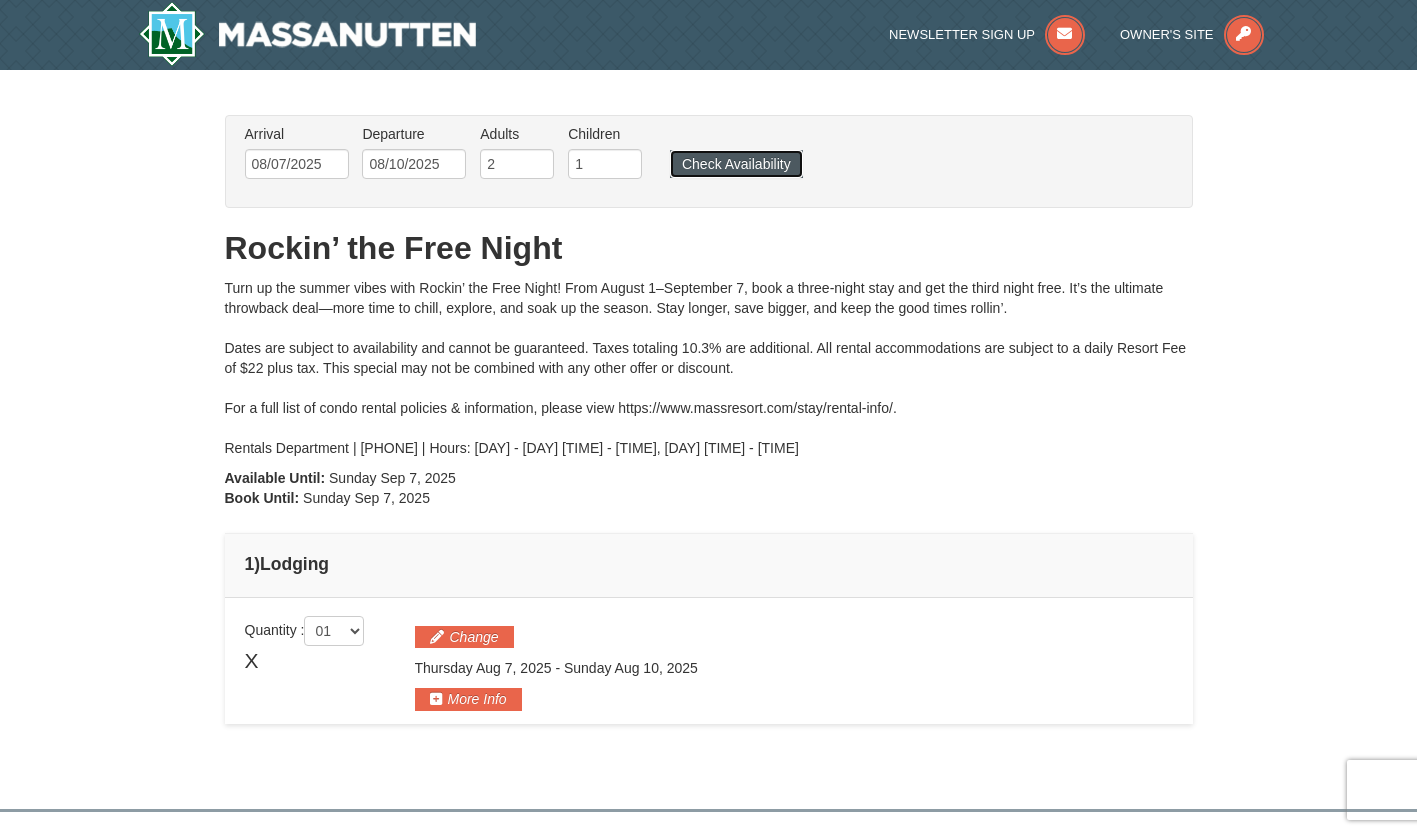click on "Check Availability" at bounding box center (736, 164) 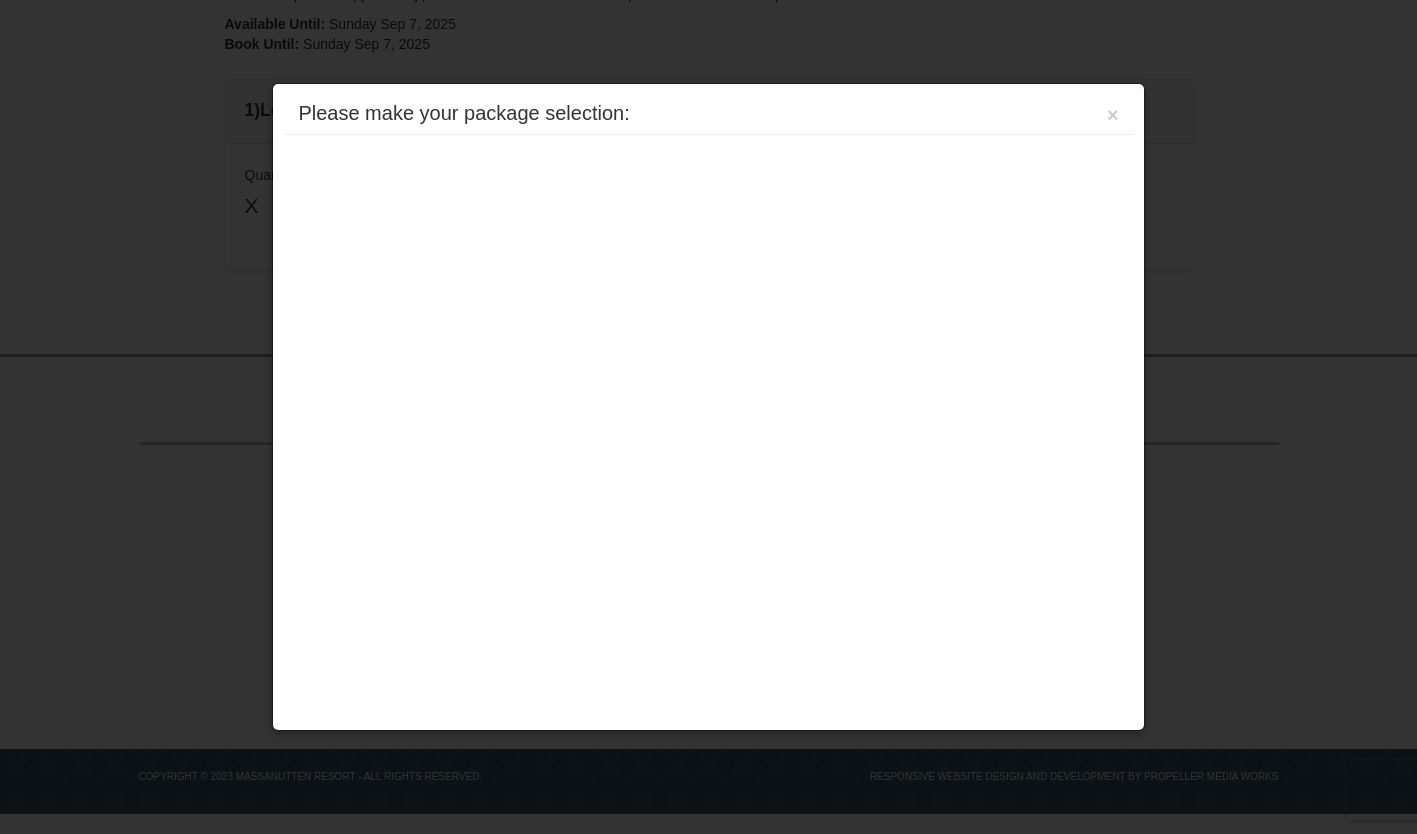 scroll, scrollTop: 455, scrollLeft: 0, axis: vertical 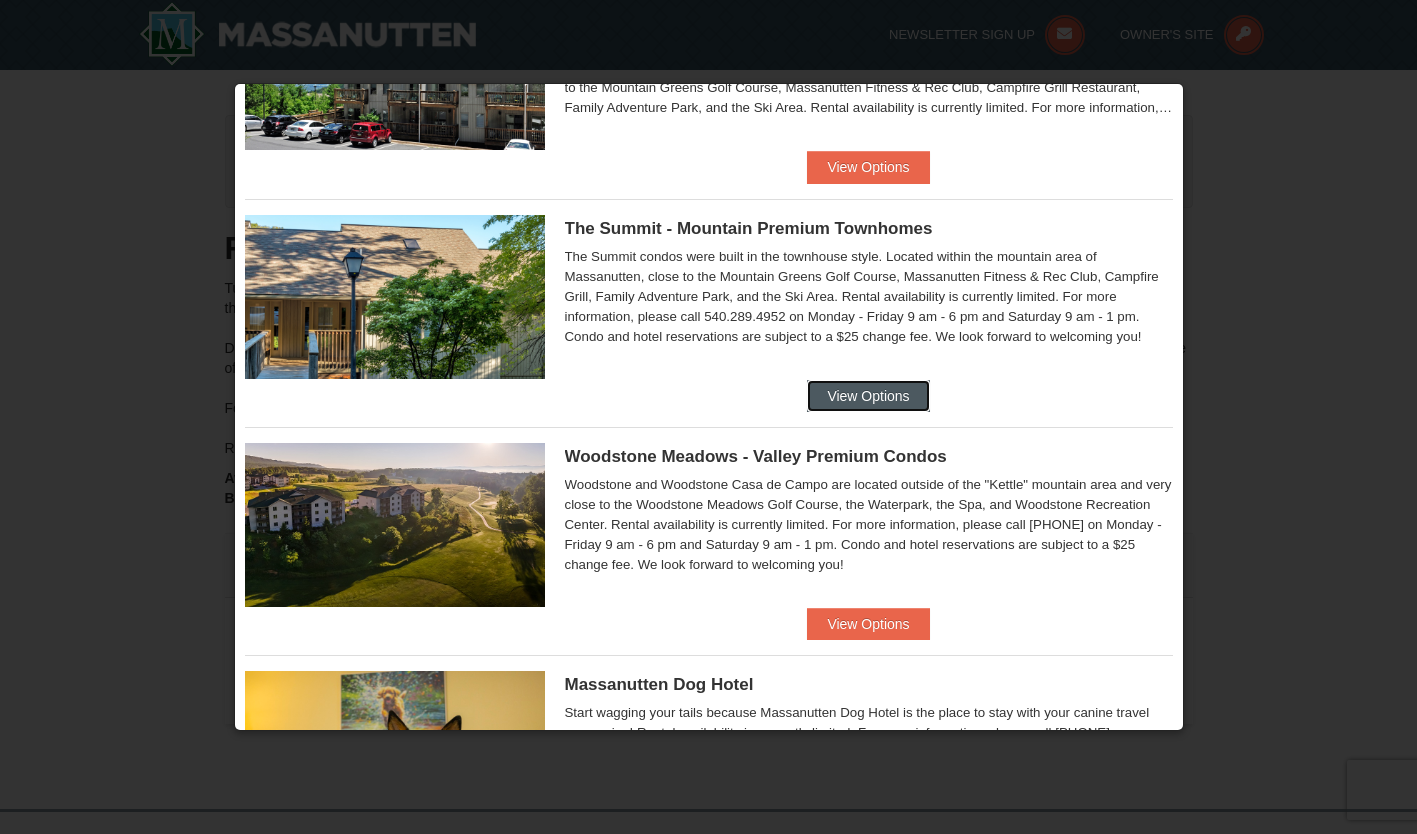 click on "View Options" at bounding box center [868, 396] 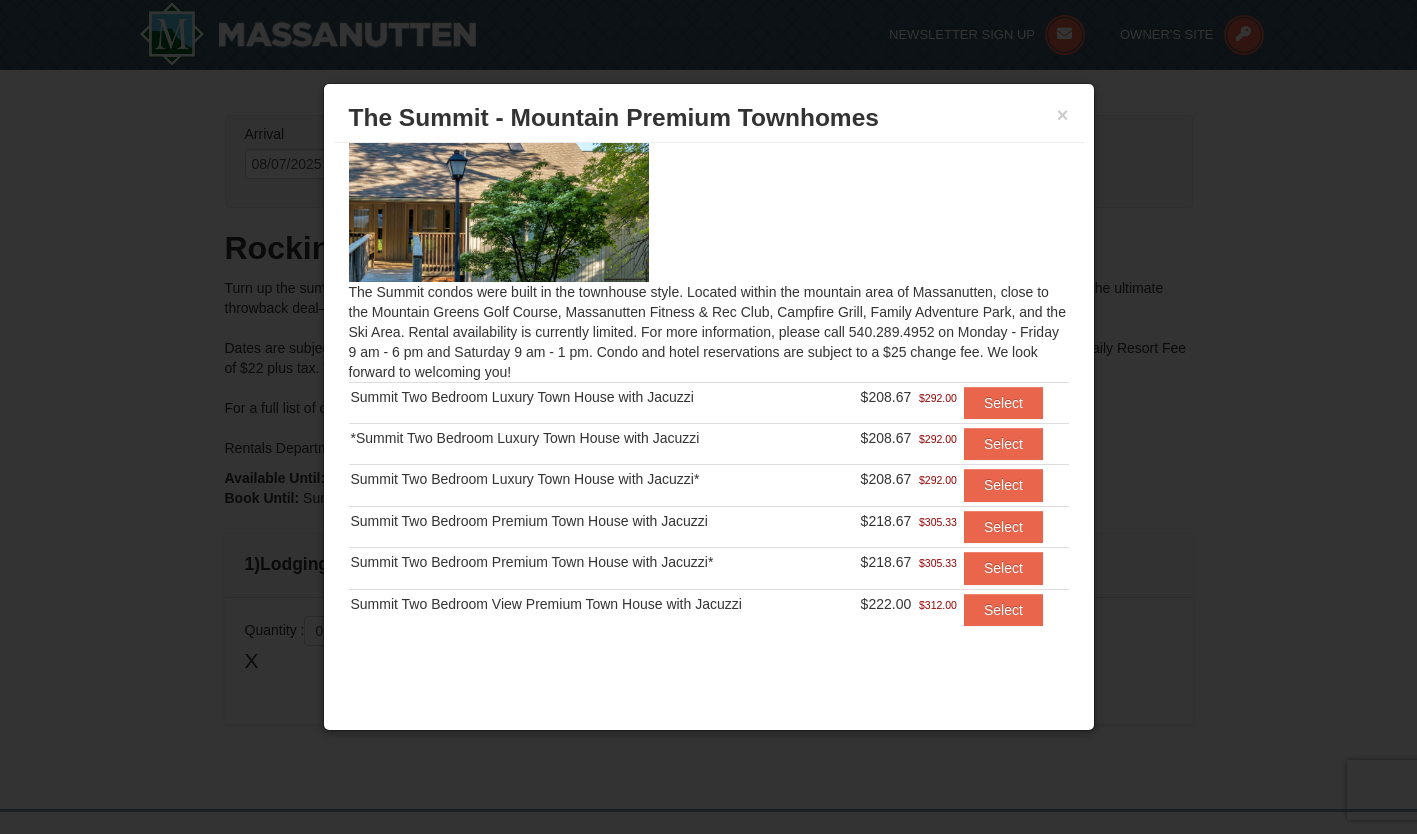 scroll, scrollTop: 63, scrollLeft: 0, axis: vertical 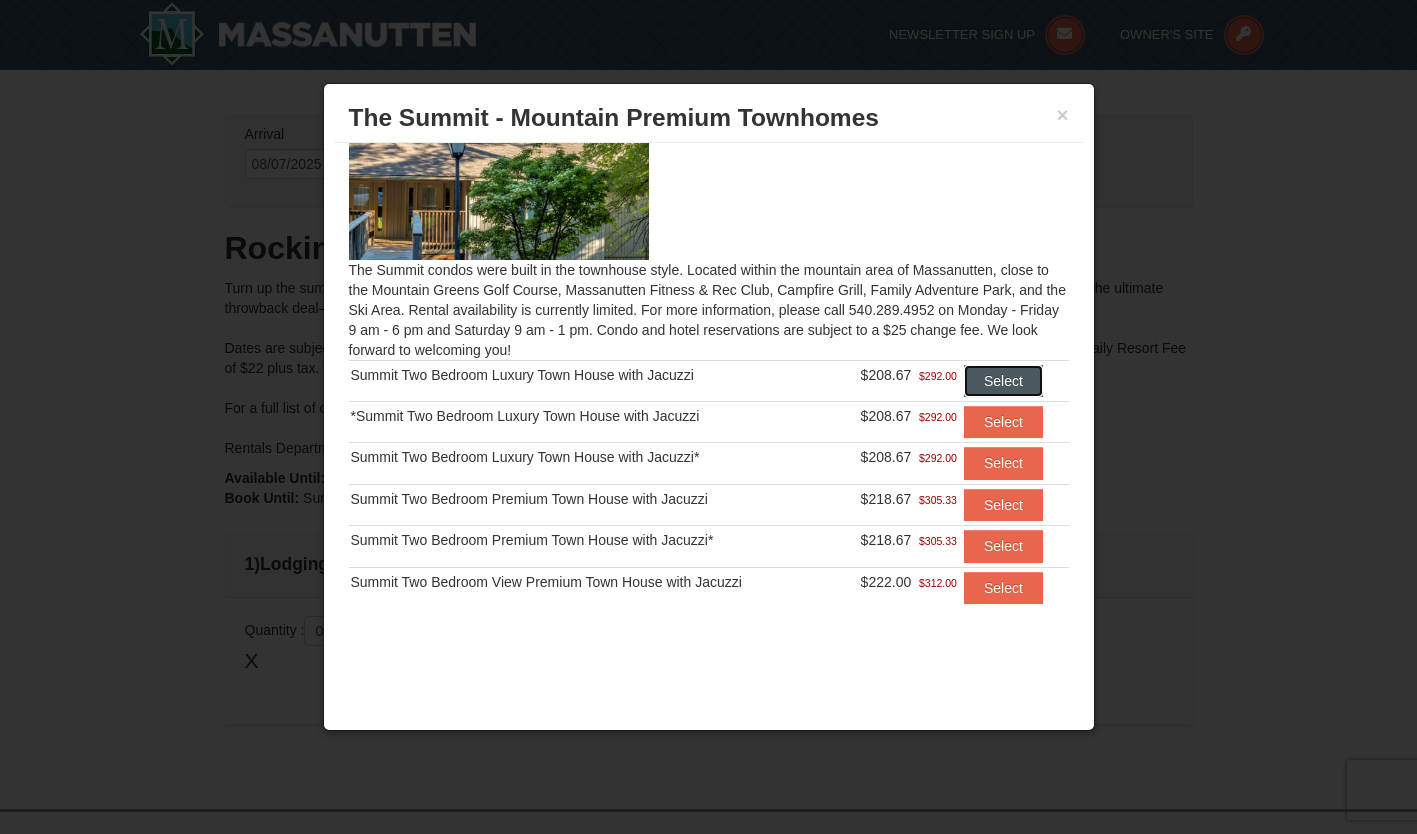 click on "Select" at bounding box center [1003, 381] 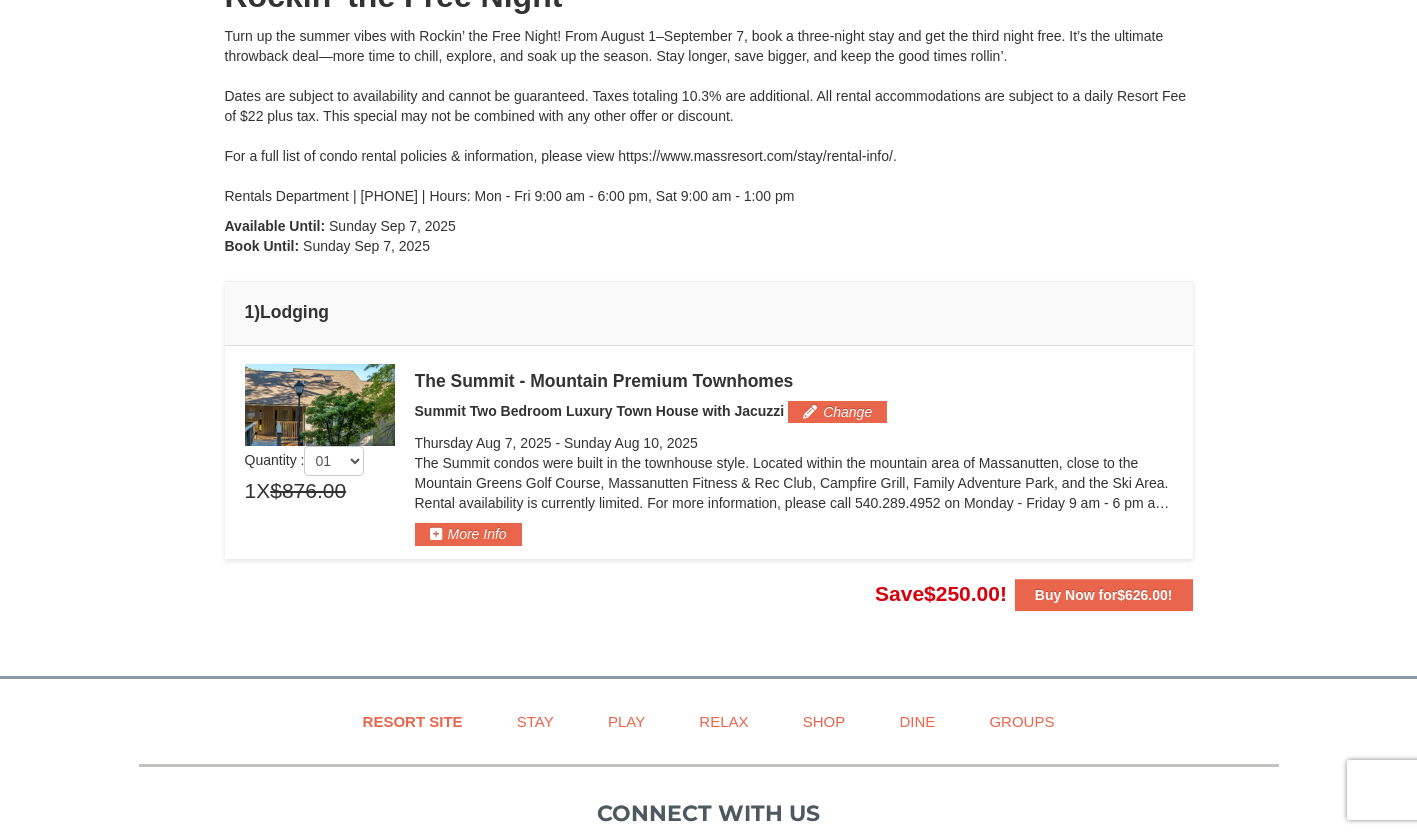 scroll, scrollTop: 254, scrollLeft: 0, axis: vertical 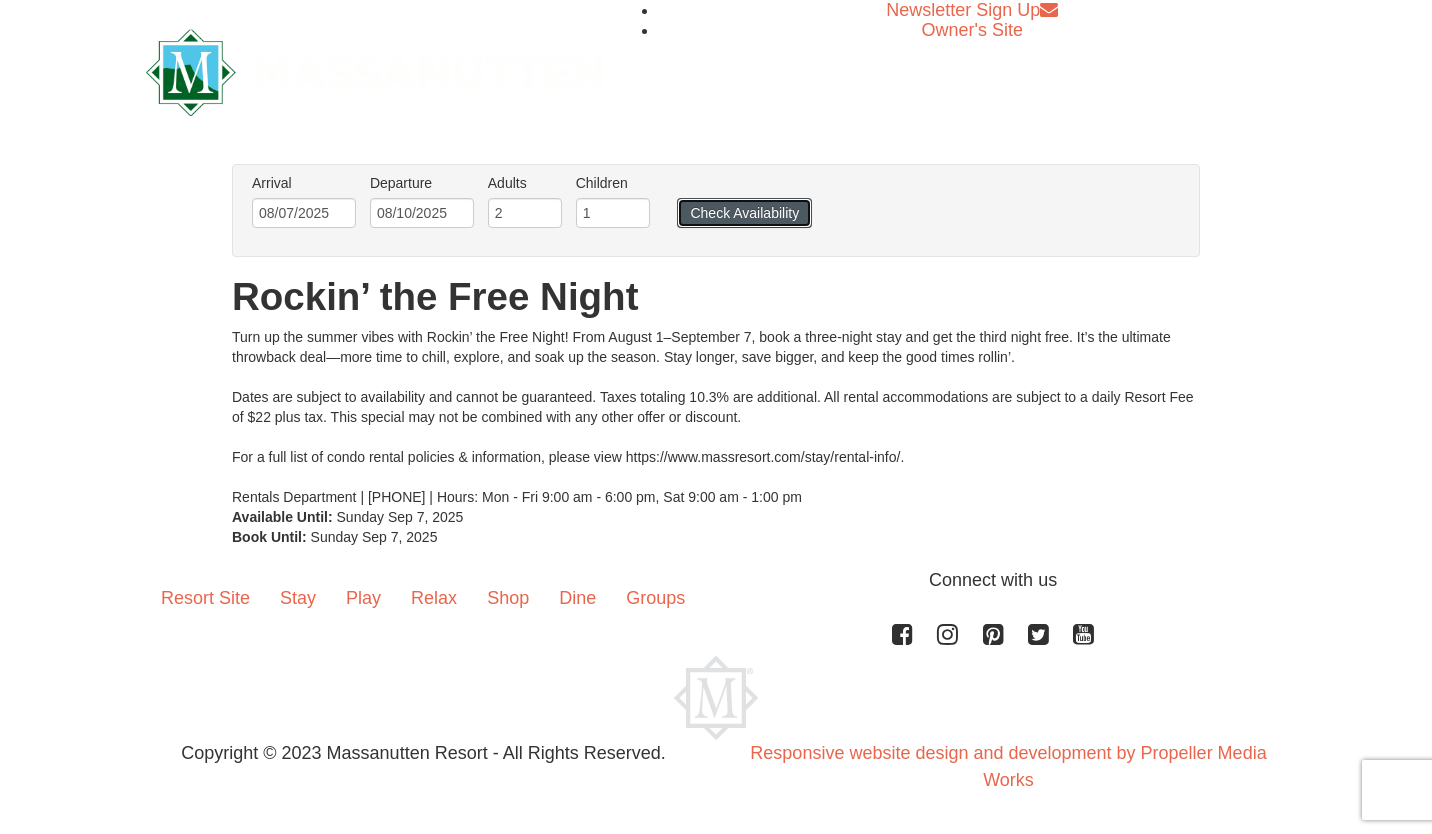 click on "Check Availability" at bounding box center (744, 213) 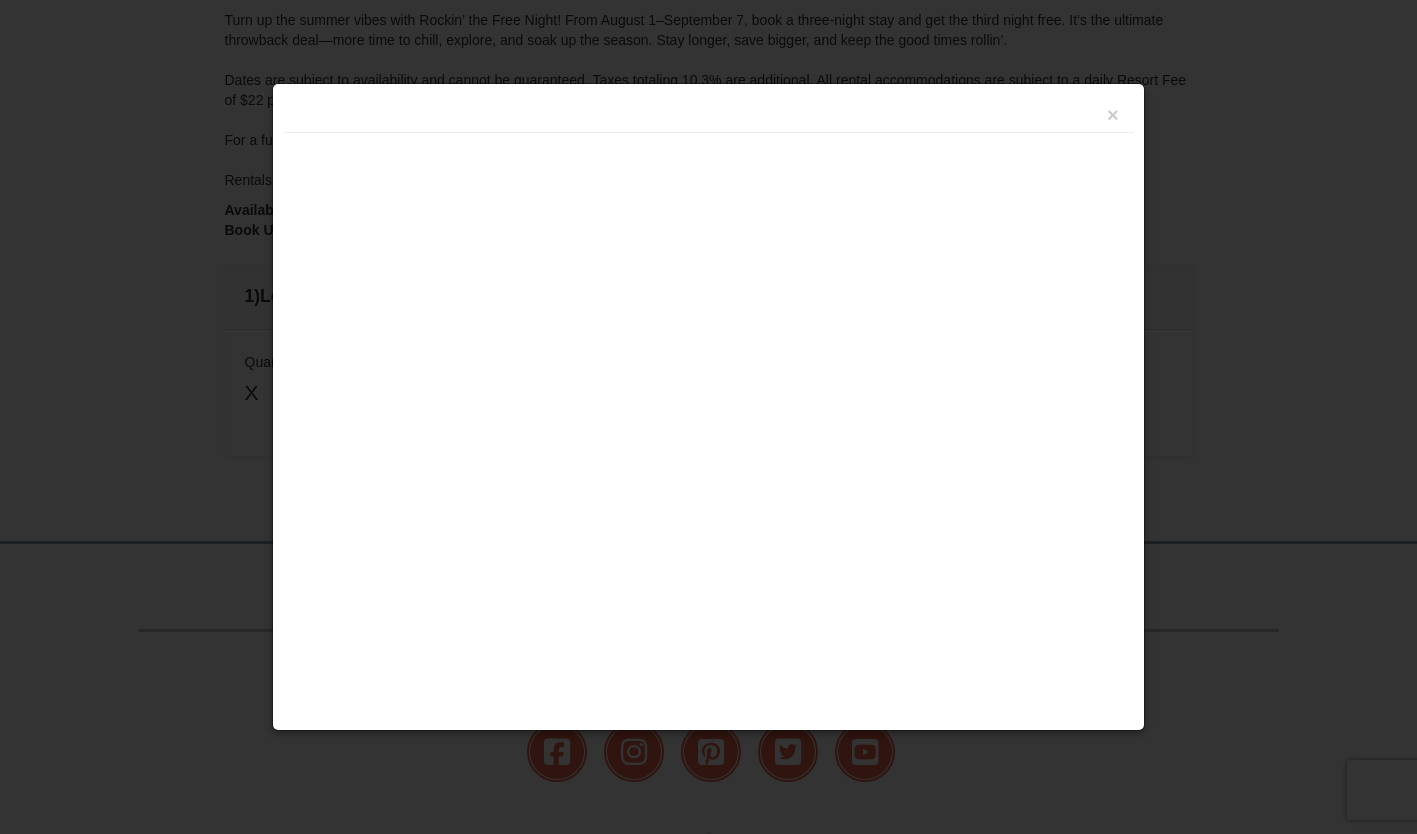 scroll, scrollTop: 0, scrollLeft: 0, axis: both 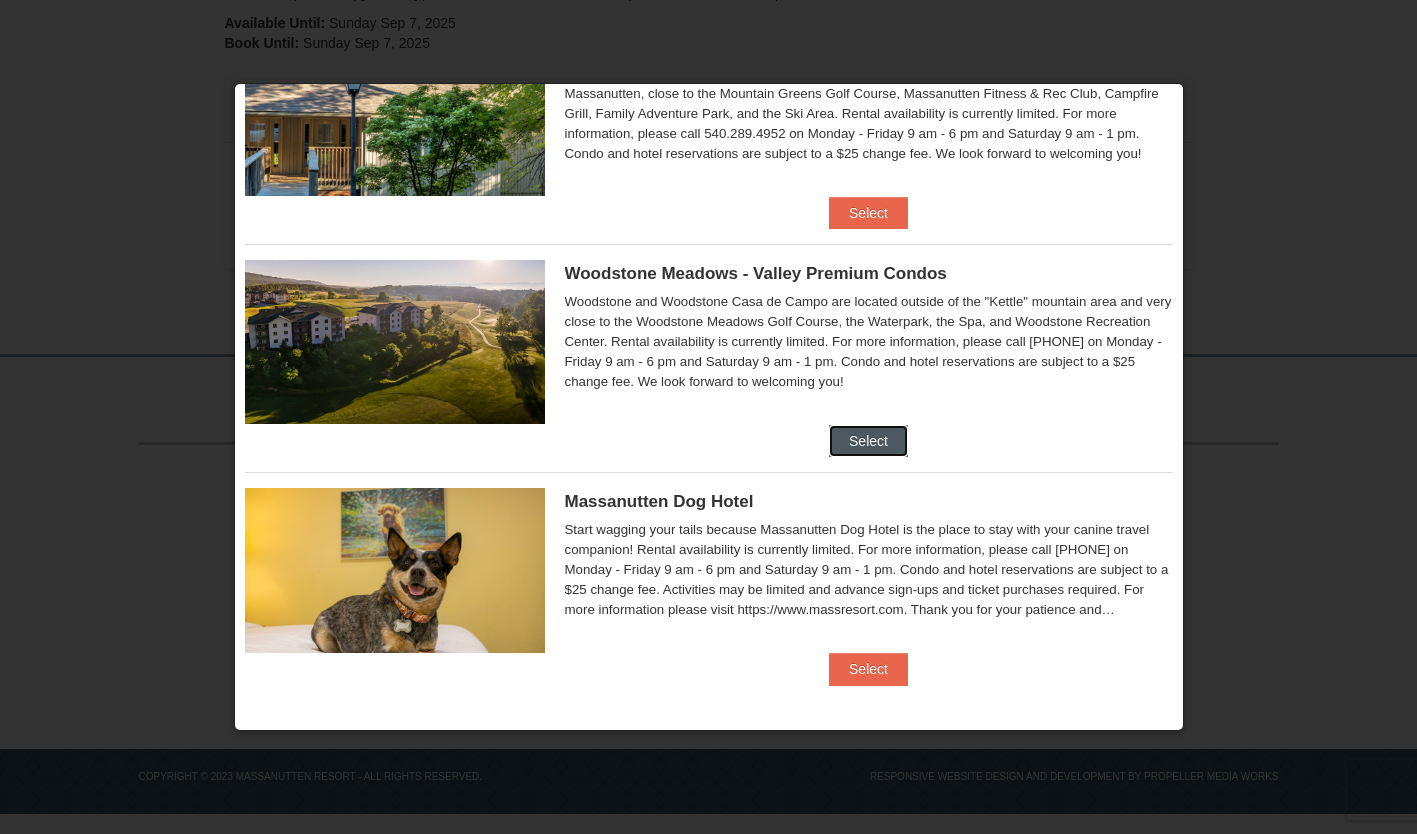 click on "Select" at bounding box center (868, 441) 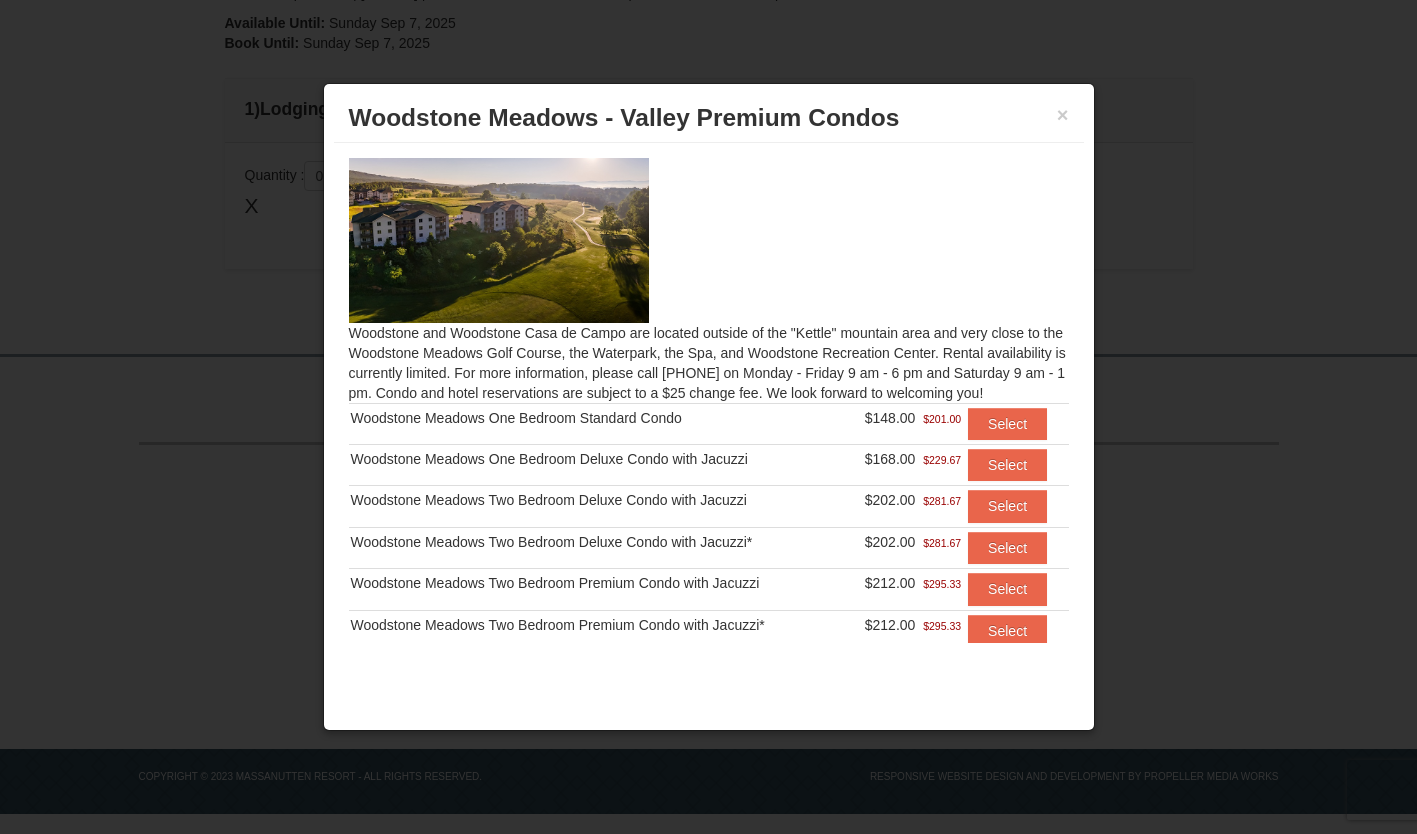scroll, scrollTop: 63, scrollLeft: 0, axis: vertical 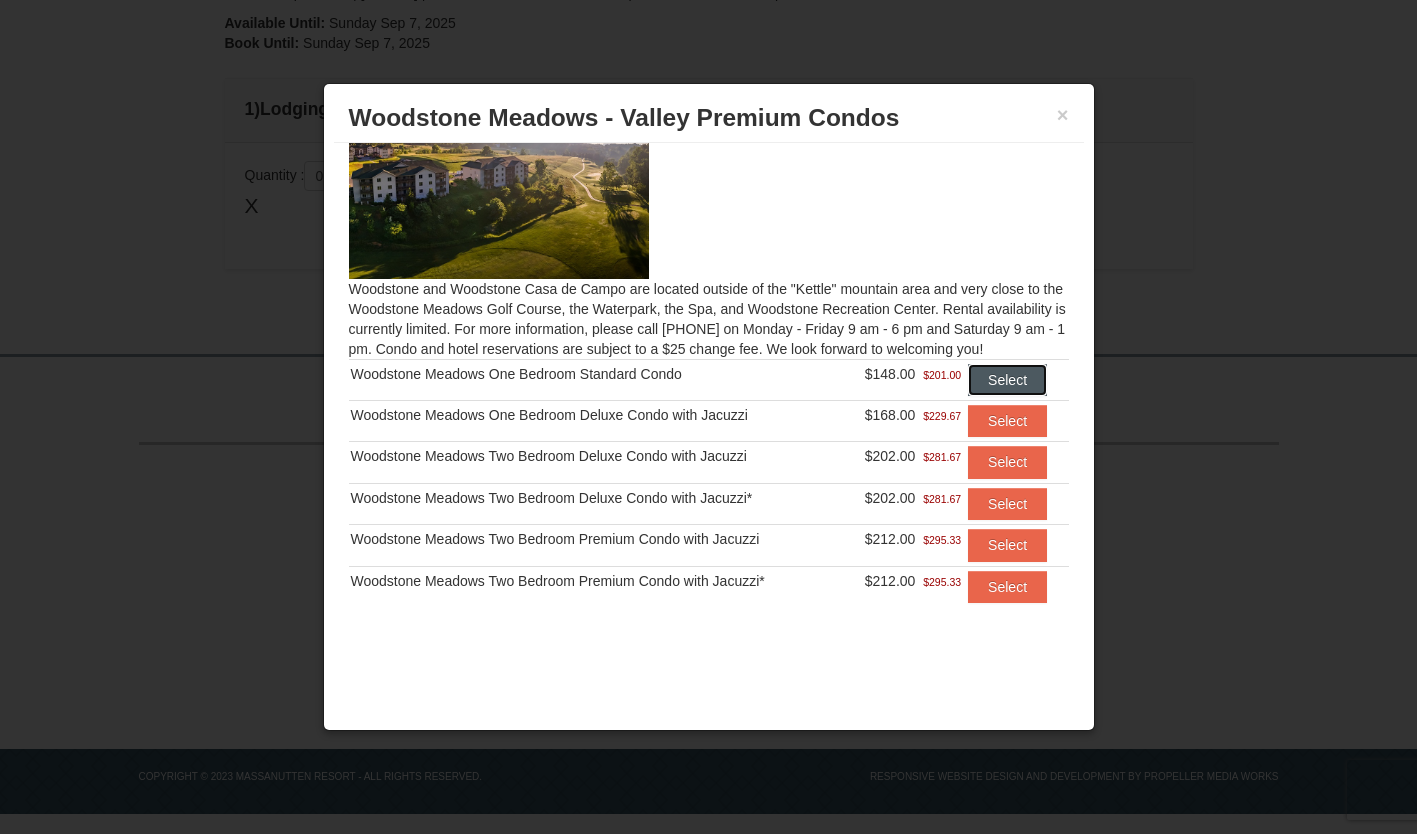 click on "Select" at bounding box center (1007, 380) 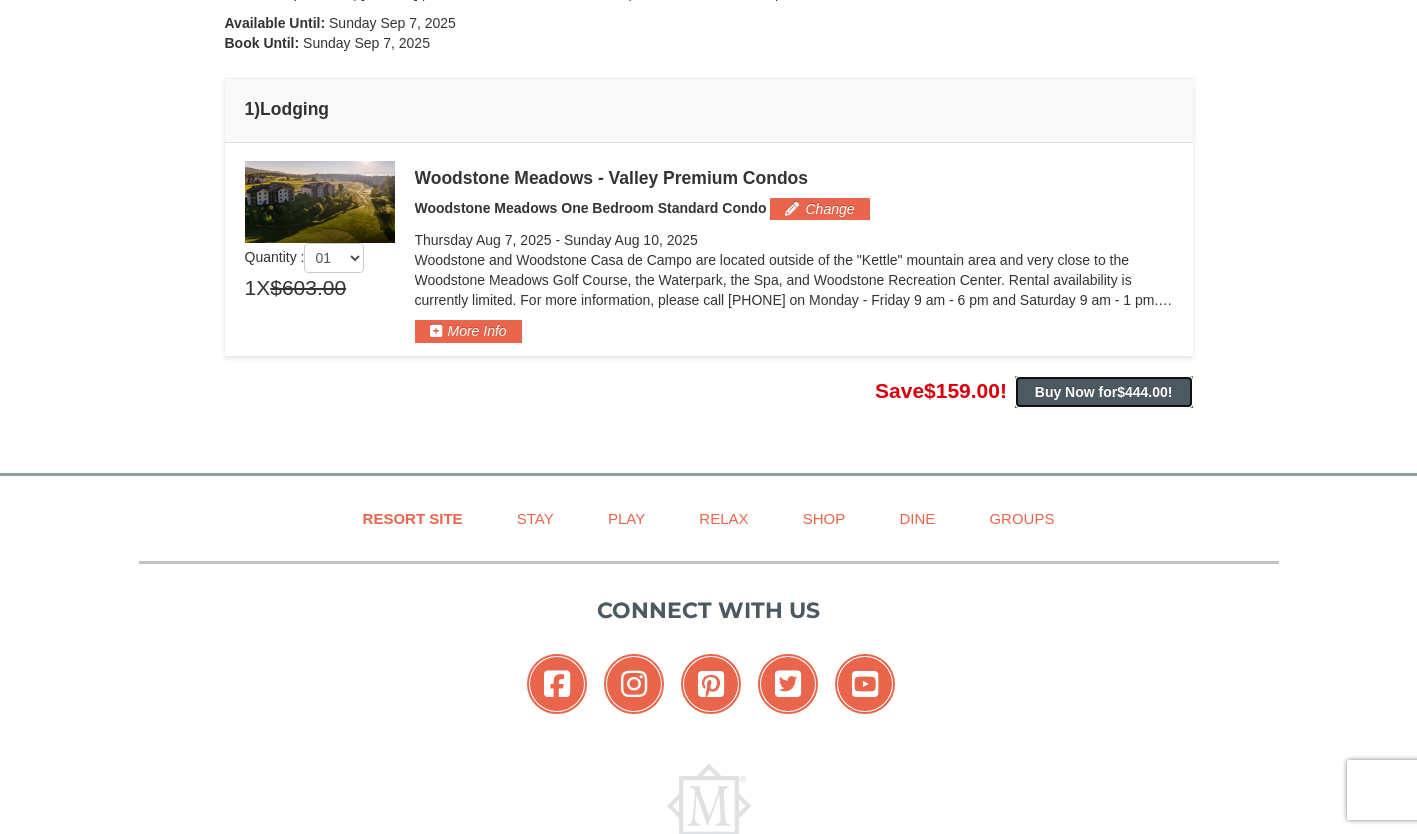 click on "Buy Now for
$444.00 !" at bounding box center (1104, 392) 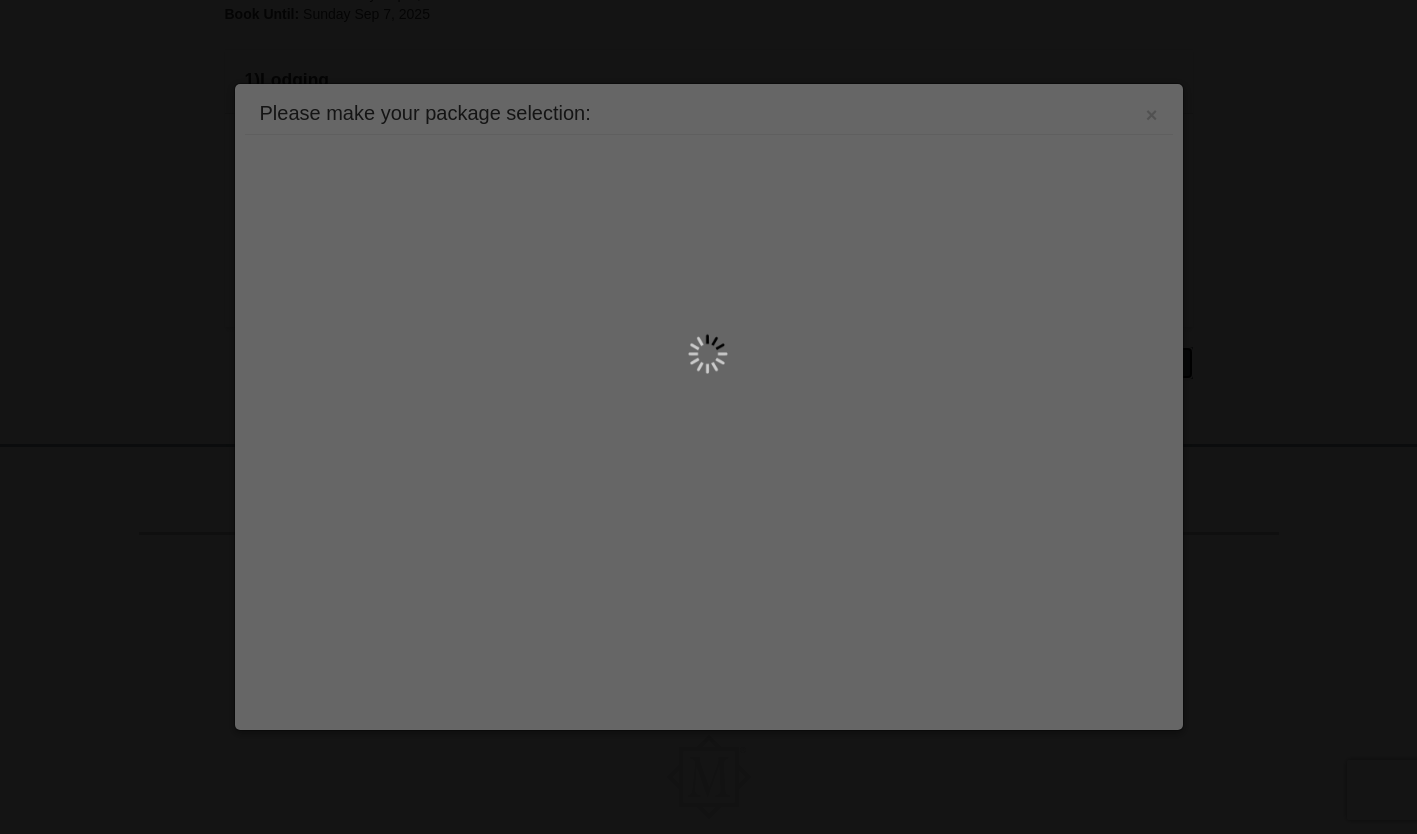 scroll, scrollTop: 555, scrollLeft: 0, axis: vertical 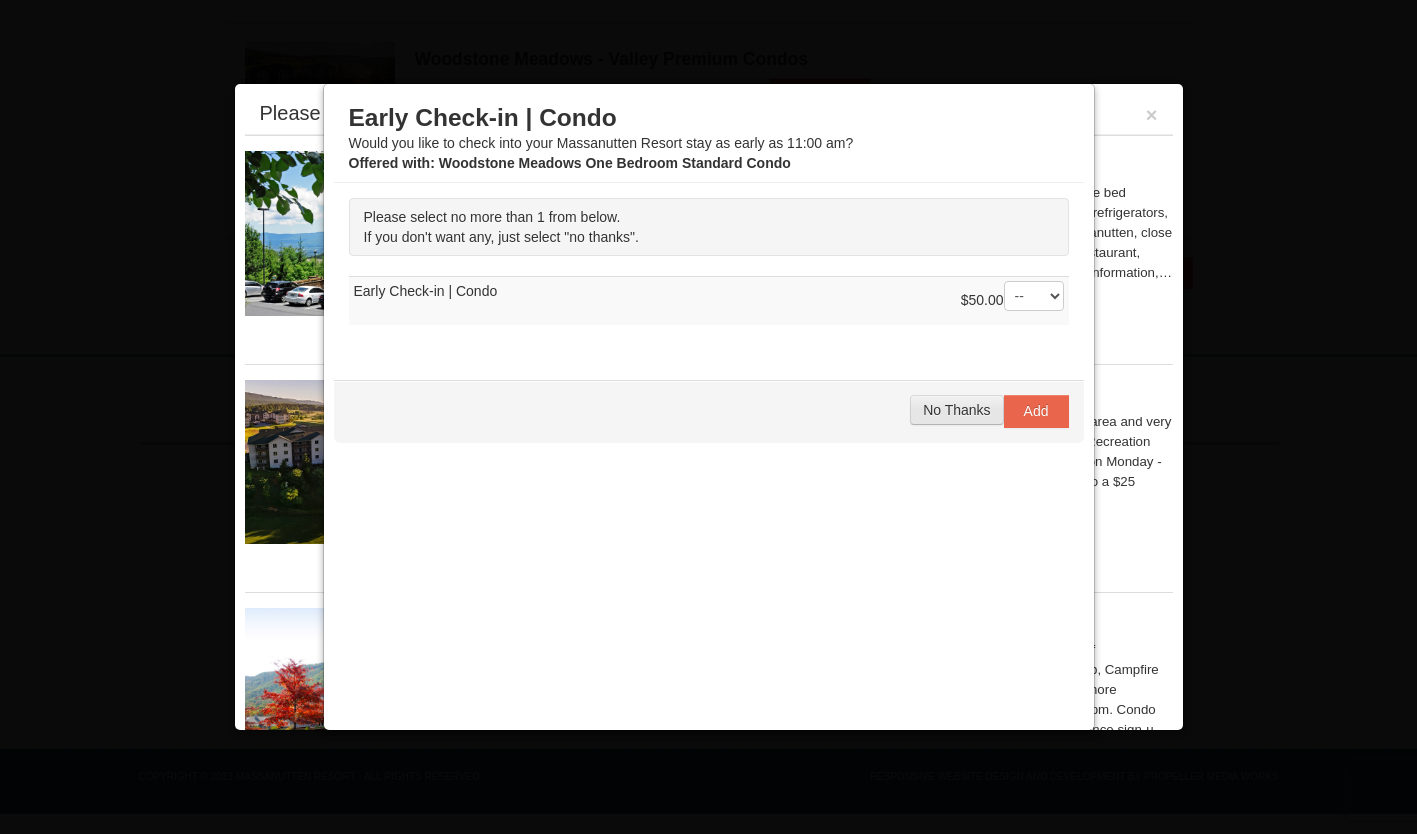 click on "No Thanks" at bounding box center (956, 410) 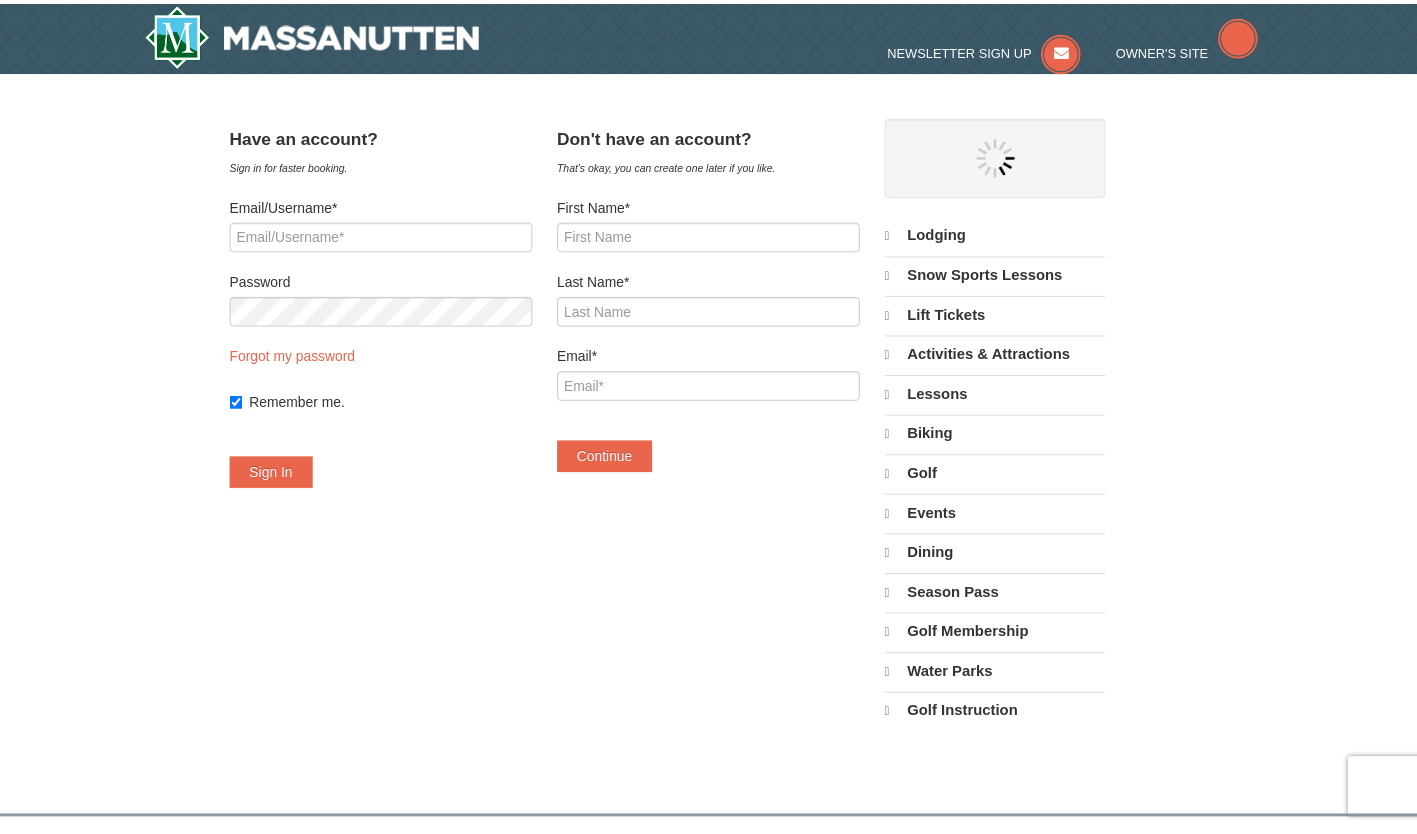 scroll, scrollTop: 0, scrollLeft: 0, axis: both 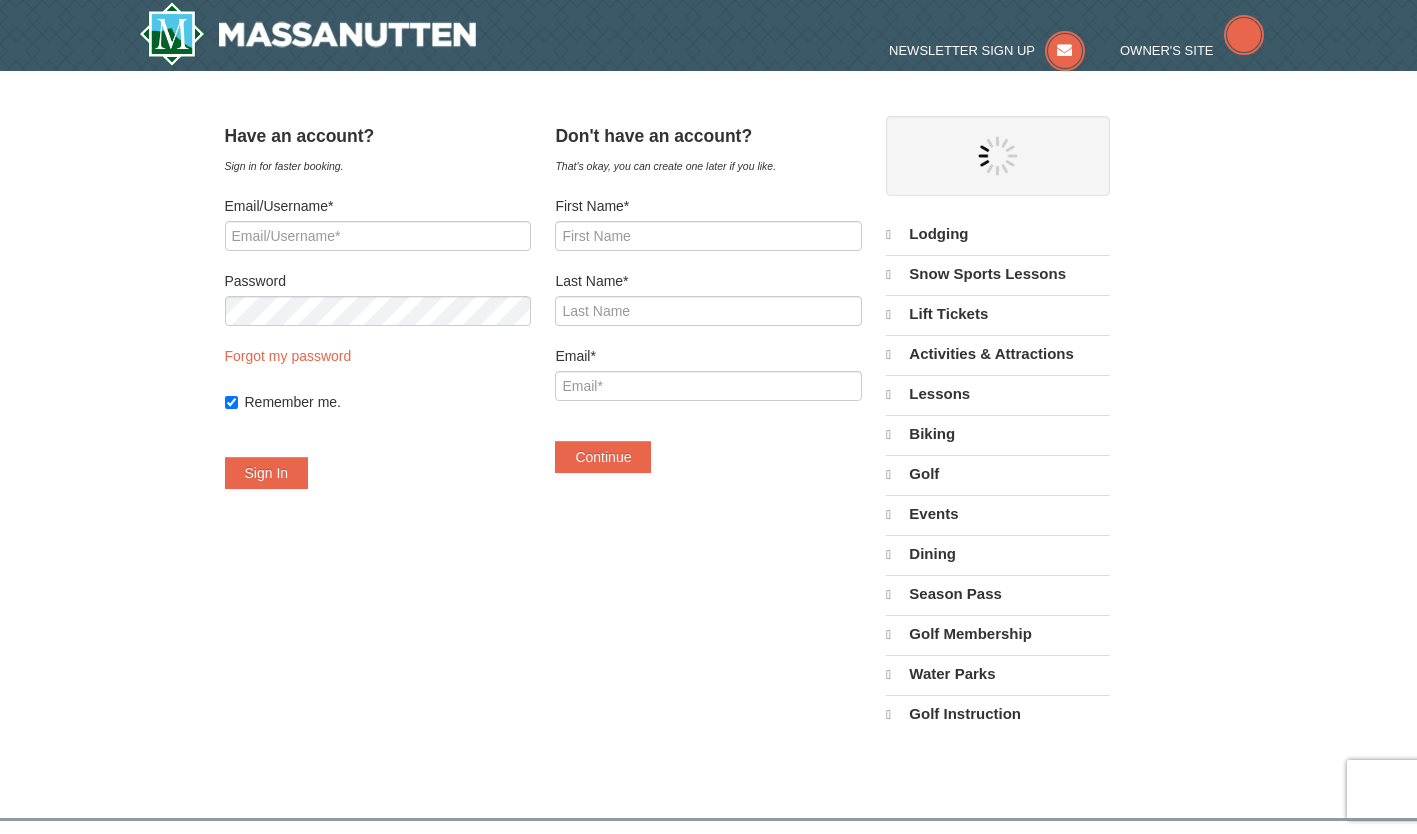 select on "8" 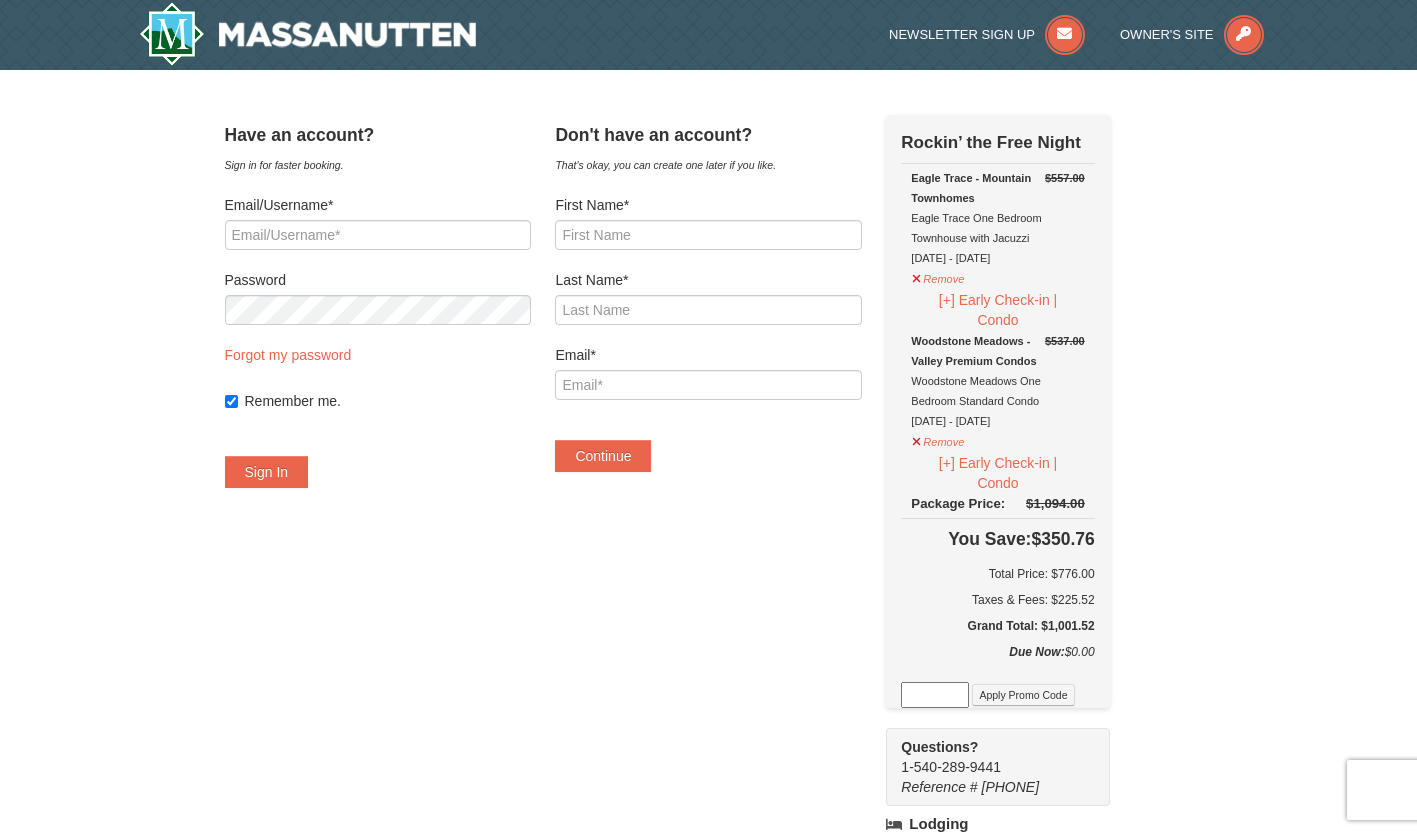 scroll, scrollTop: 0, scrollLeft: 0, axis: both 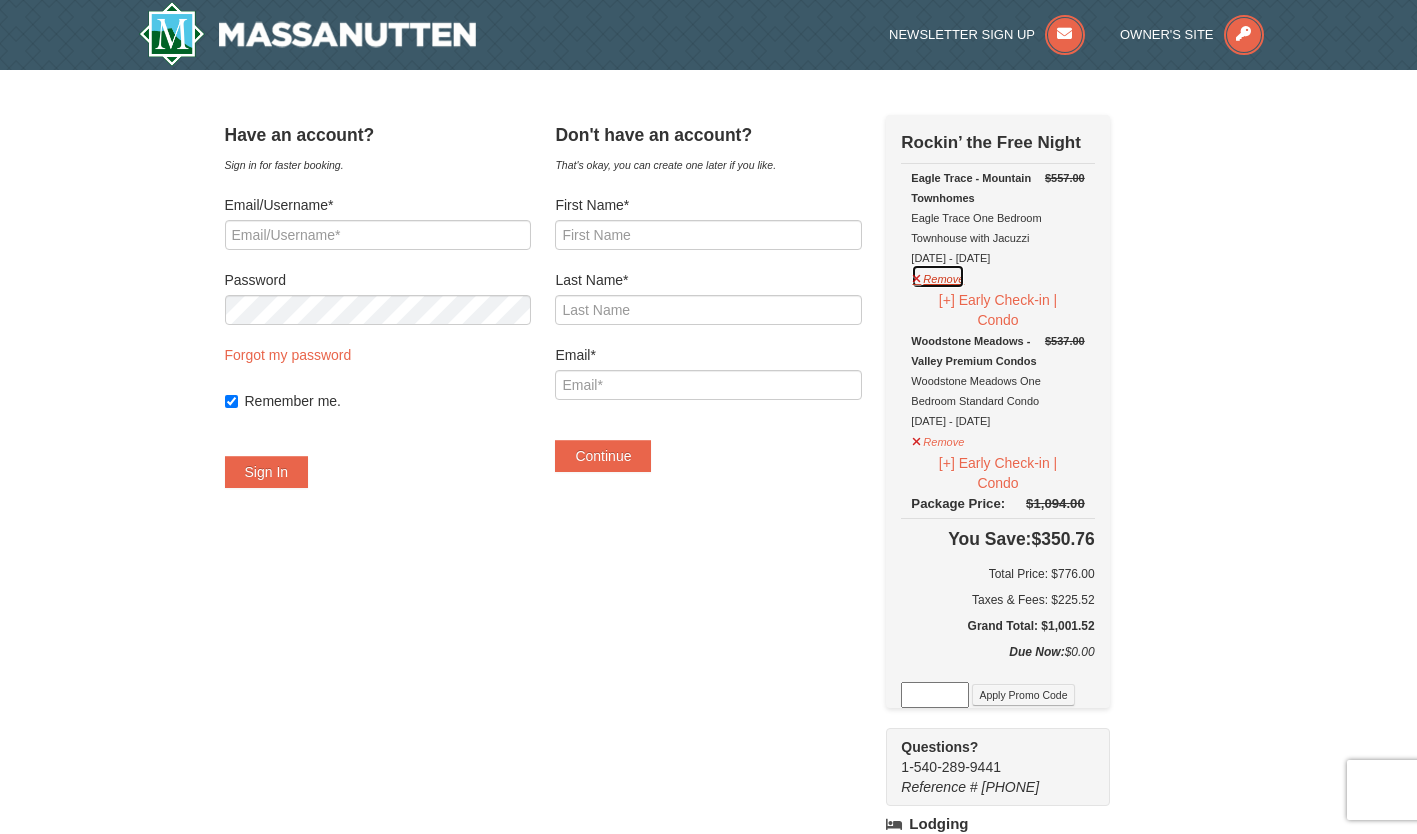 click on "Remove" at bounding box center [938, 276] 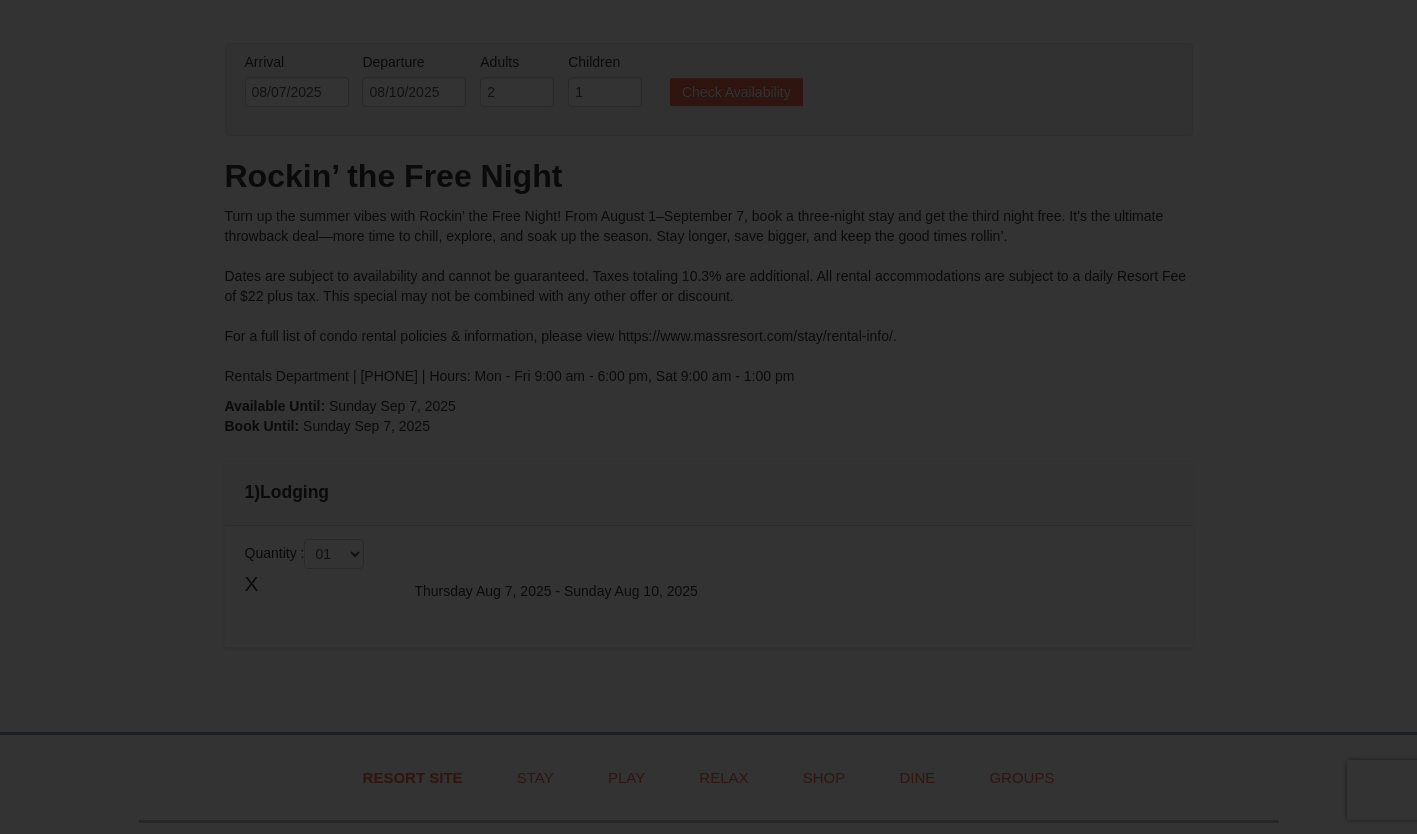 scroll, scrollTop: 0, scrollLeft: 0, axis: both 